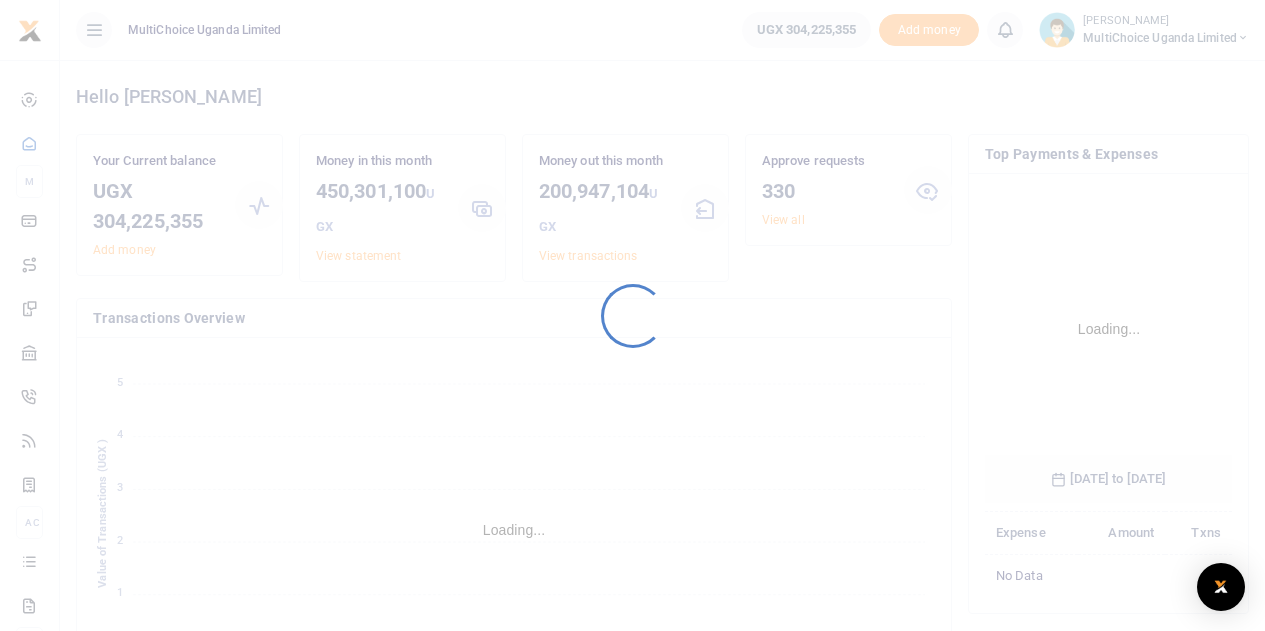 scroll, scrollTop: 0, scrollLeft: 0, axis: both 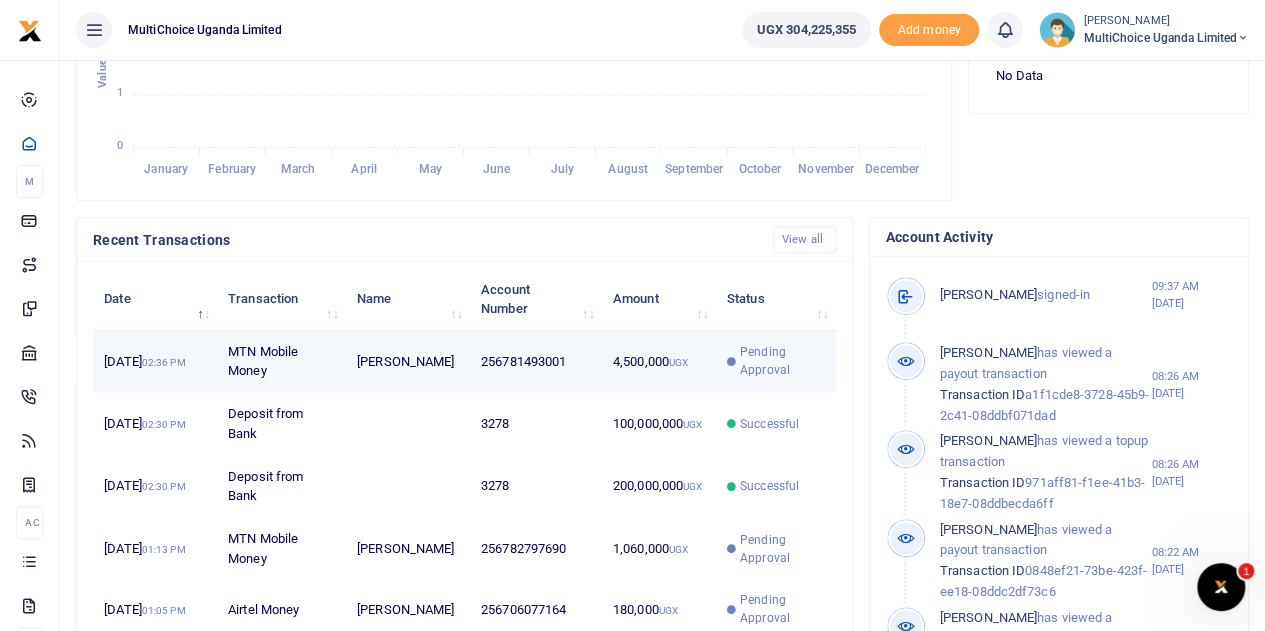 click on "Pending Approval" at bounding box center (782, 361) 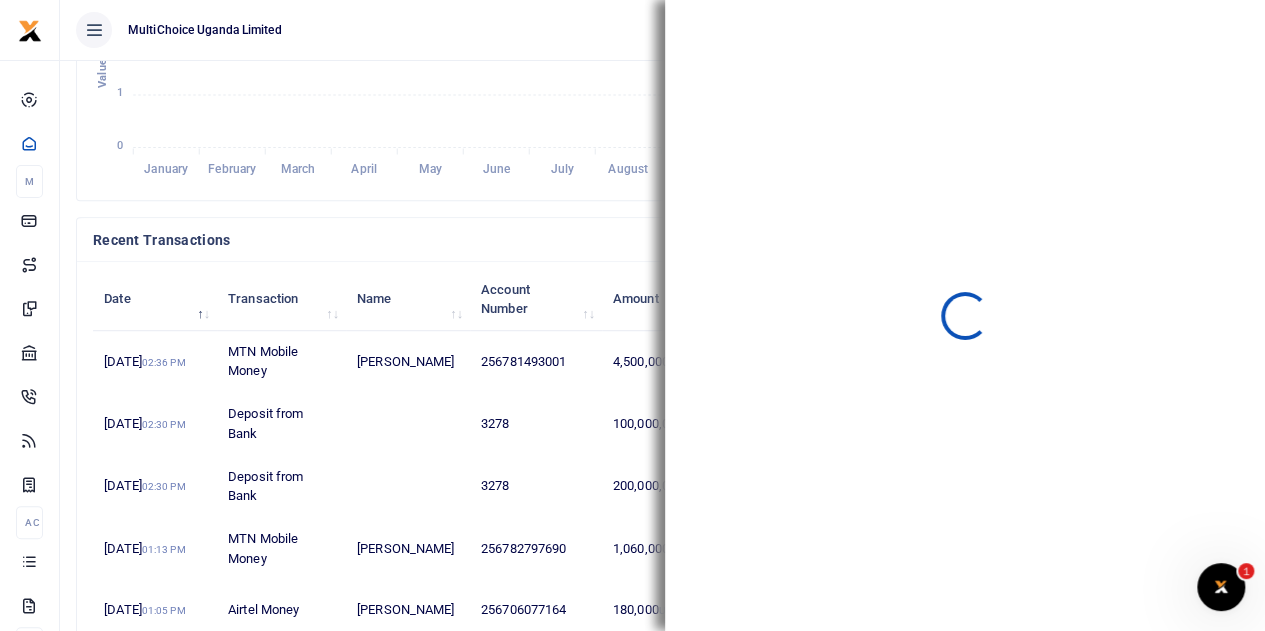 scroll, scrollTop: 265, scrollLeft: 232, axis: both 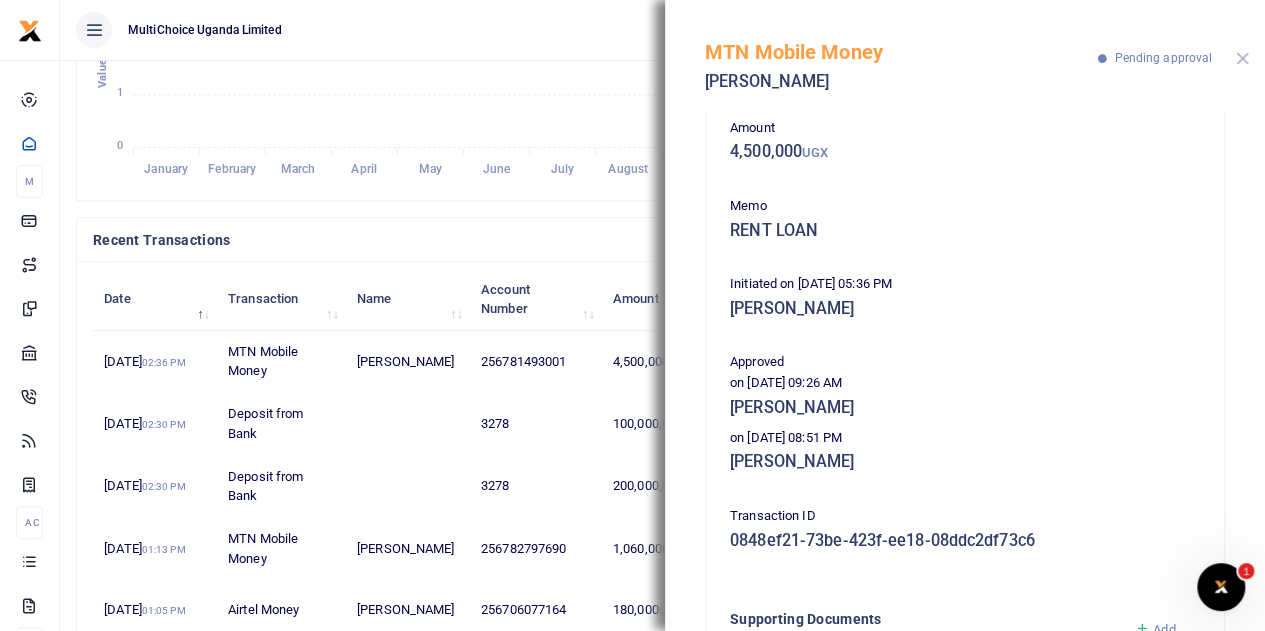 click at bounding box center [1242, 58] 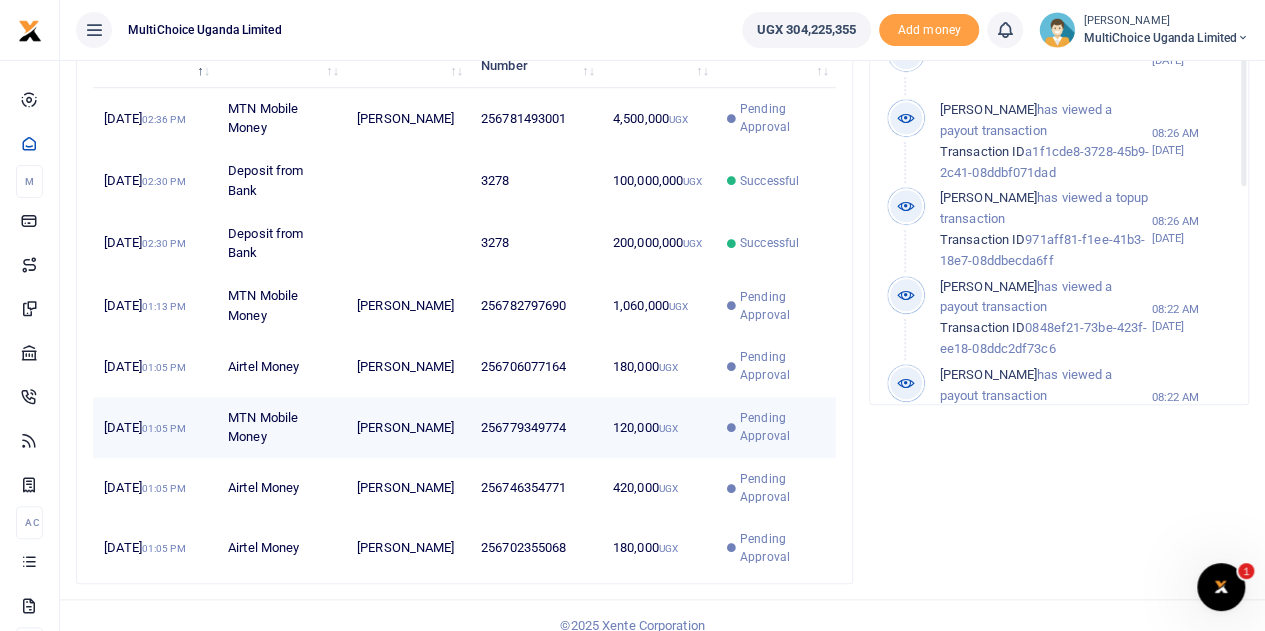 scroll, scrollTop: 786, scrollLeft: 0, axis: vertical 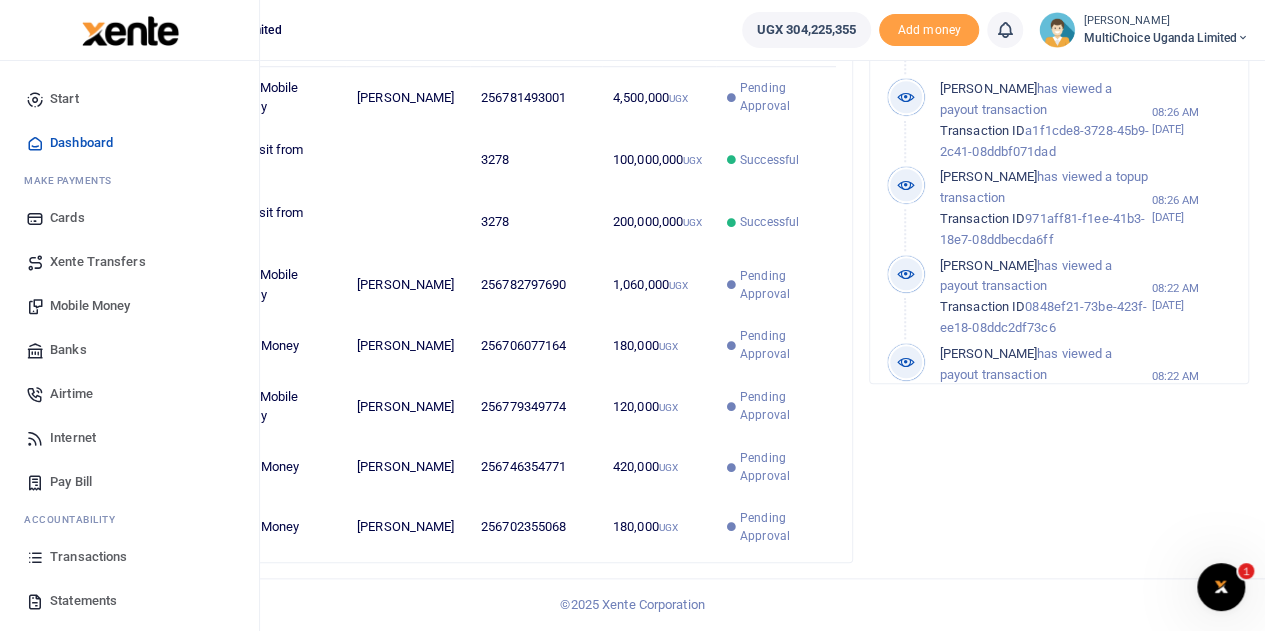 click on "Transactions" at bounding box center (88, 557) 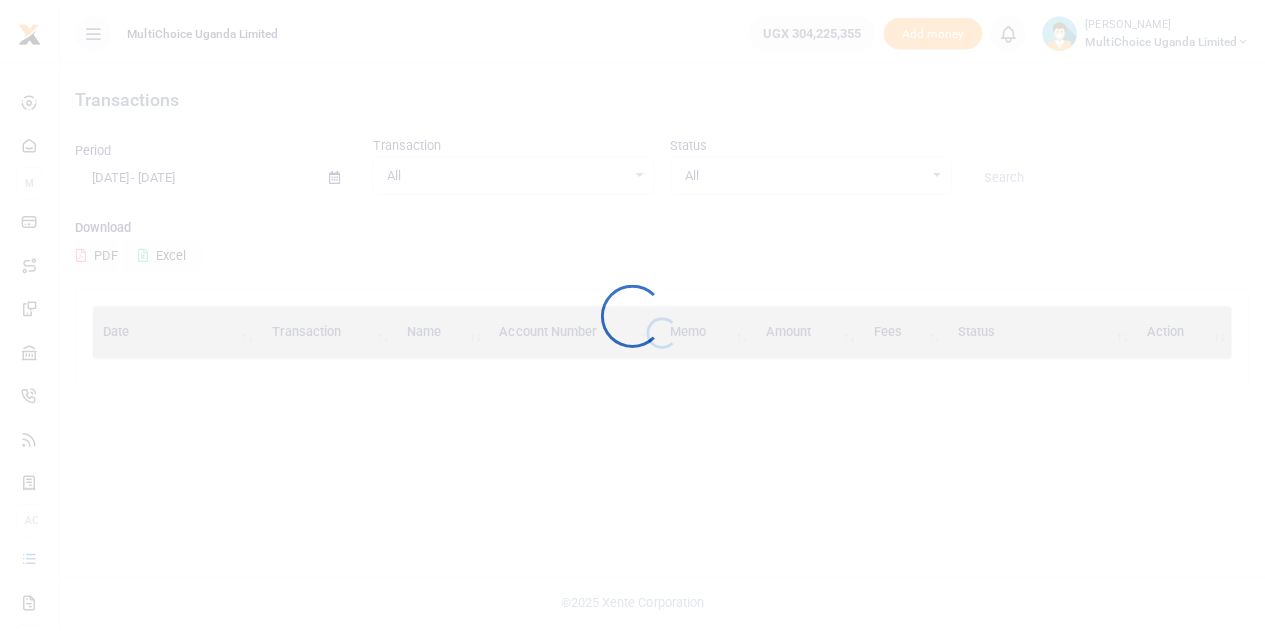 scroll, scrollTop: 0, scrollLeft: 0, axis: both 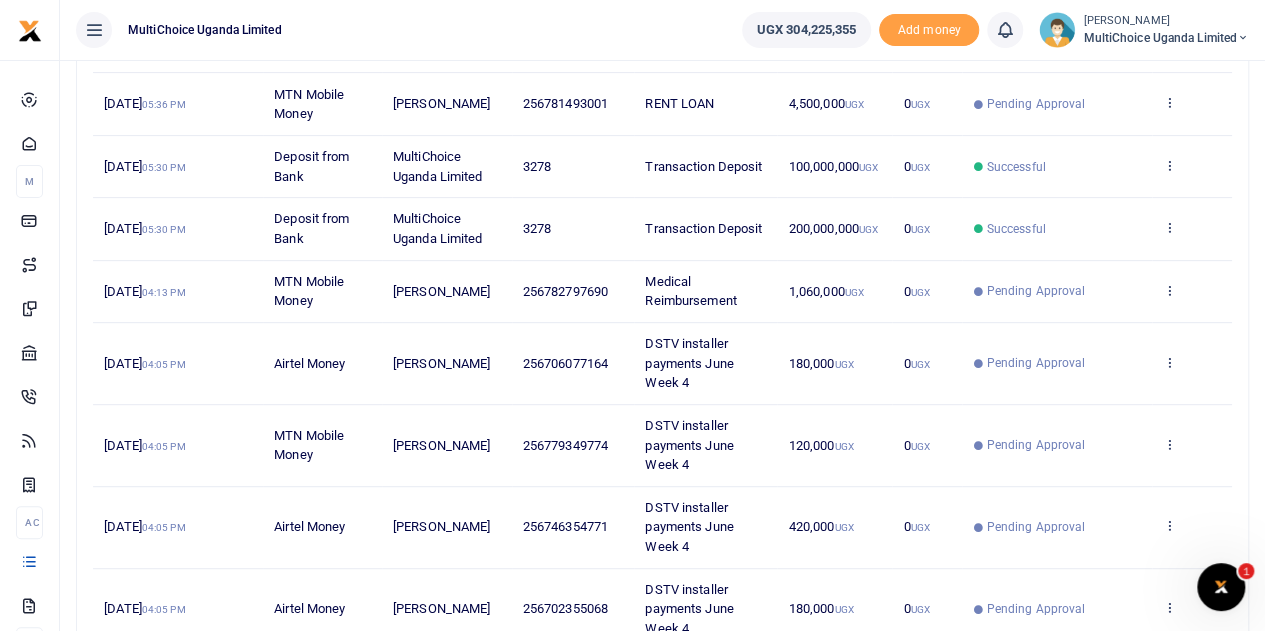 click on "View details
Send again" at bounding box center [1192, 292] 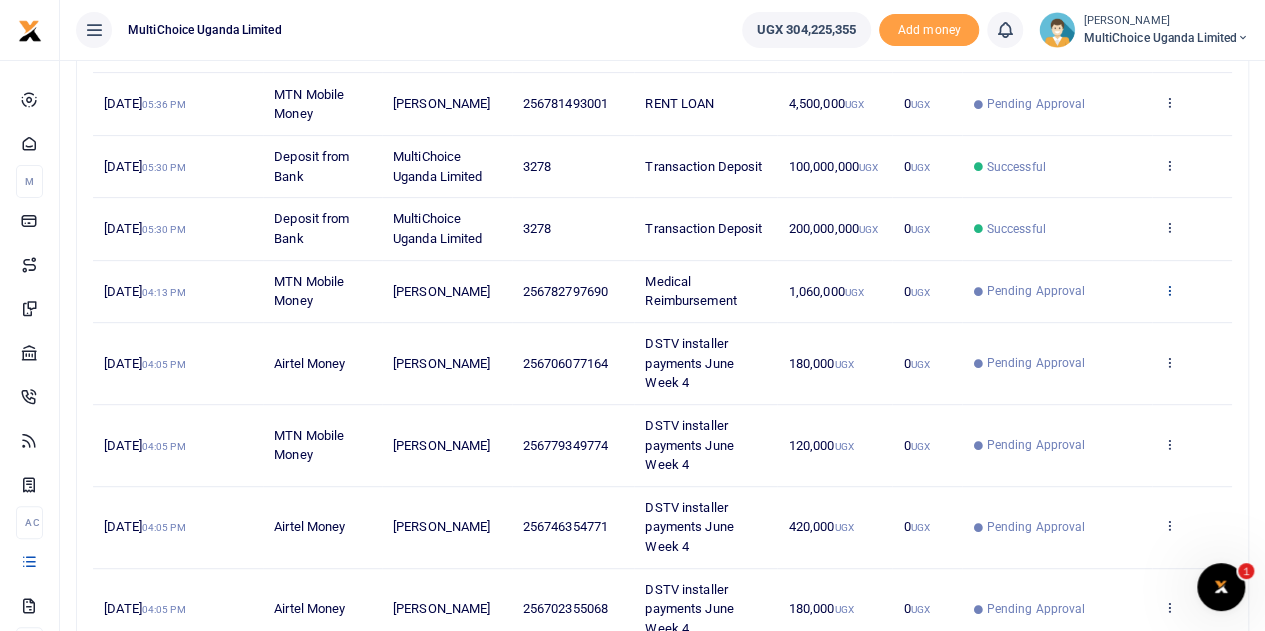 click at bounding box center (1169, 290) 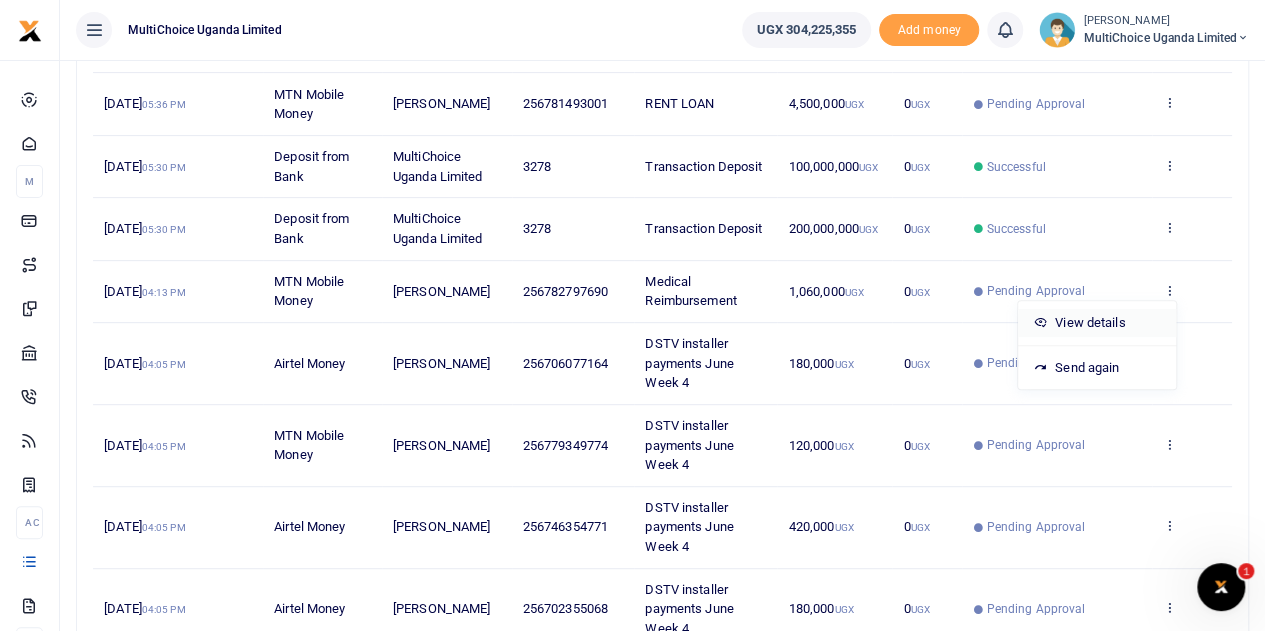click on "View details" at bounding box center [1097, 323] 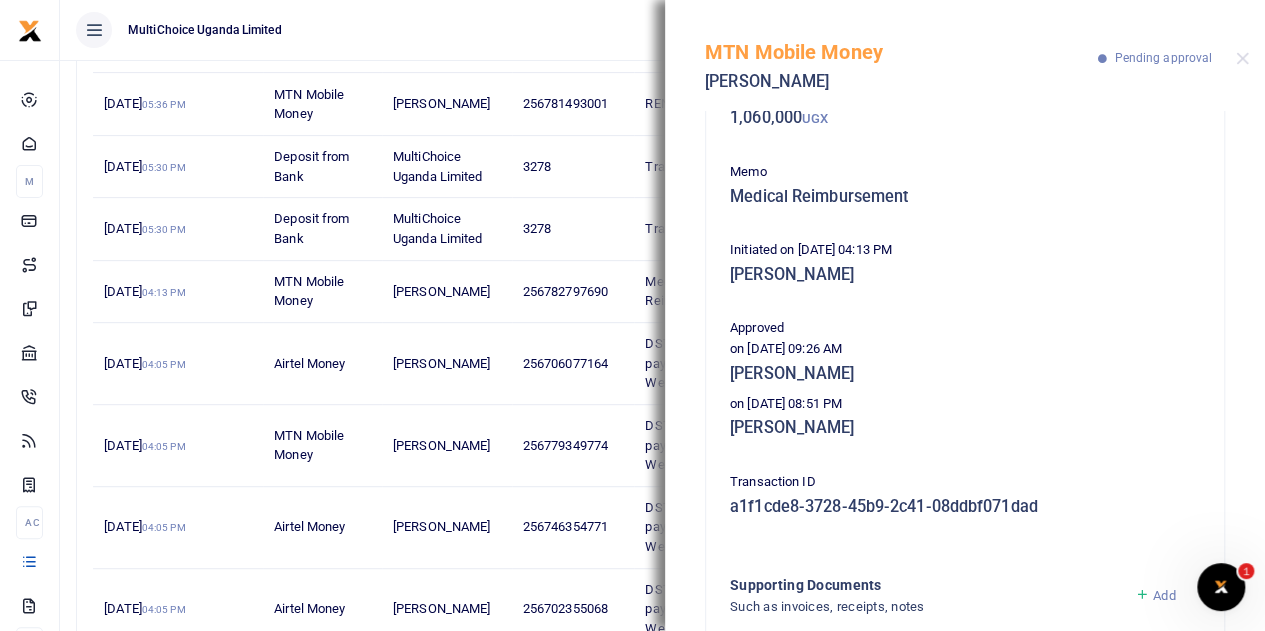 scroll, scrollTop: 200, scrollLeft: 0, axis: vertical 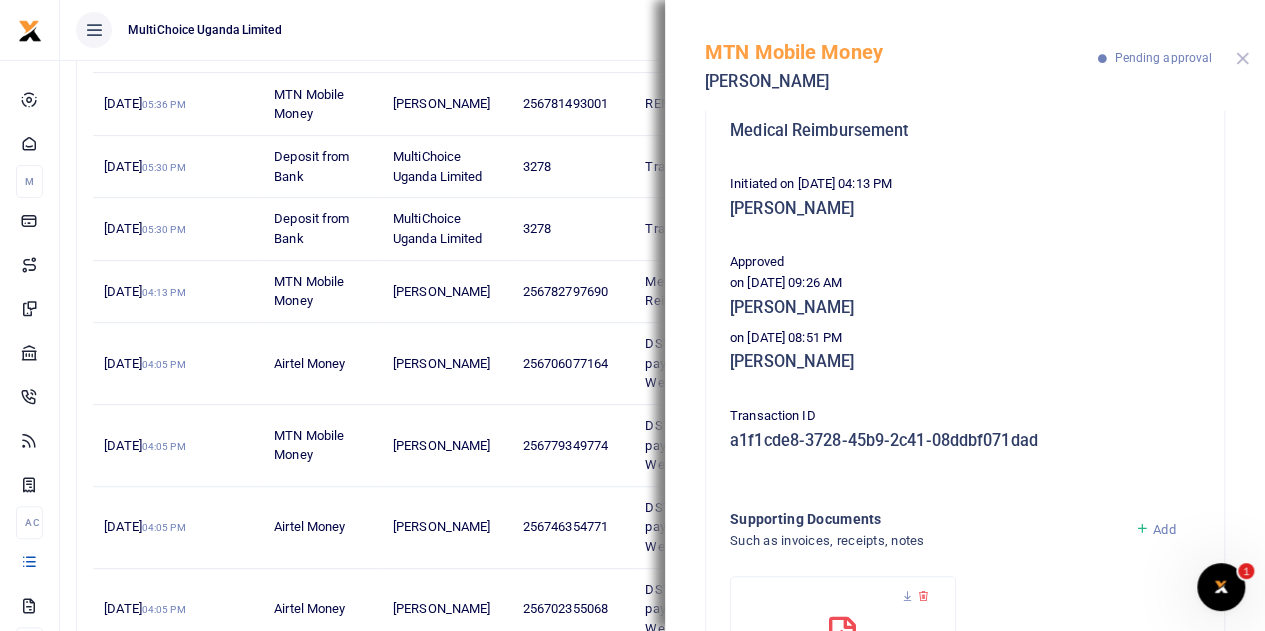 click at bounding box center (1242, 58) 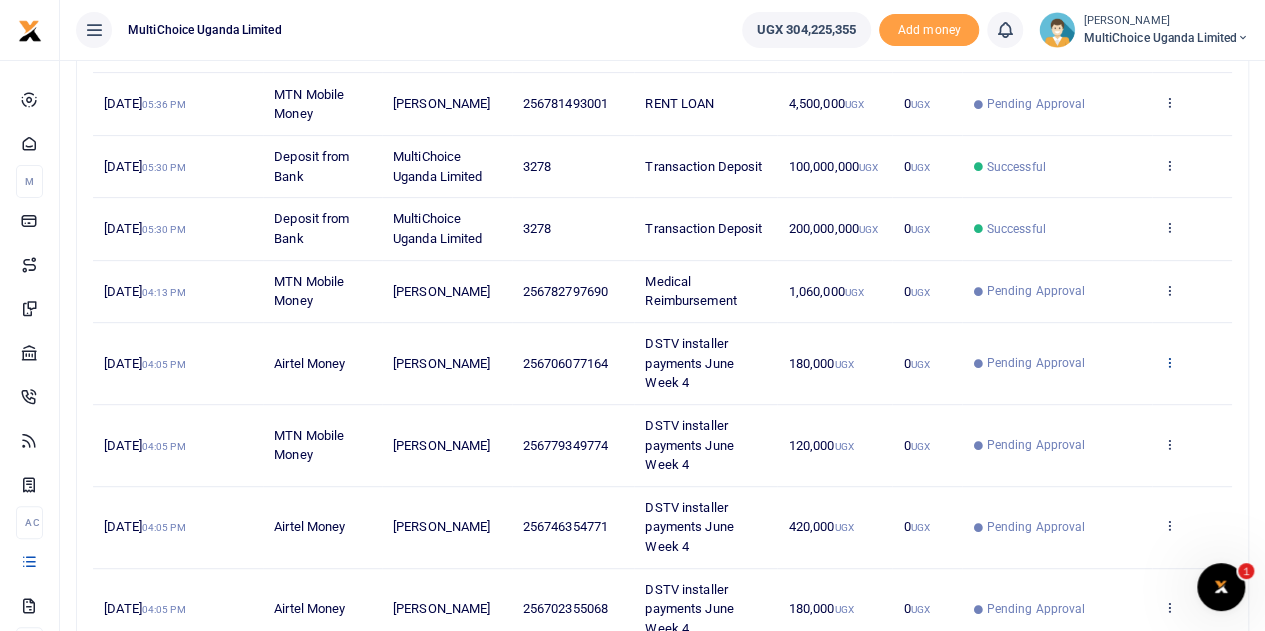 click at bounding box center [1169, 362] 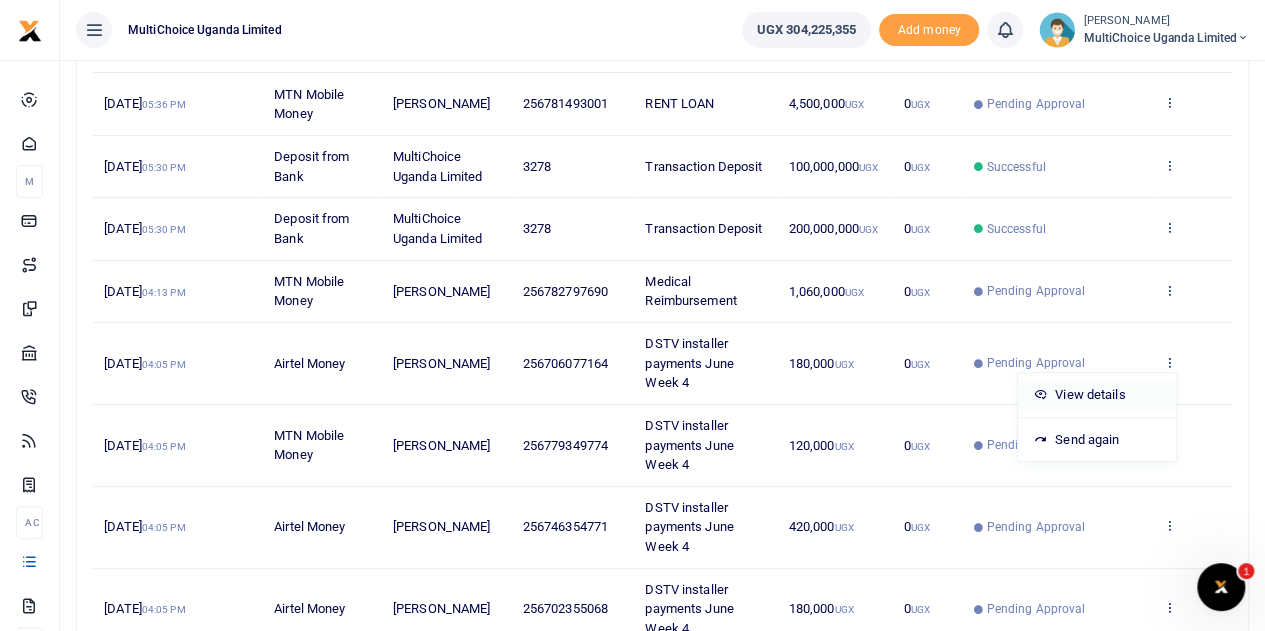 click on "View details" at bounding box center (1097, 395) 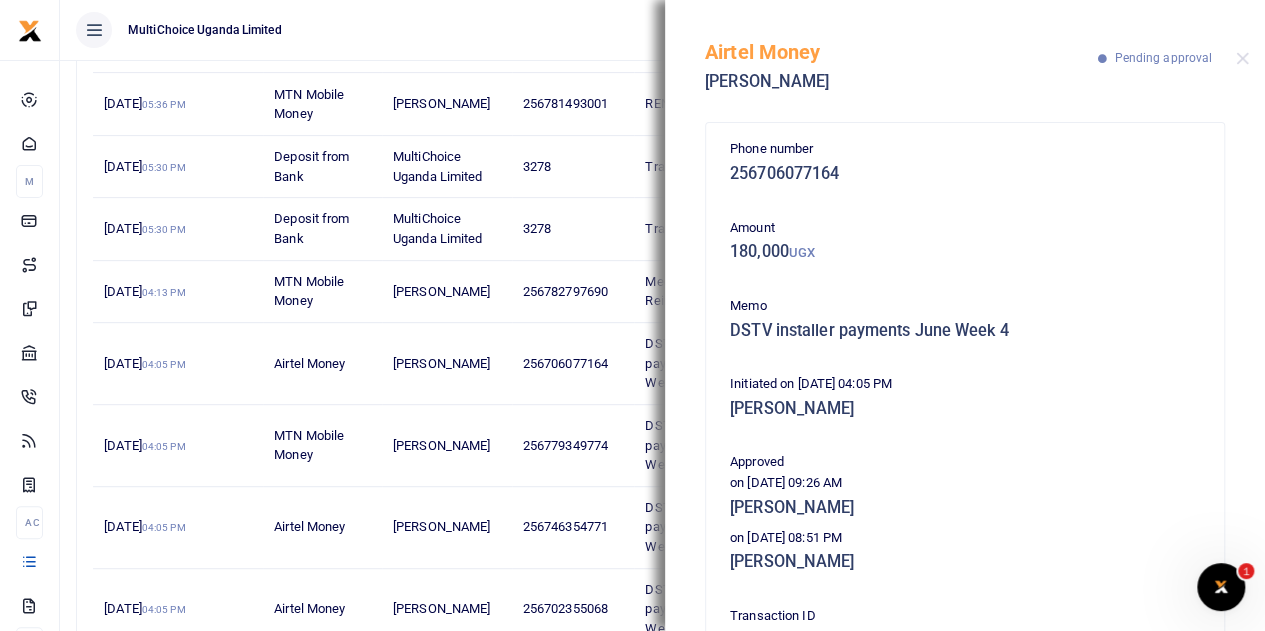 scroll, scrollTop: 100, scrollLeft: 0, axis: vertical 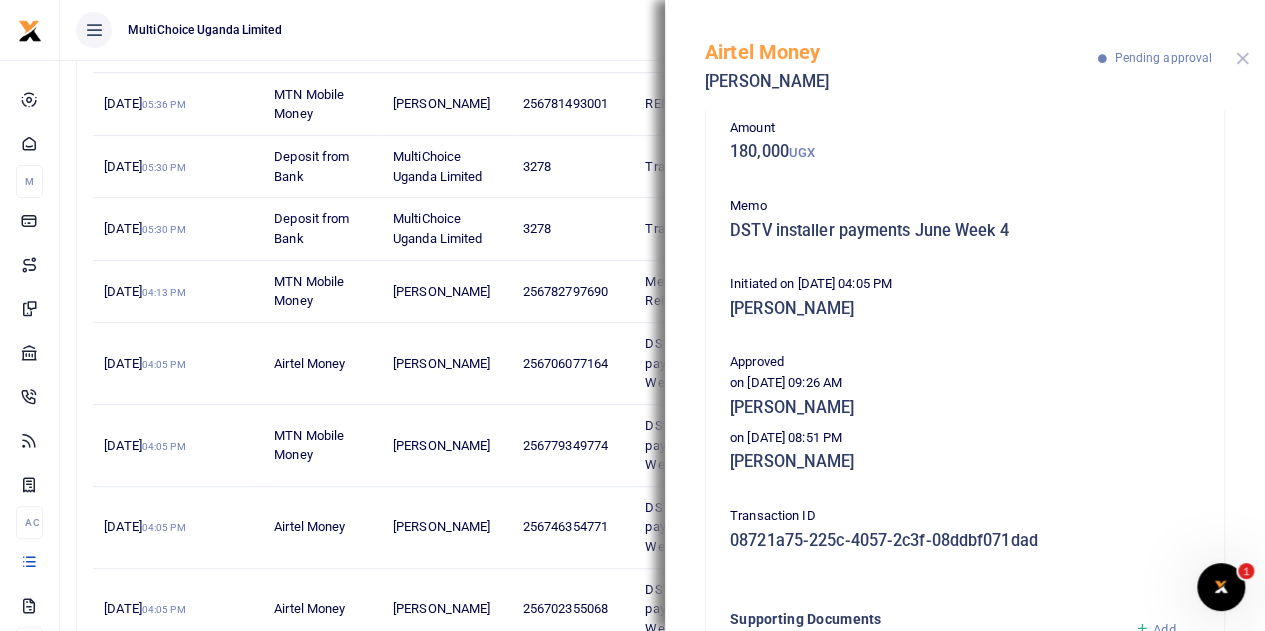 click at bounding box center [1242, 58] 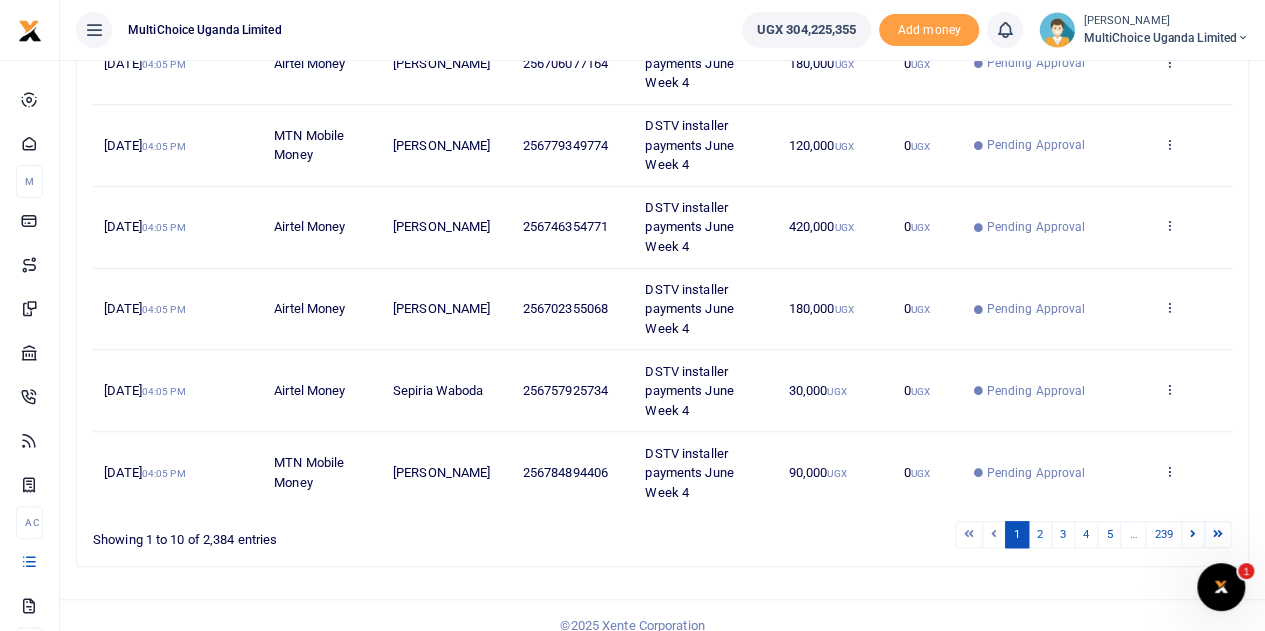 scroll, scrollTop: 614, scrollLeft: 0, axis: vertical 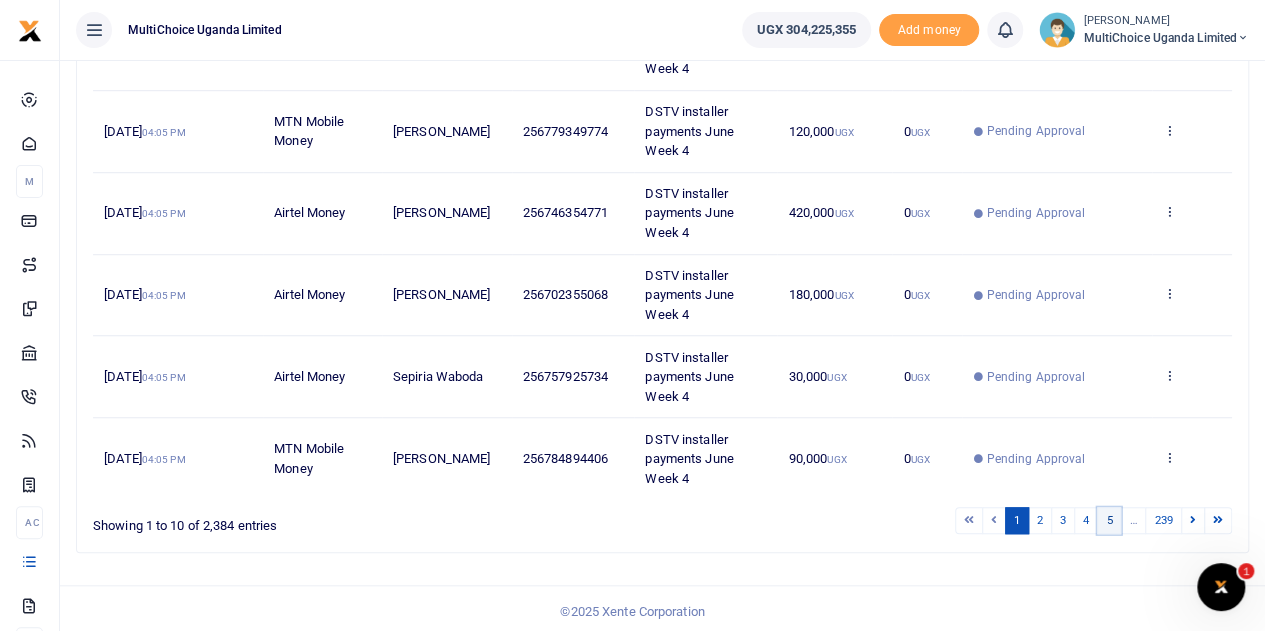 click on "5" at bounding box center [1109, 520] 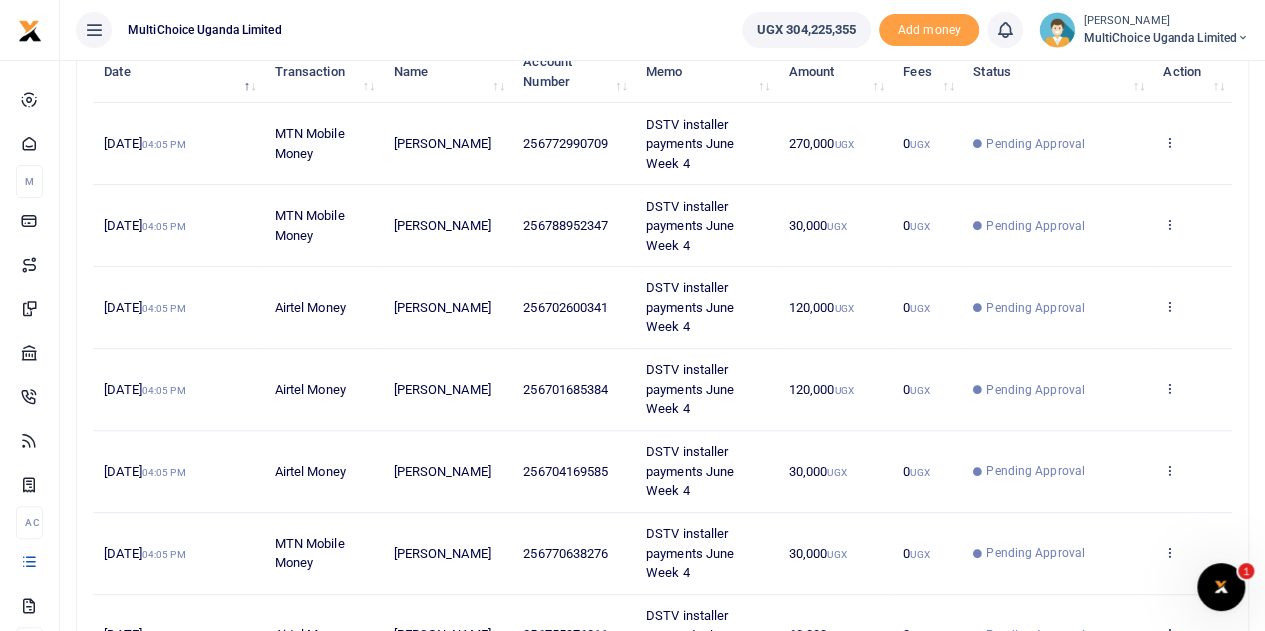scroll, scrollTop: 214, scrollLeft: 0, axis: vertical 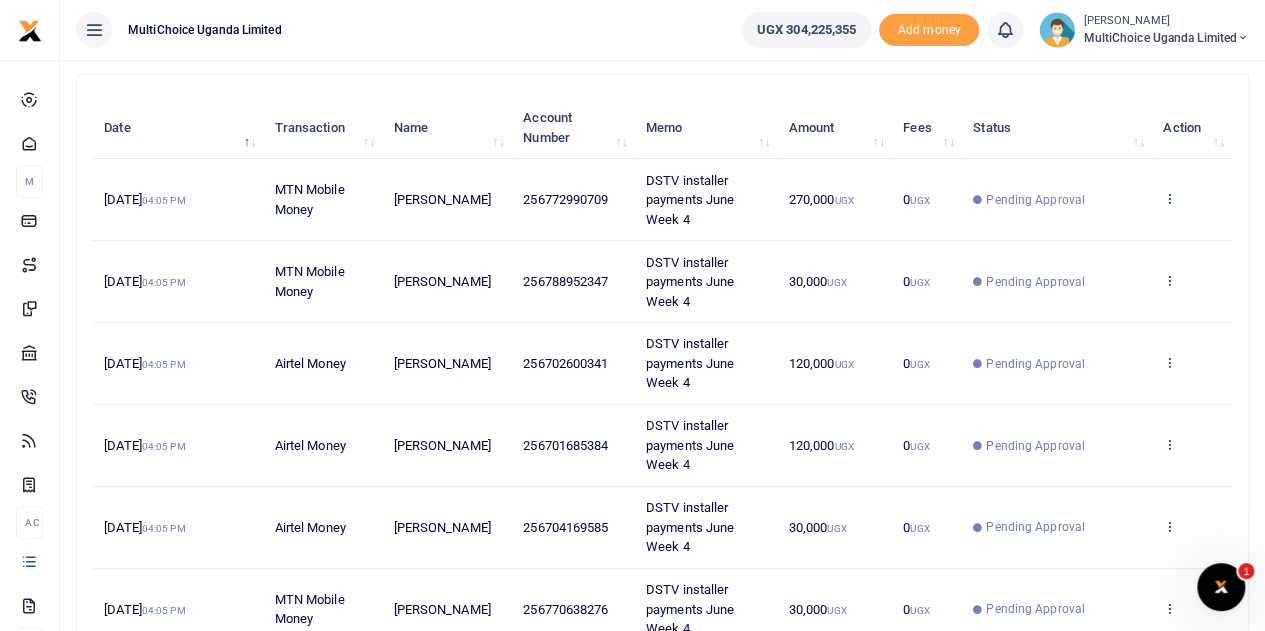 click at bounding box center [1169, 198] 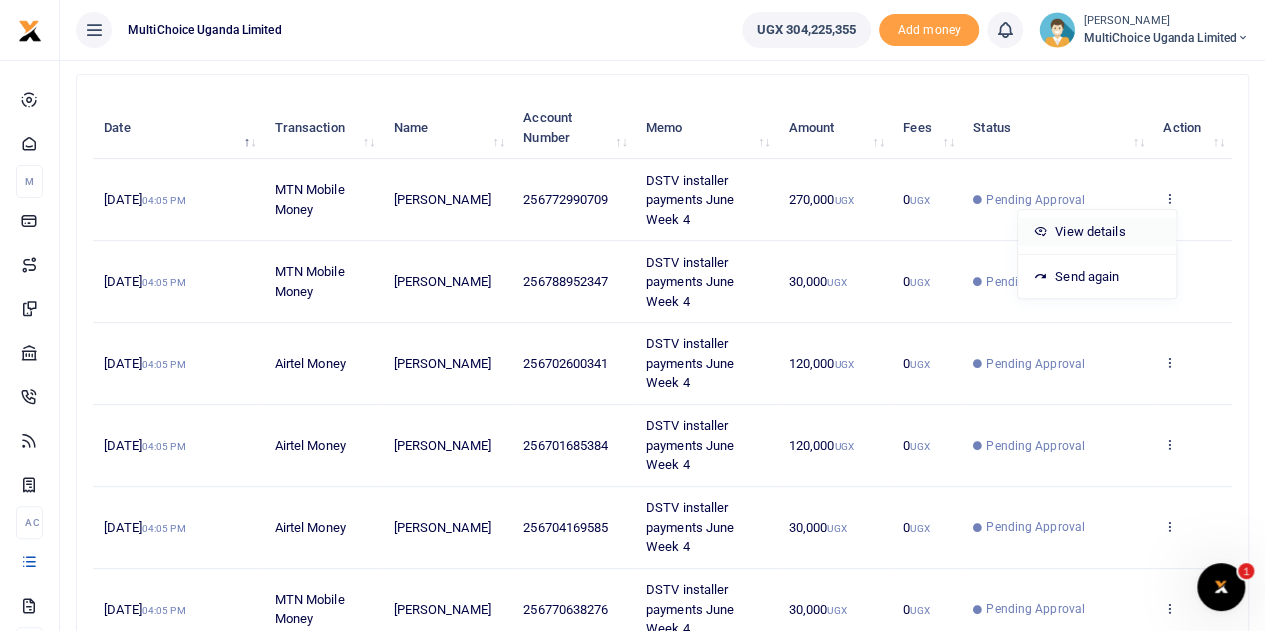 click on "View details" at bounding box center [1097, 232] 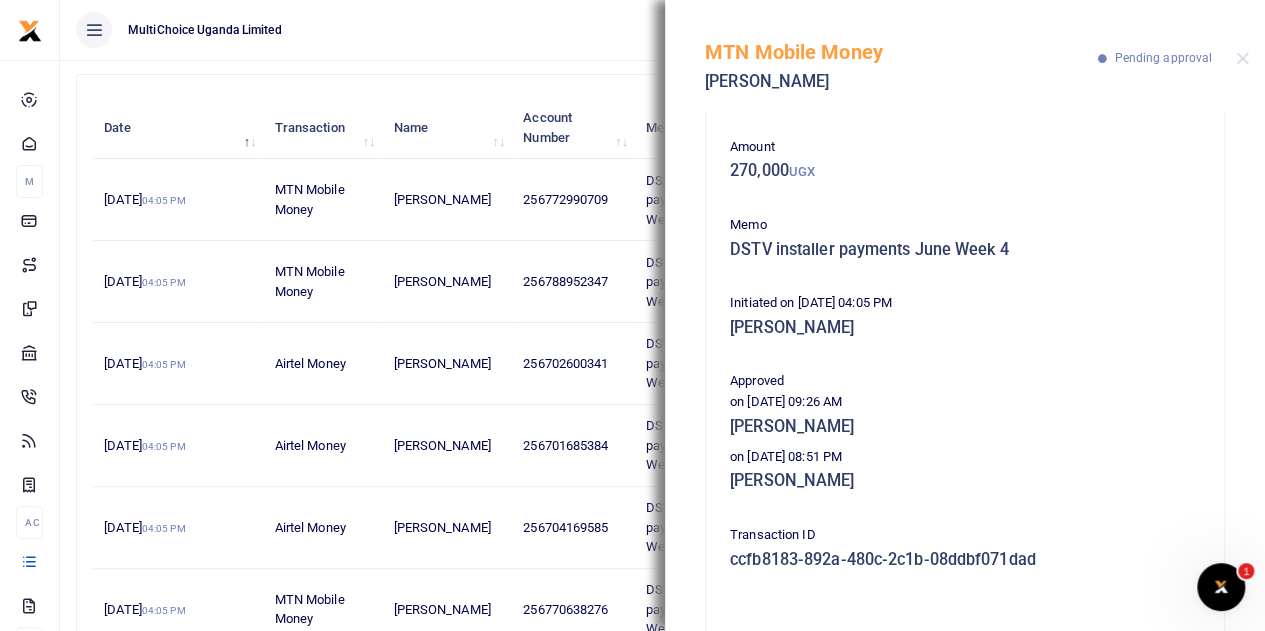 scroll, scrollTop: 100, scrollLeft: 0, axis: vertical 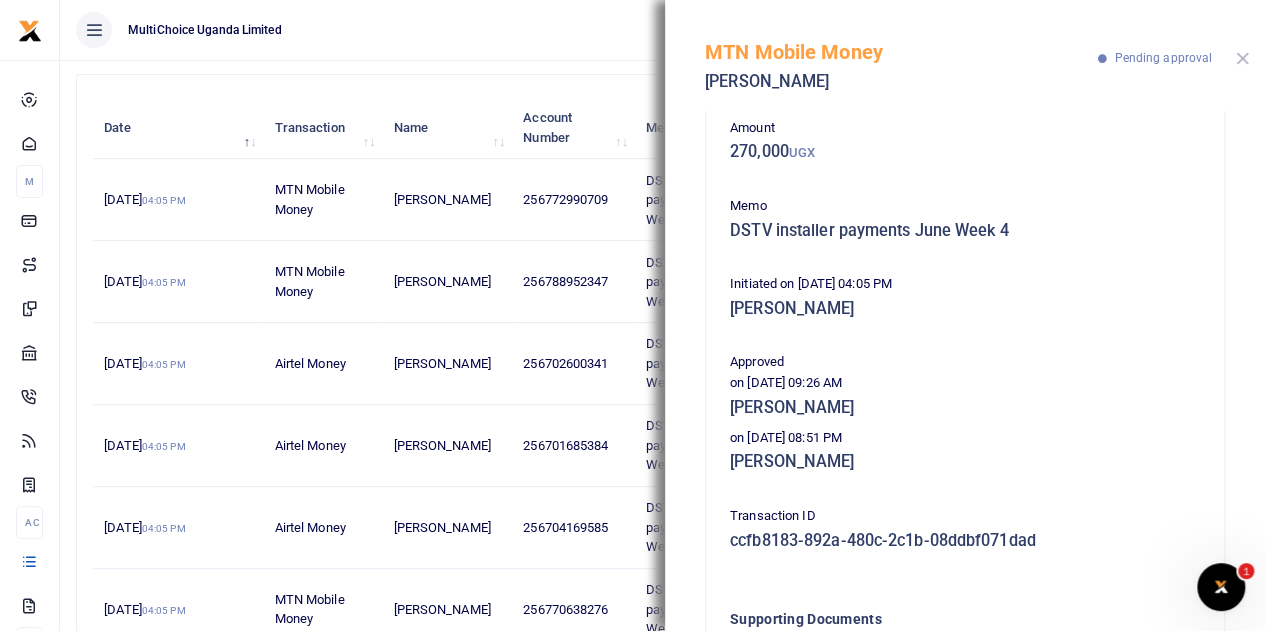 click at bounding box center (1242, 58) 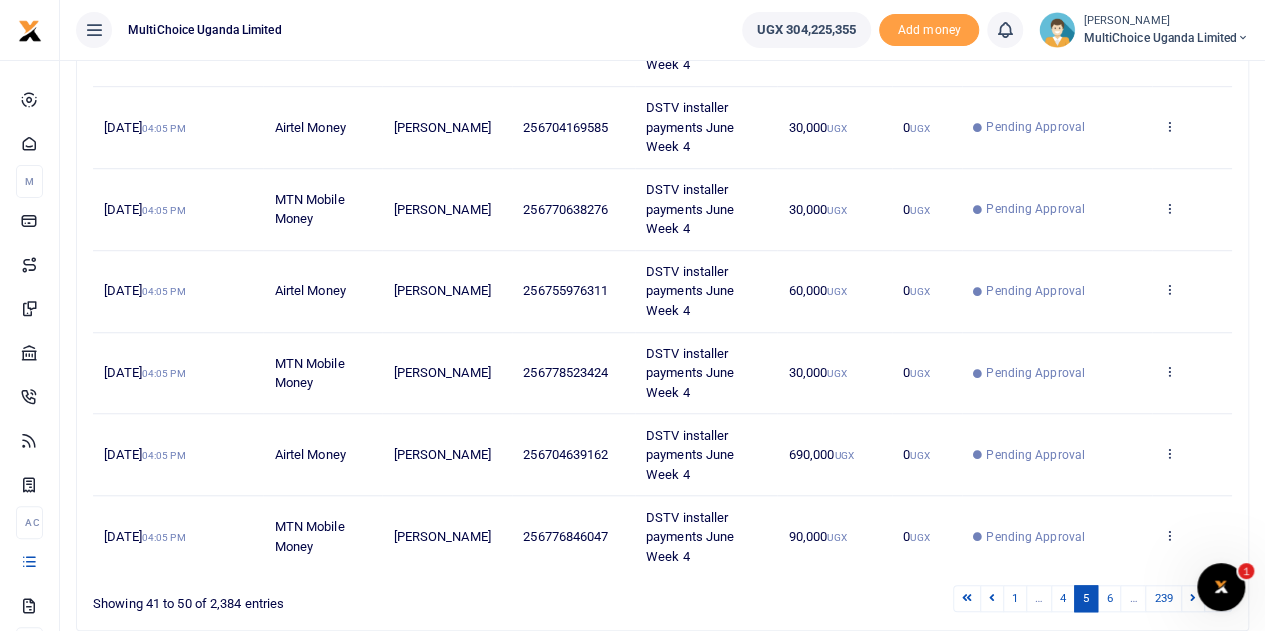 scroll, scrollTop: 692, scrollLeft: 0, axis: vertical 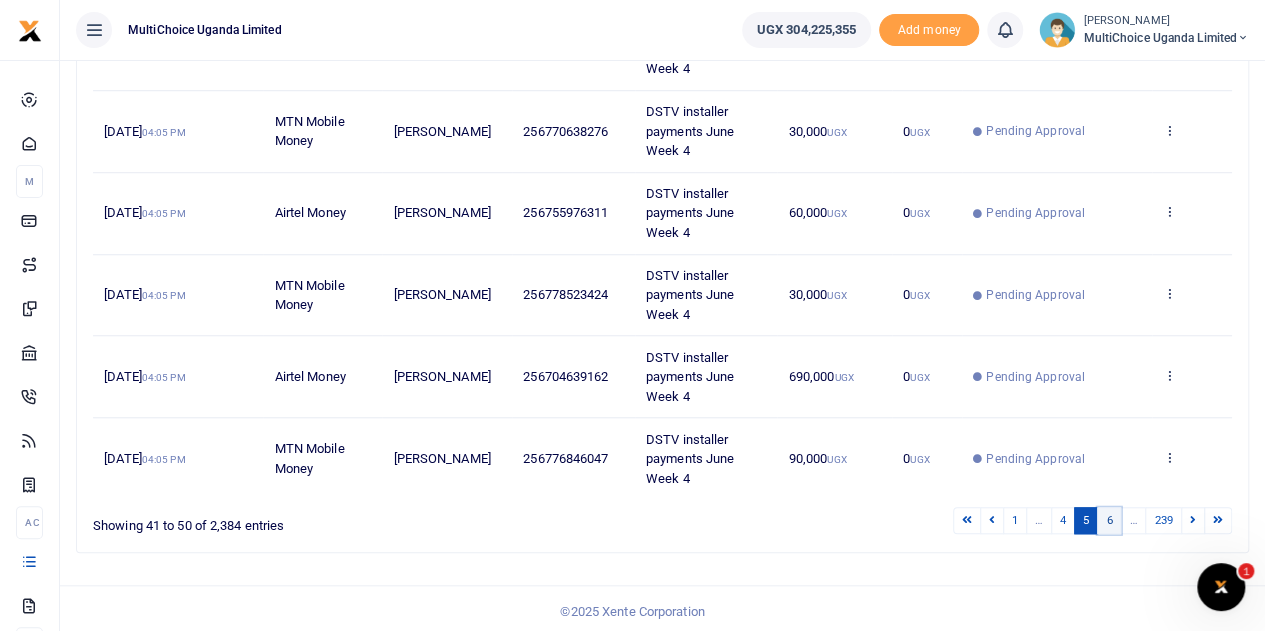 click on "6" at bounding box center [1109, 520] 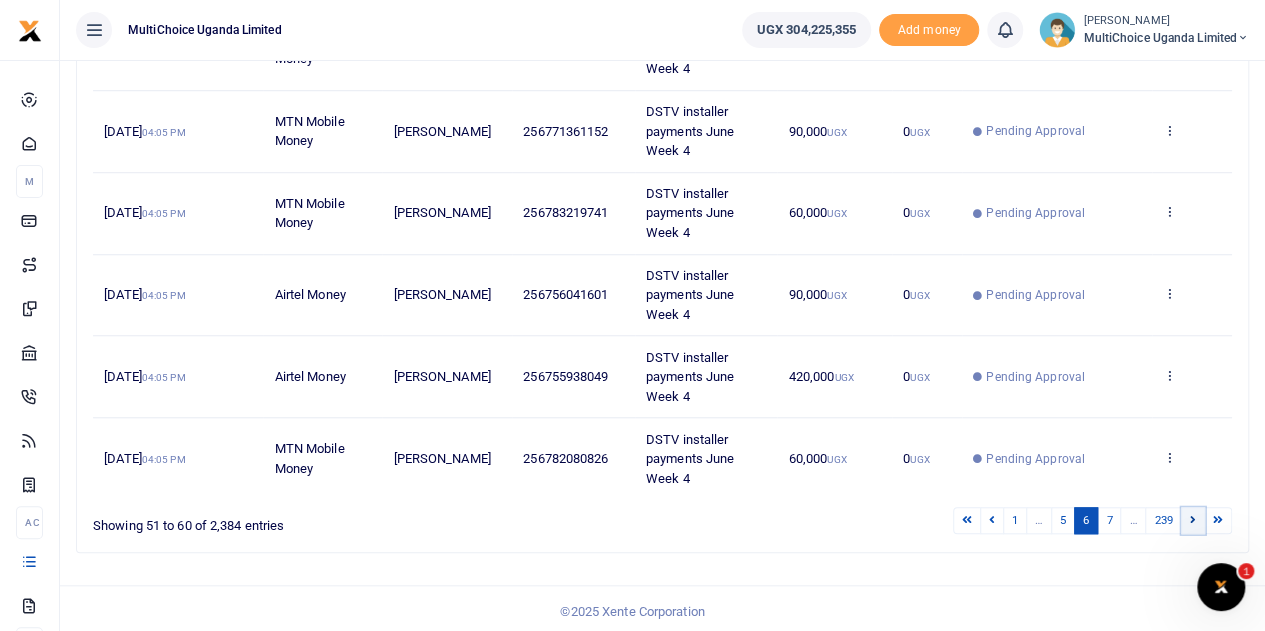 click at bounding box center (1193, 520) 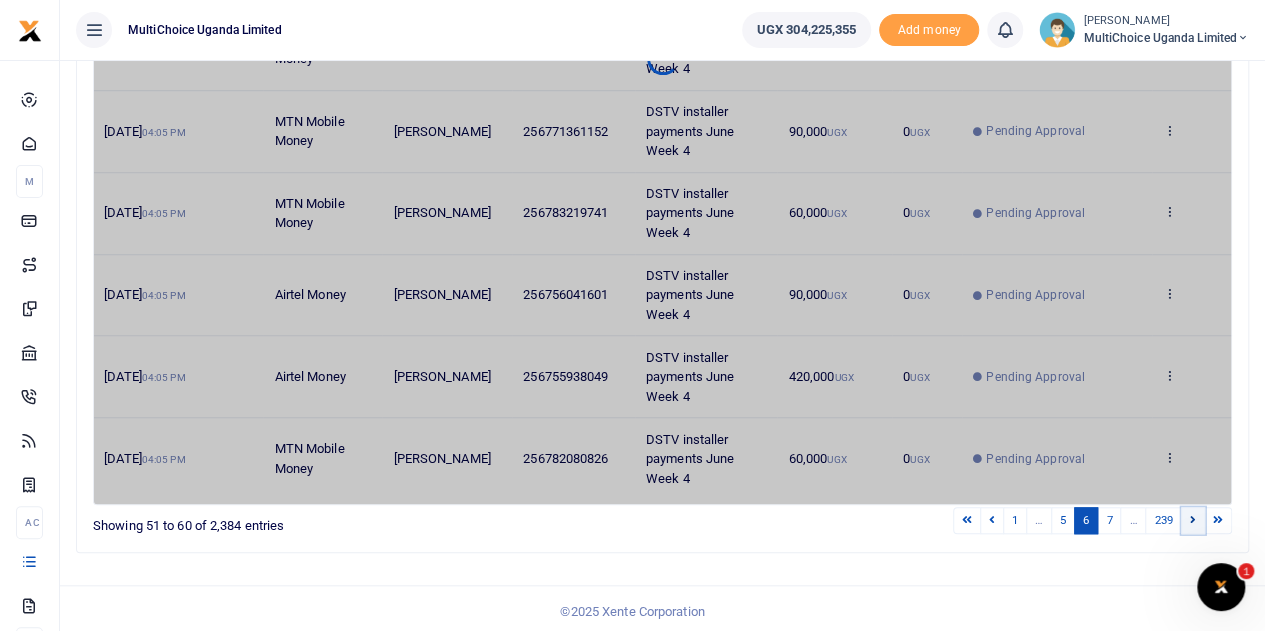 click at bounding box center (1193, 520) 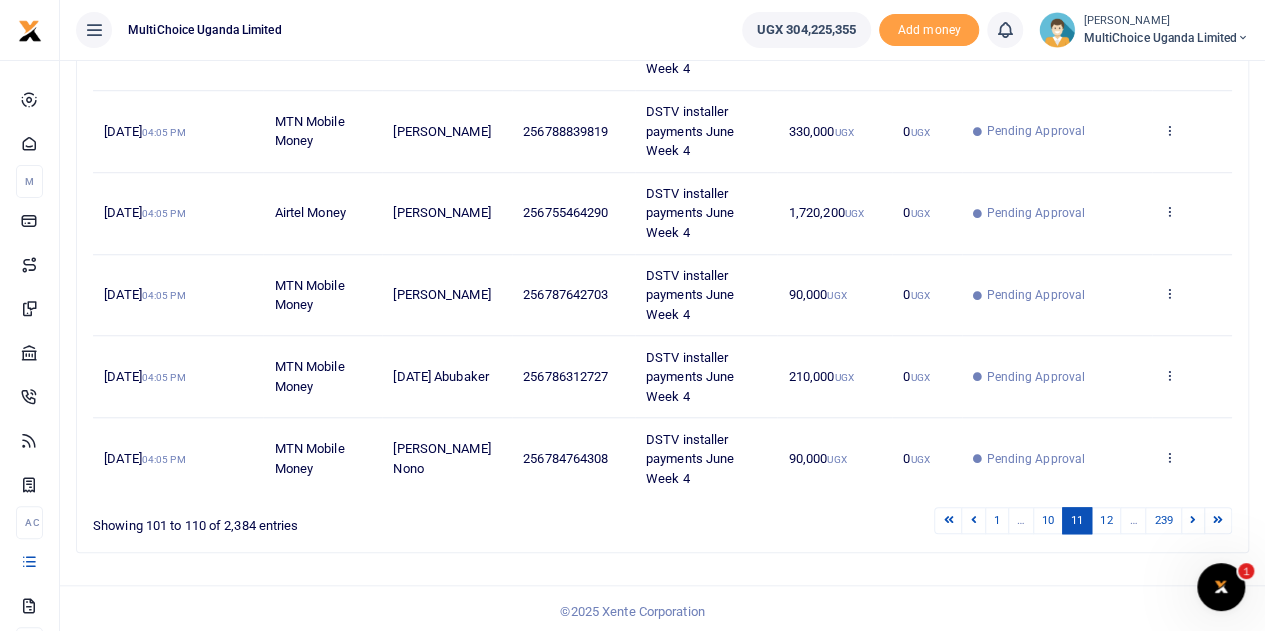 click at bounding box center [1193, 520] 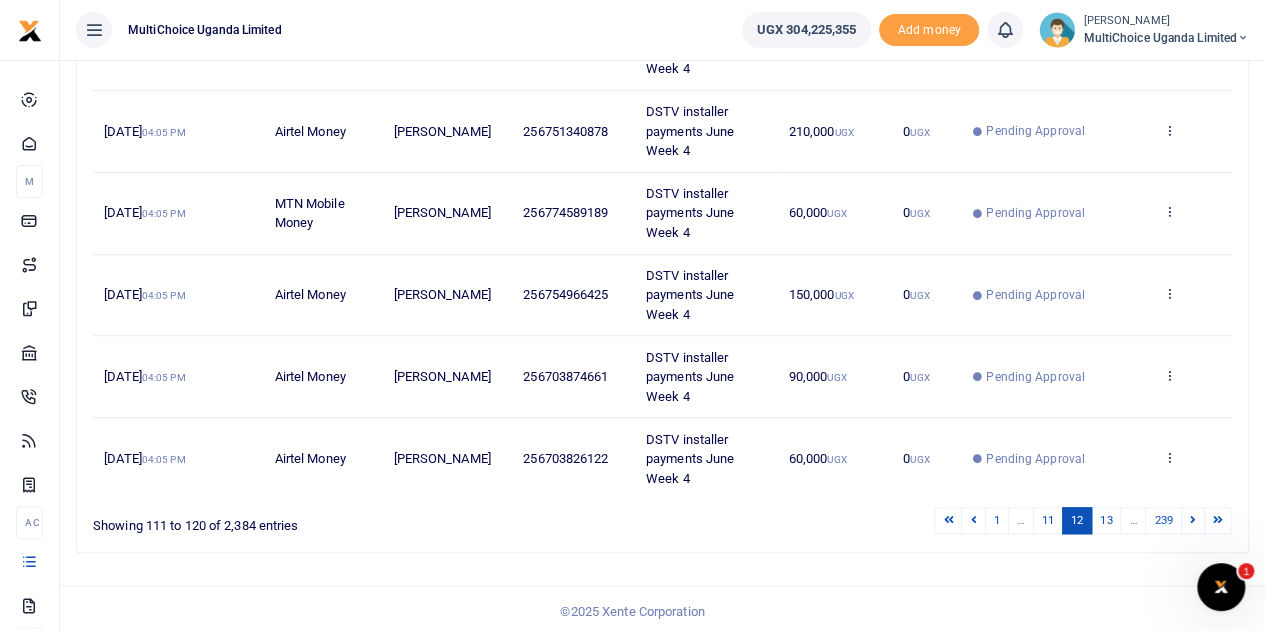 click at bounding box center [1193, 520] 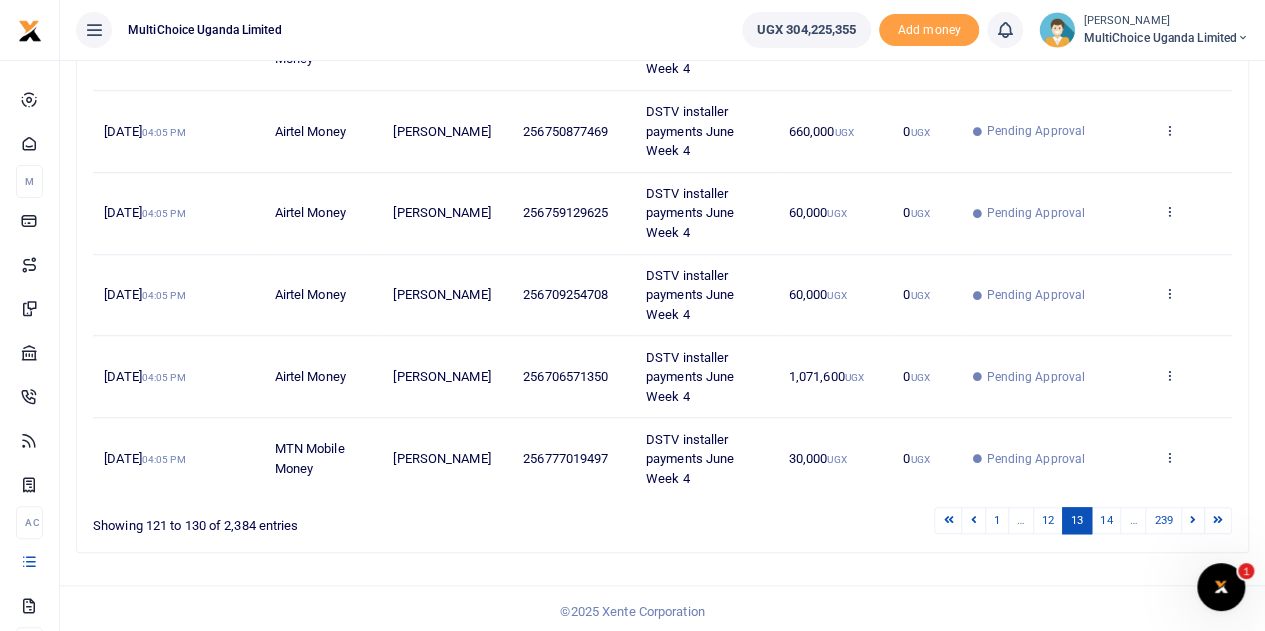 click at bounding box center (1193, 520) 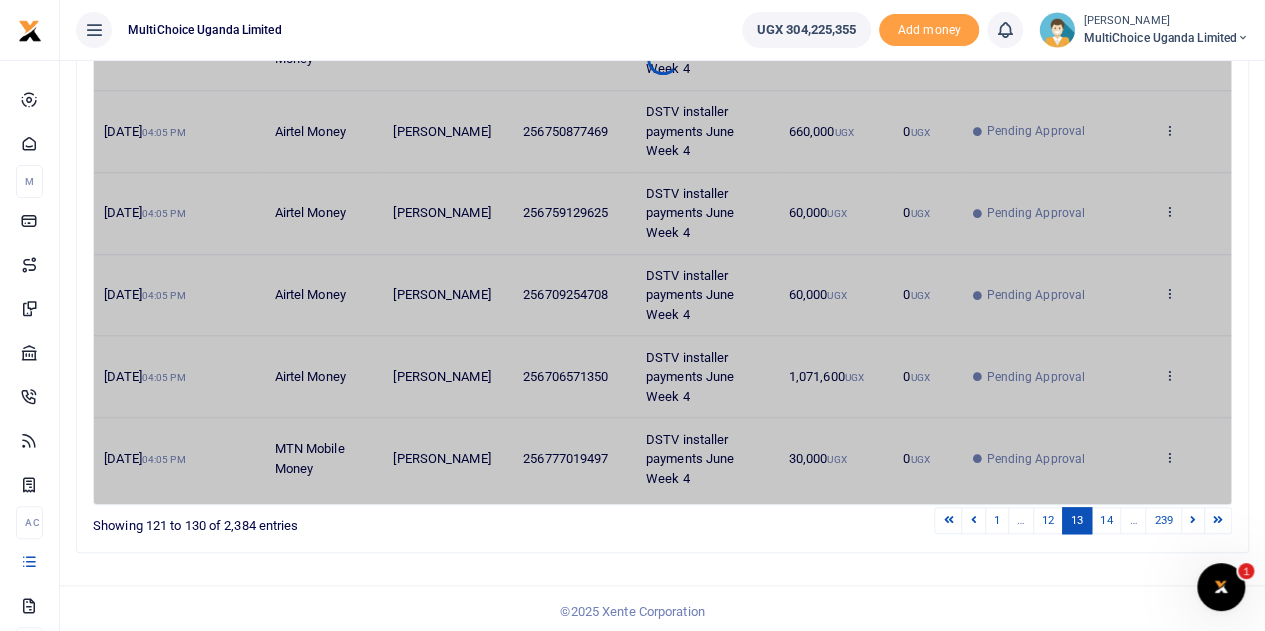 click at bounding box center [1193, 520] 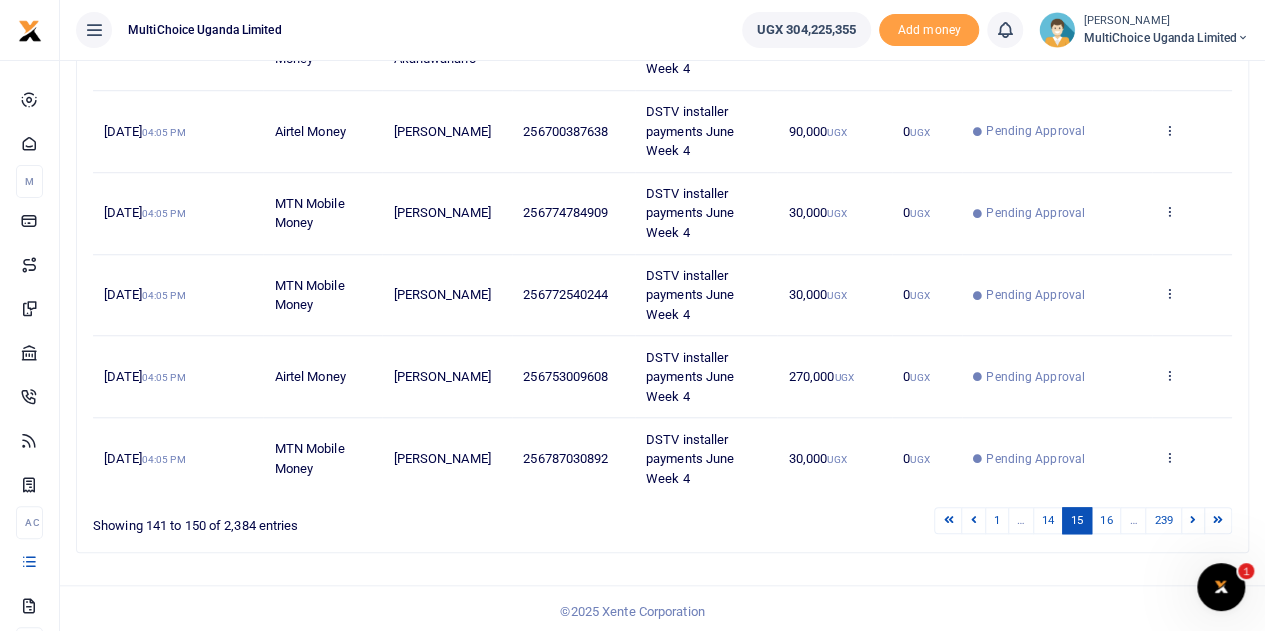 click at bounding box center (1193, 520) 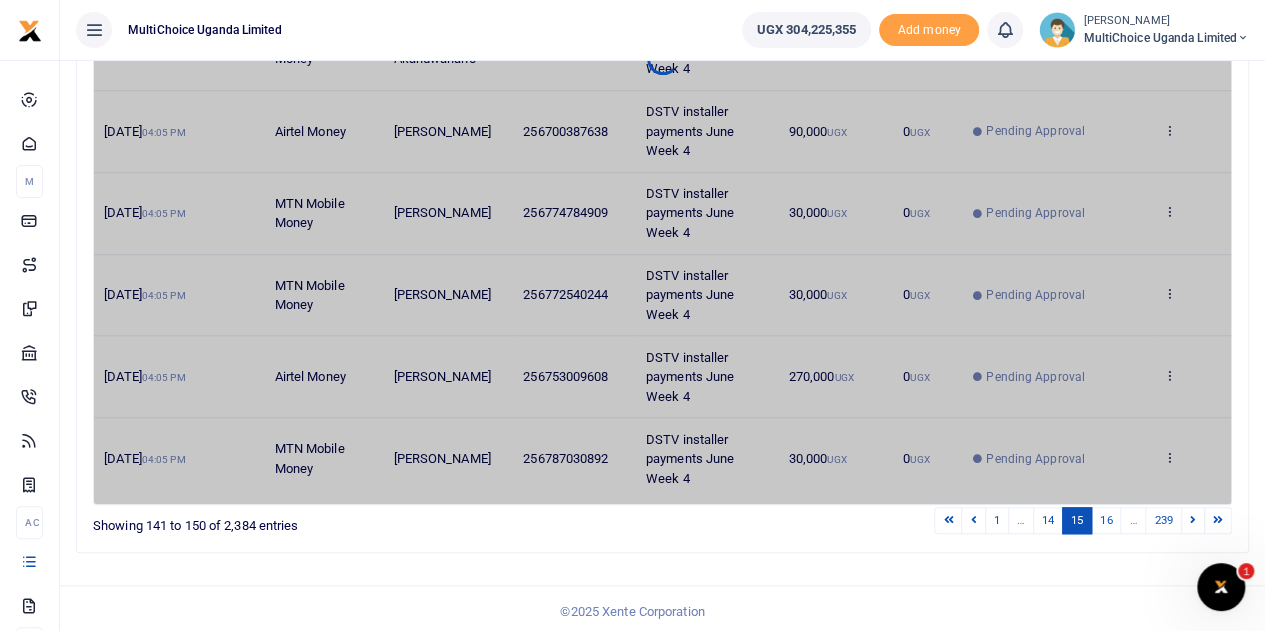 click at bounding box center [1193, 520] 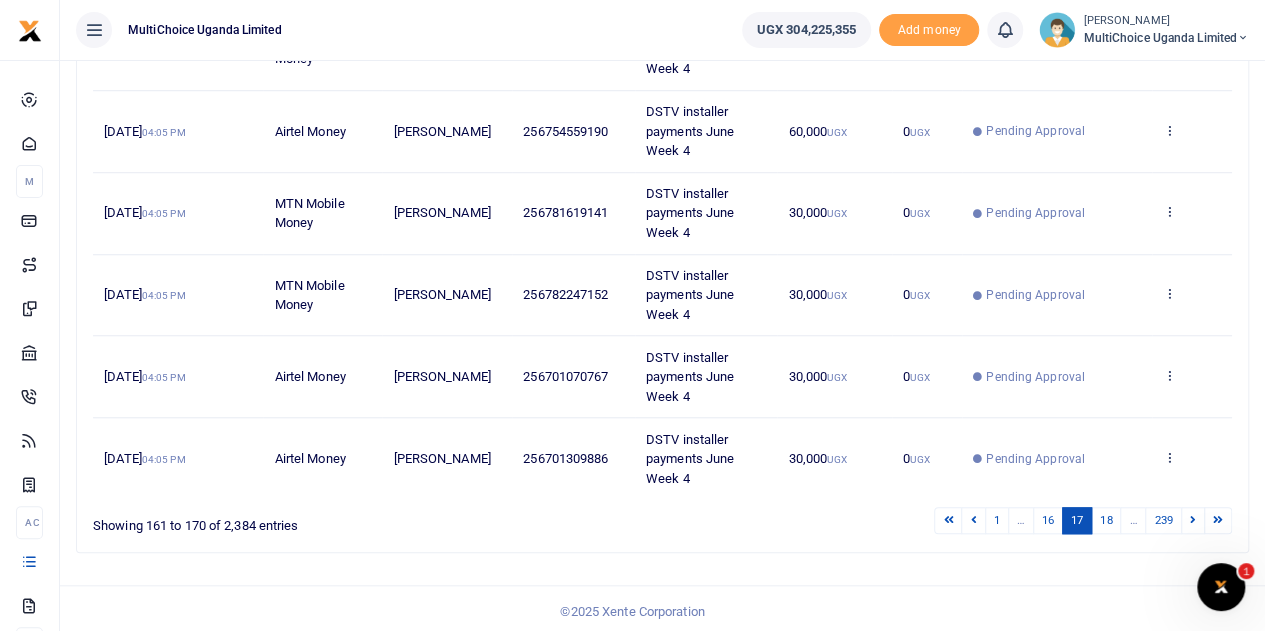 click at bounding box center [1193, 520] 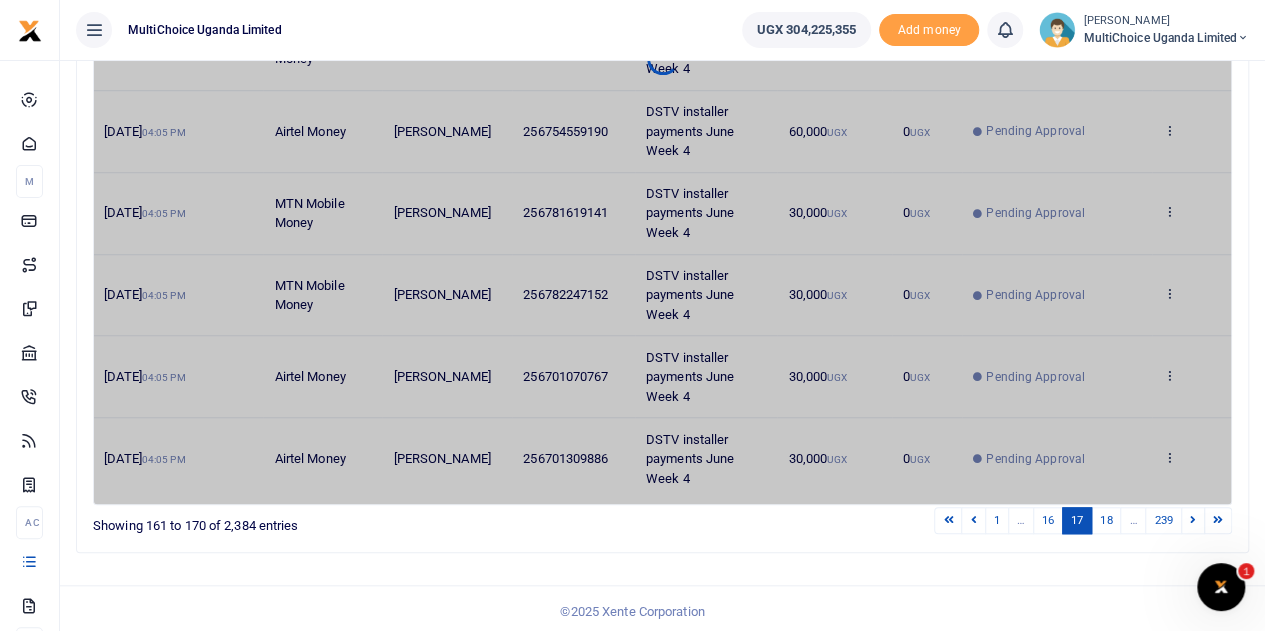 click at bounding box center (1193, 520) 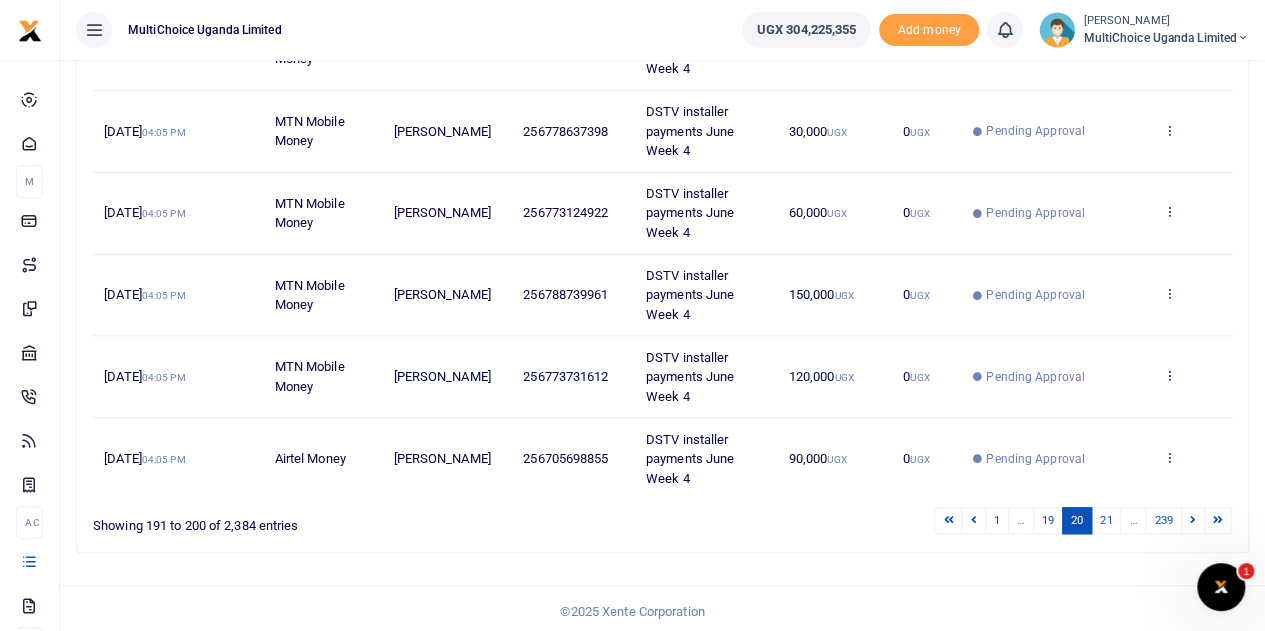 click at bounding box center [1193, 520] 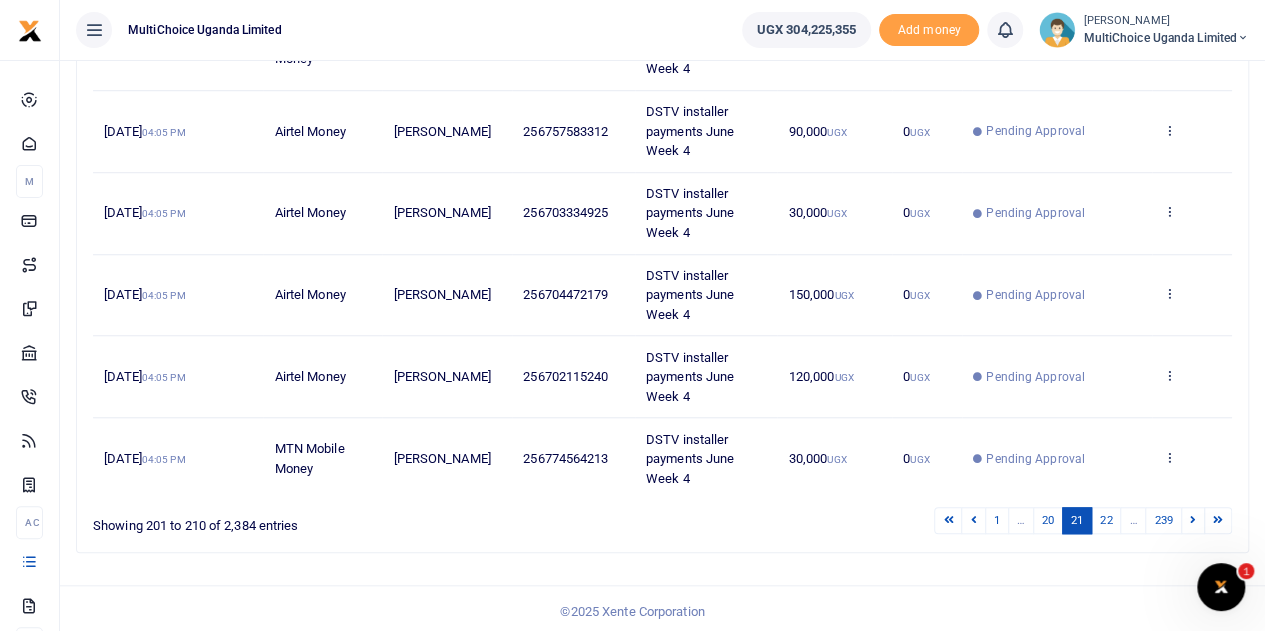 click at bounding box center [1193, 520] 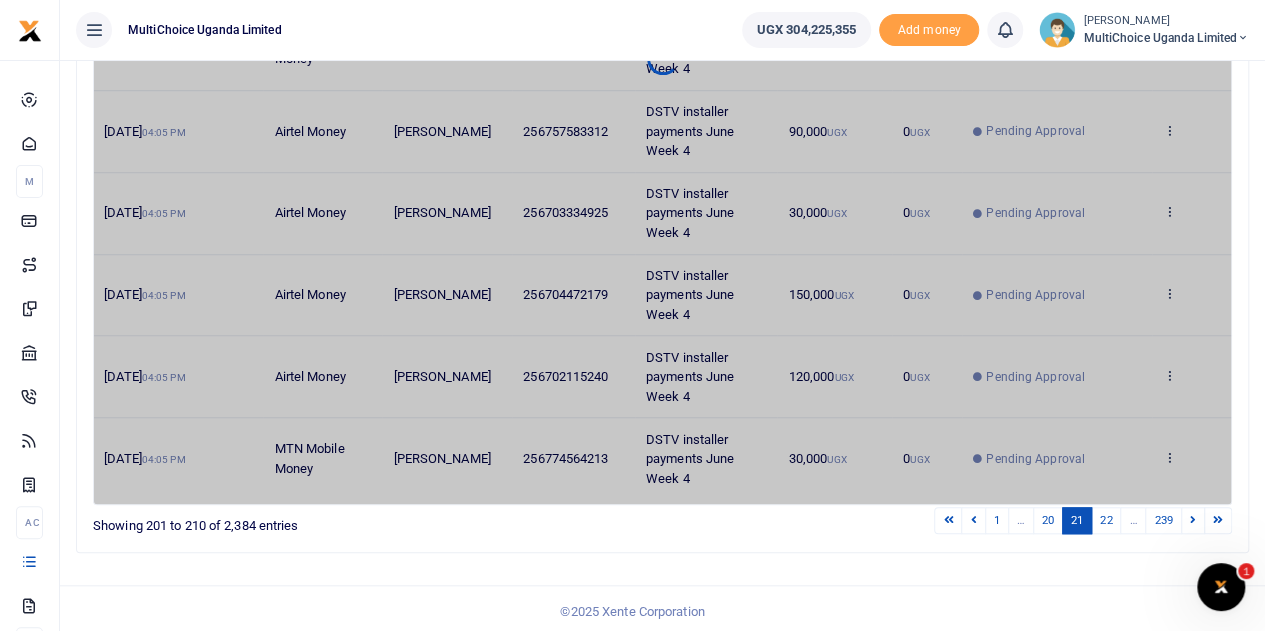 click at bounding box center [1193, 520] 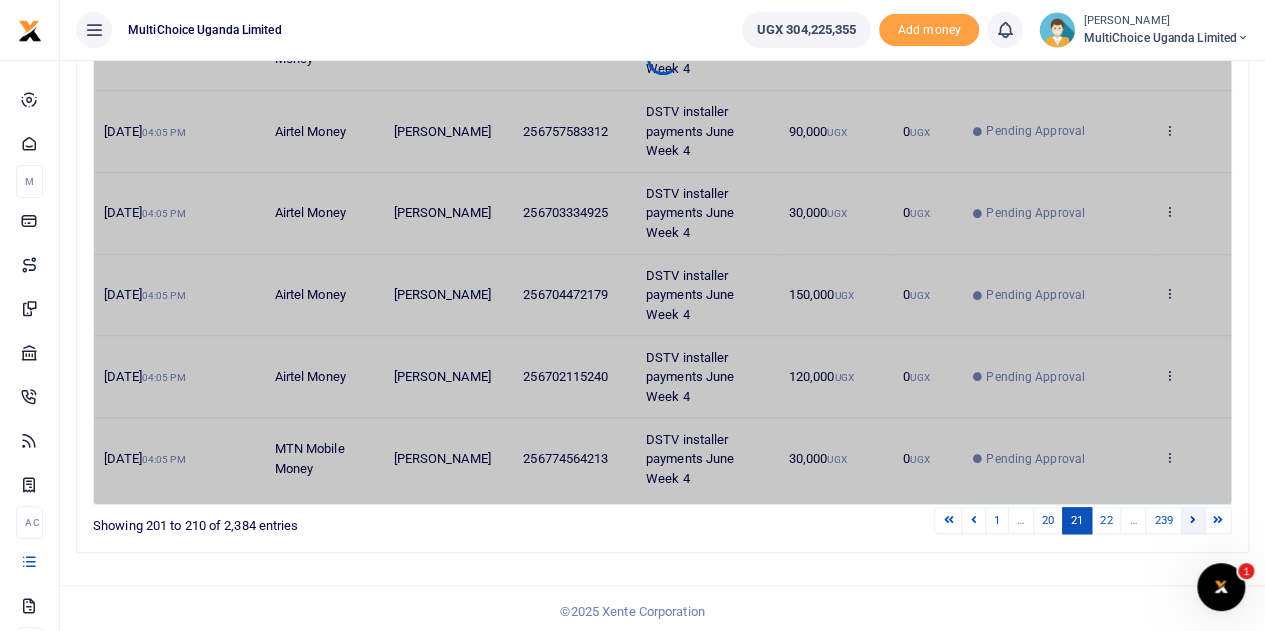 click at bounding box center [1193, 519] 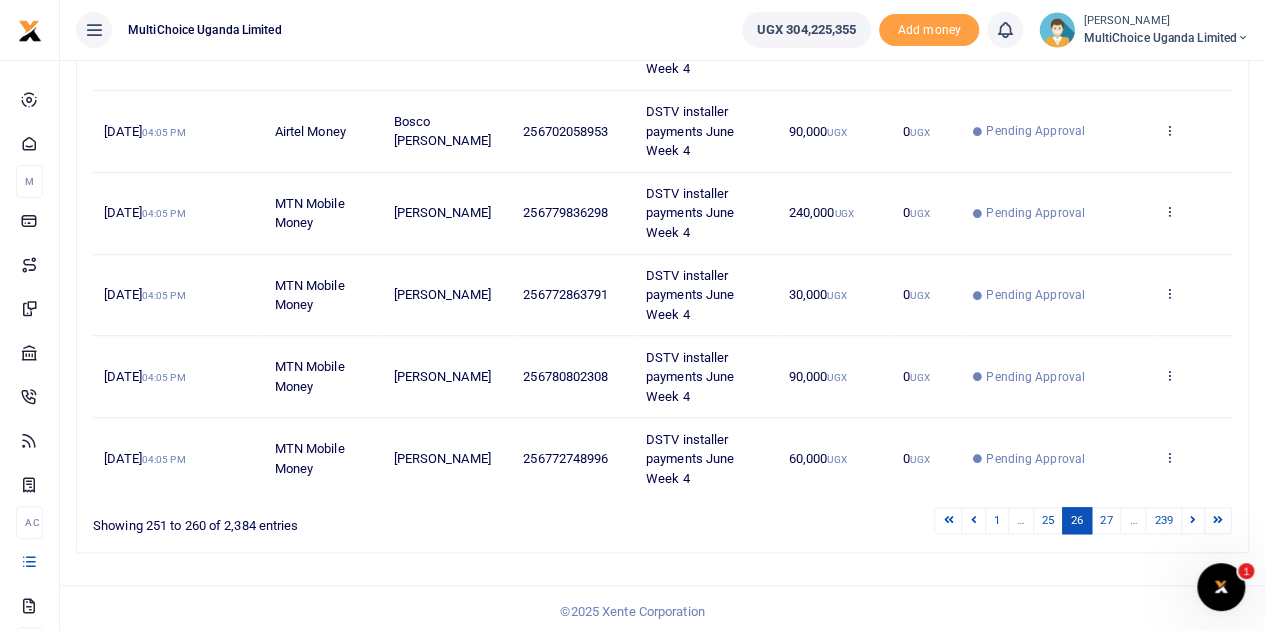 click at bounding box center (1193, 519) 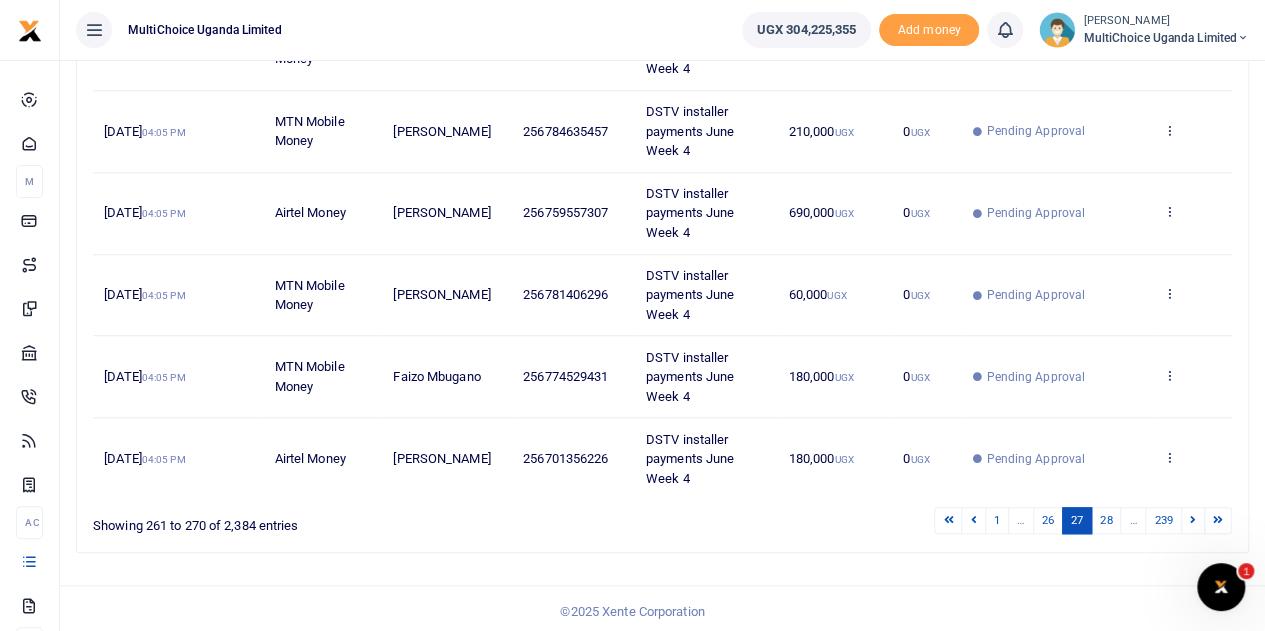 click at bounding box center (1193, 519) 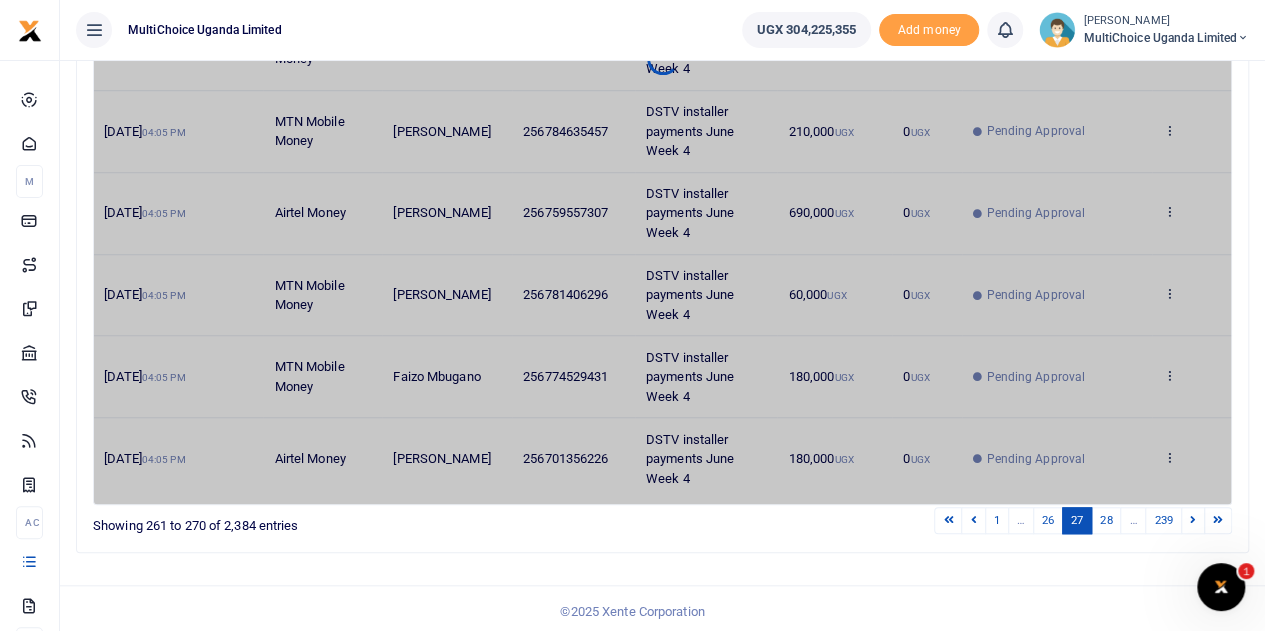click at bounding box center (1193, 519) 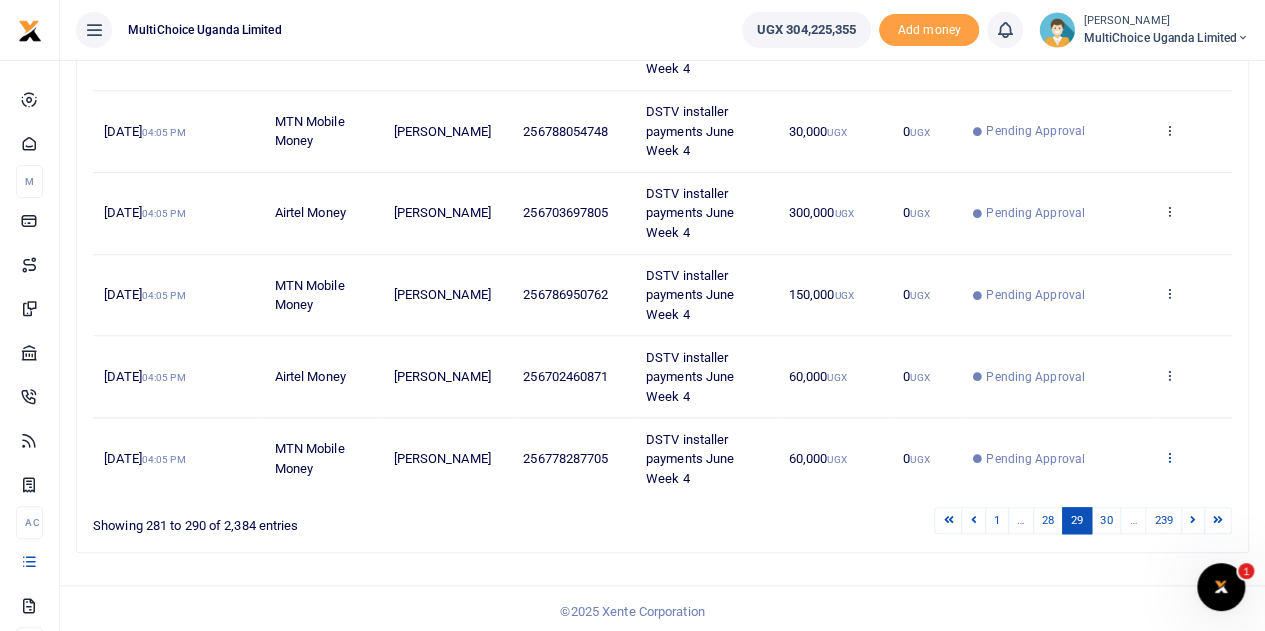 scroll, scrollTop: 634, scrollLeft: 0, axis: vertical 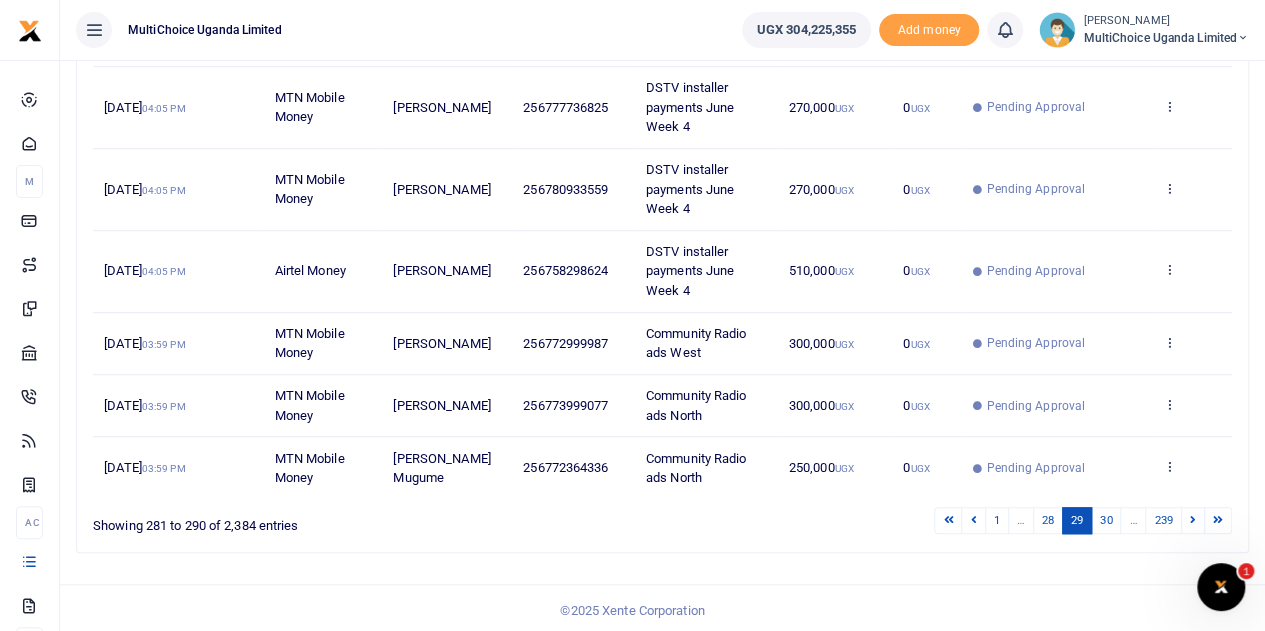 click at bounding box center [1169, 466] 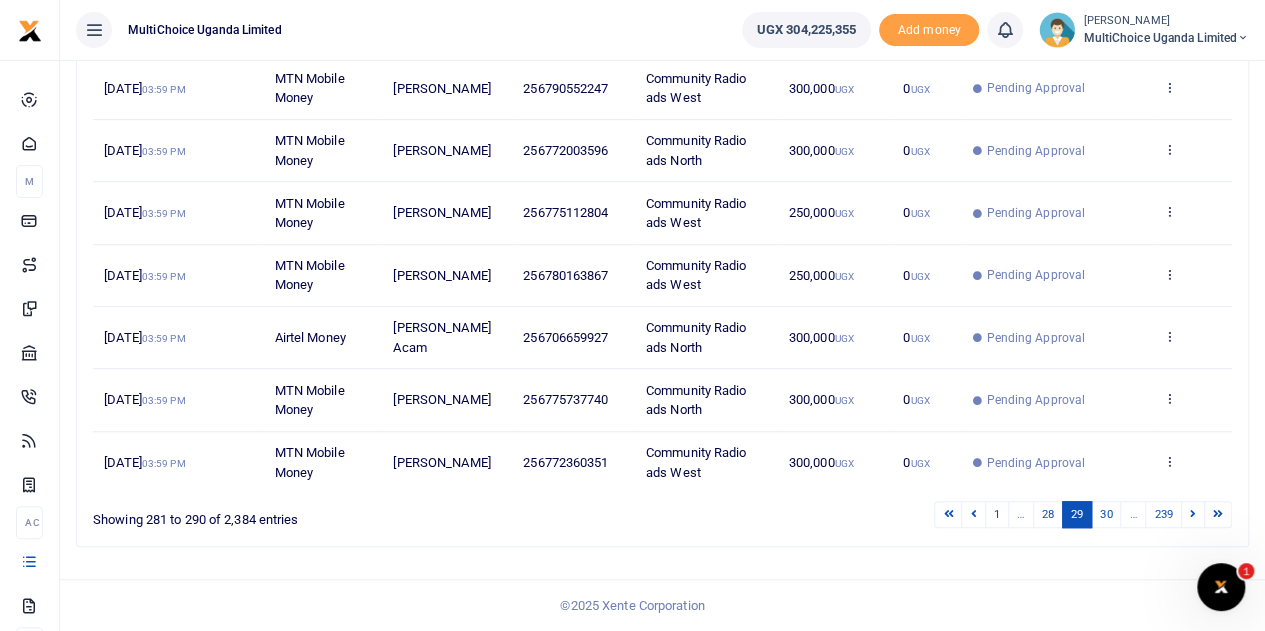 scroll, scrollTop: 0, scrollLeft: 0, axis: both 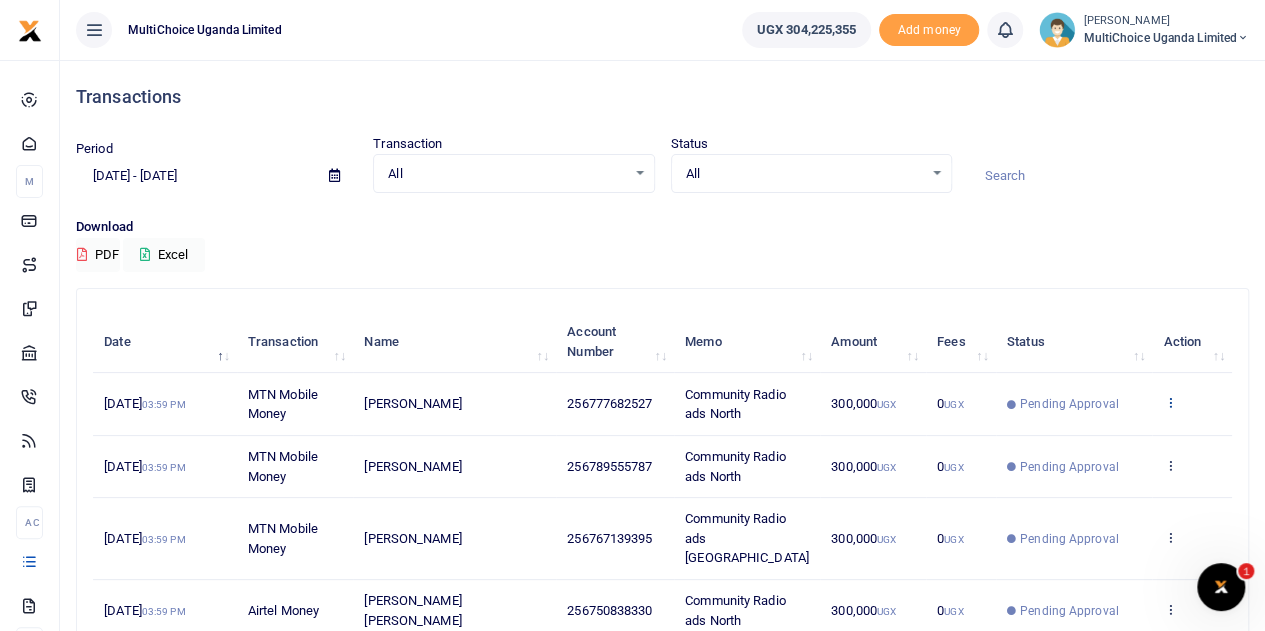 click at bounding box center (1170, 402) 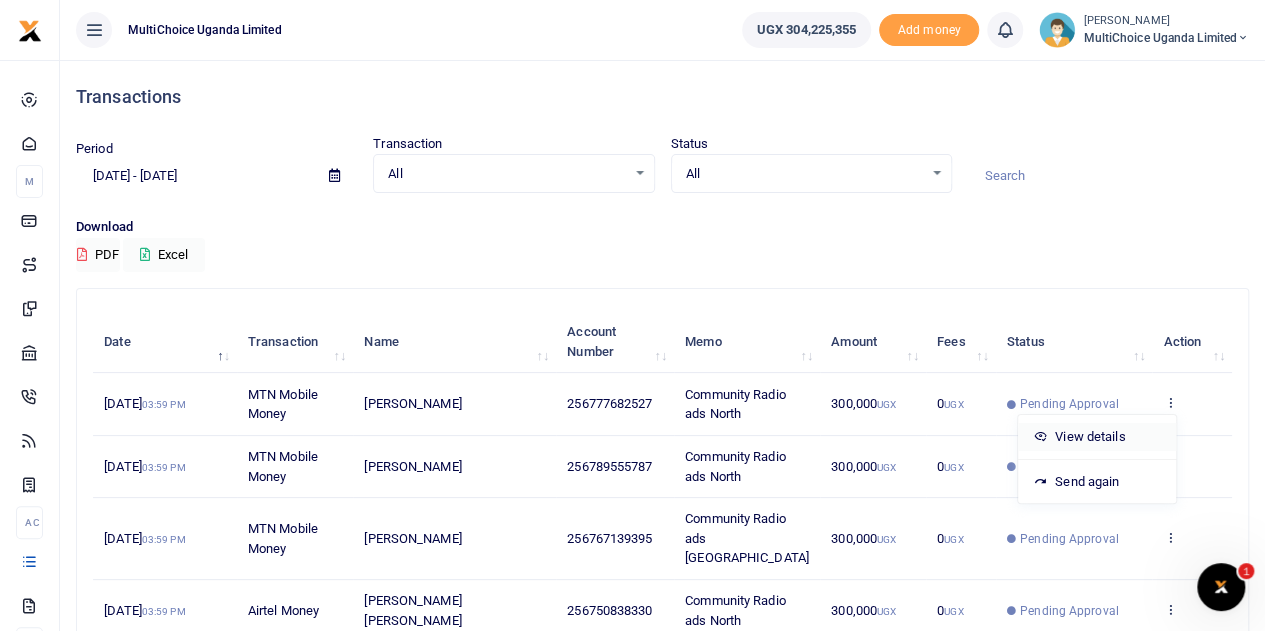 click on "View details" at bounding box center (1097, 437) 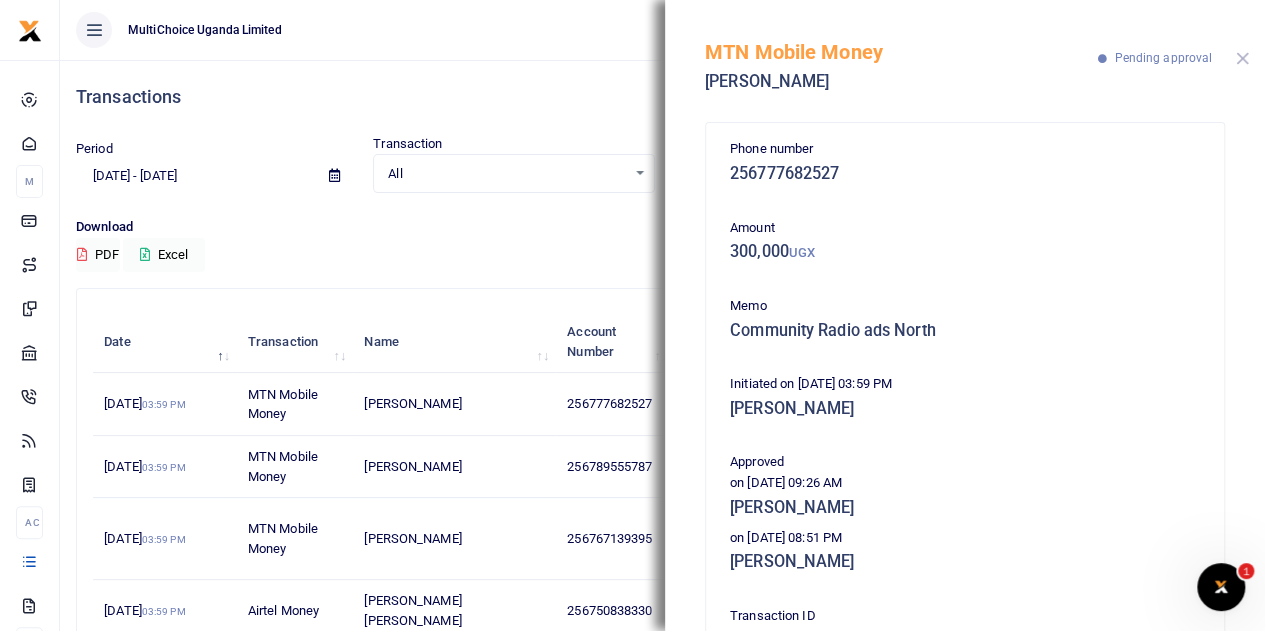 click at bounding box center [1242, 58] 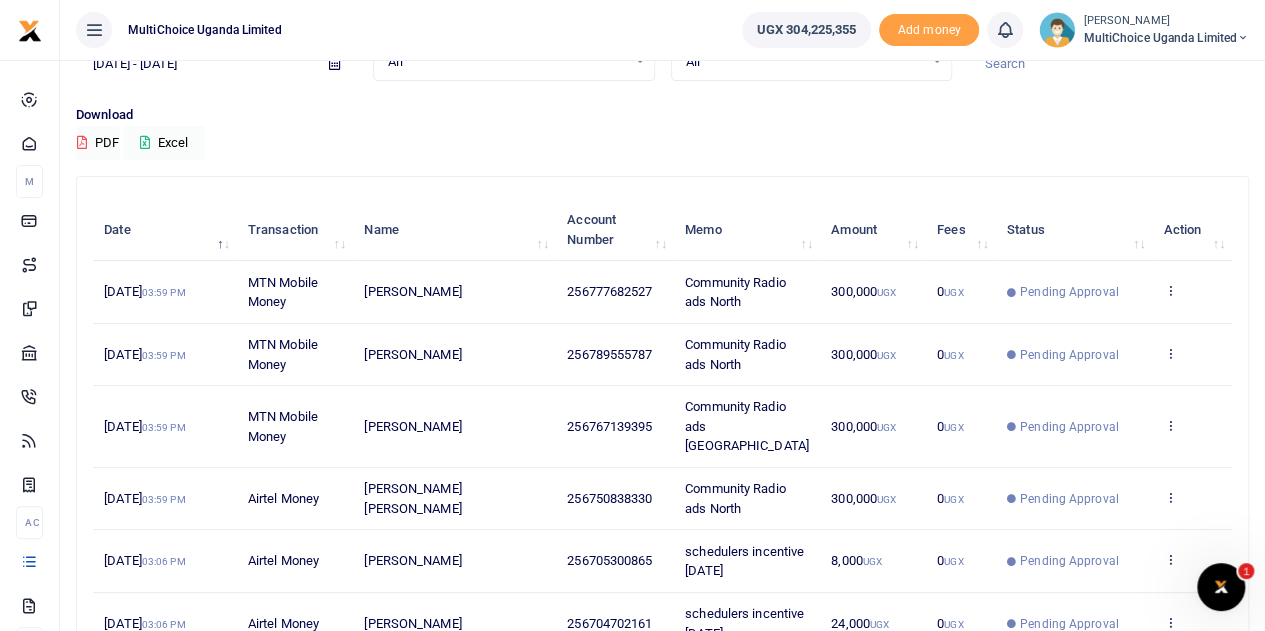 scroll, scrollTop: 497, scrollLeft: 0, axis: vertical 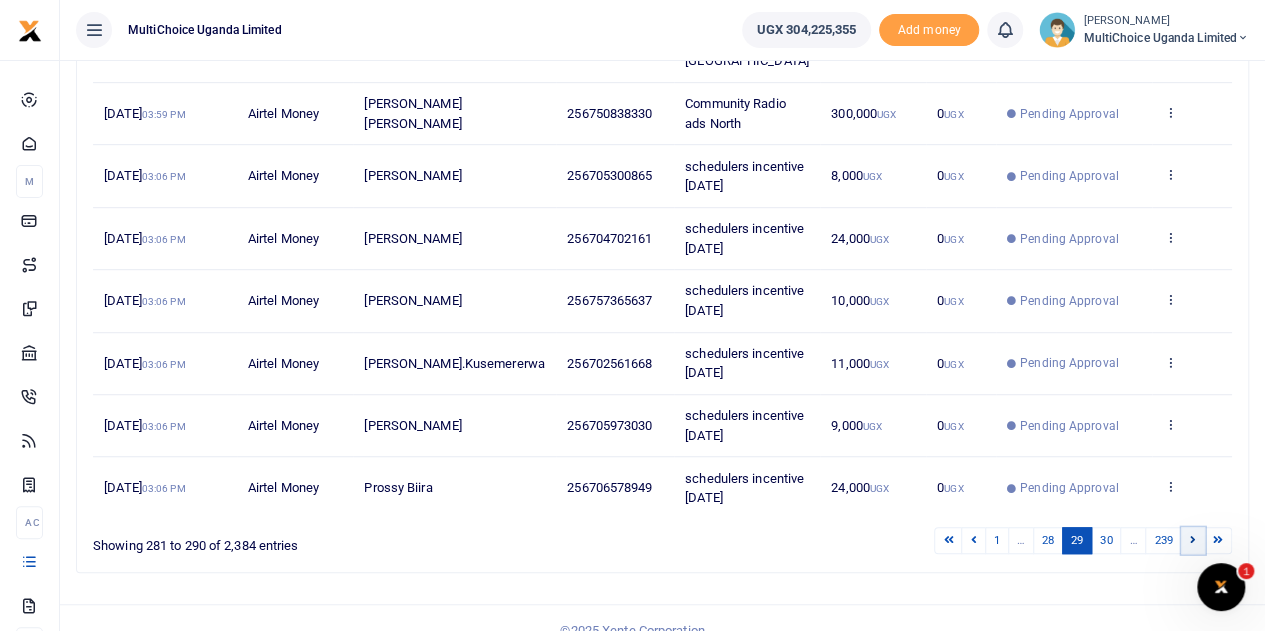 click at bounding box center (1193, 539) 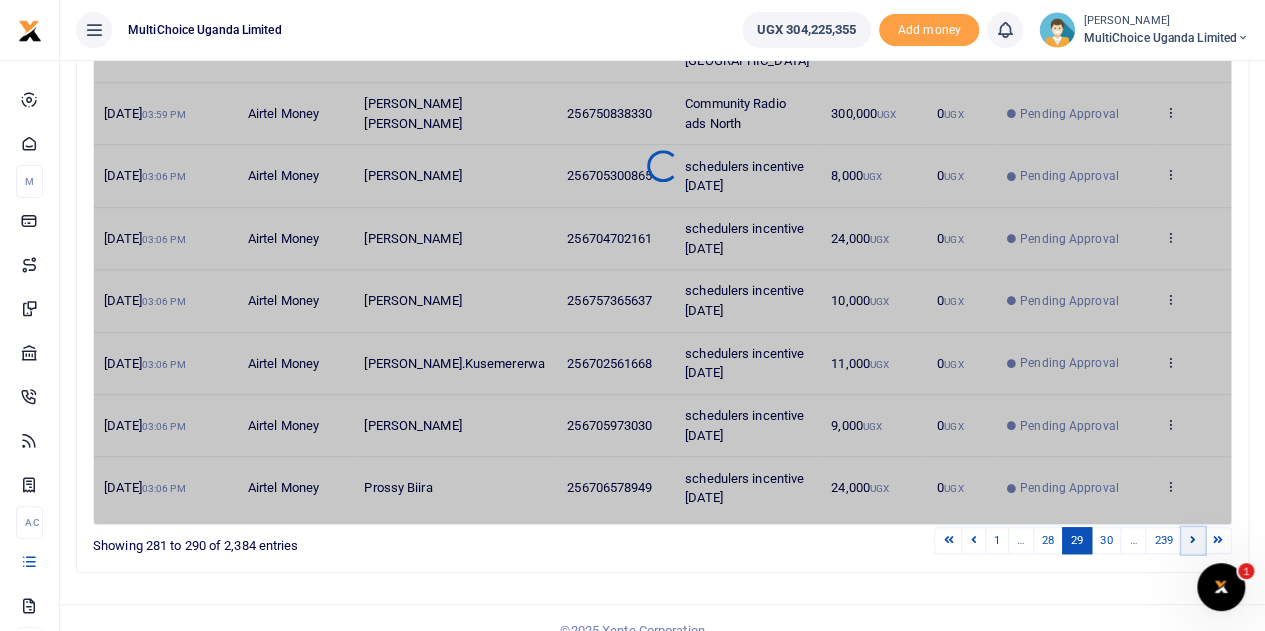 click at bounding box center [1193, 539] 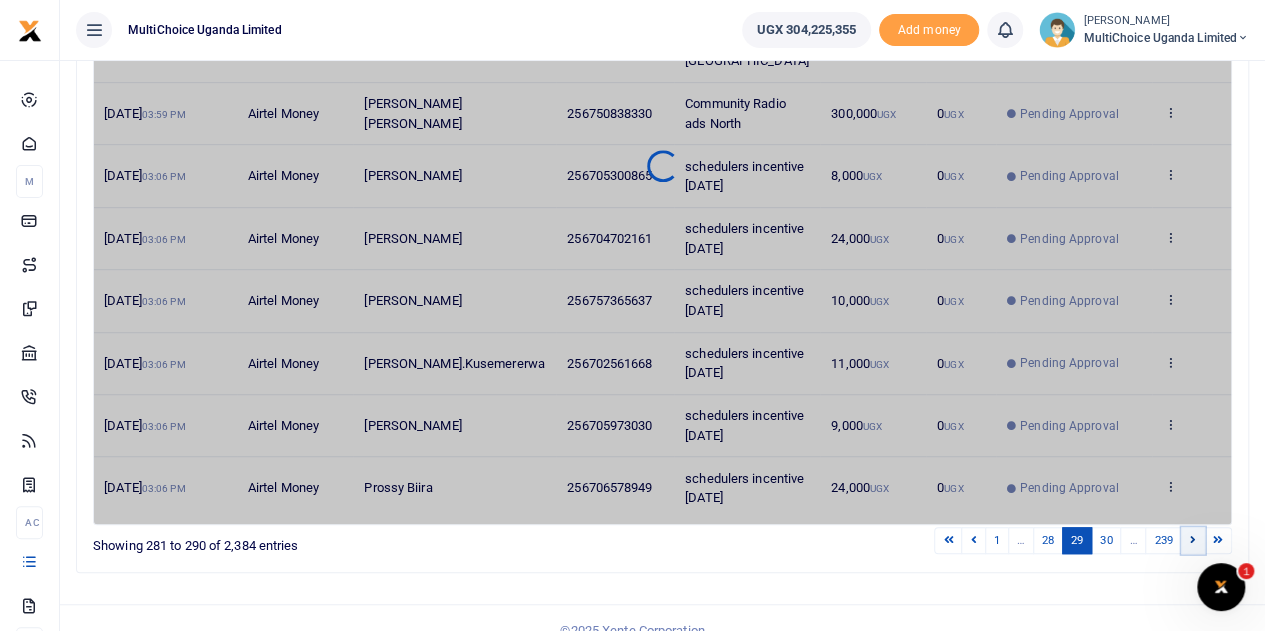 click at bounding box center [1193, 539] 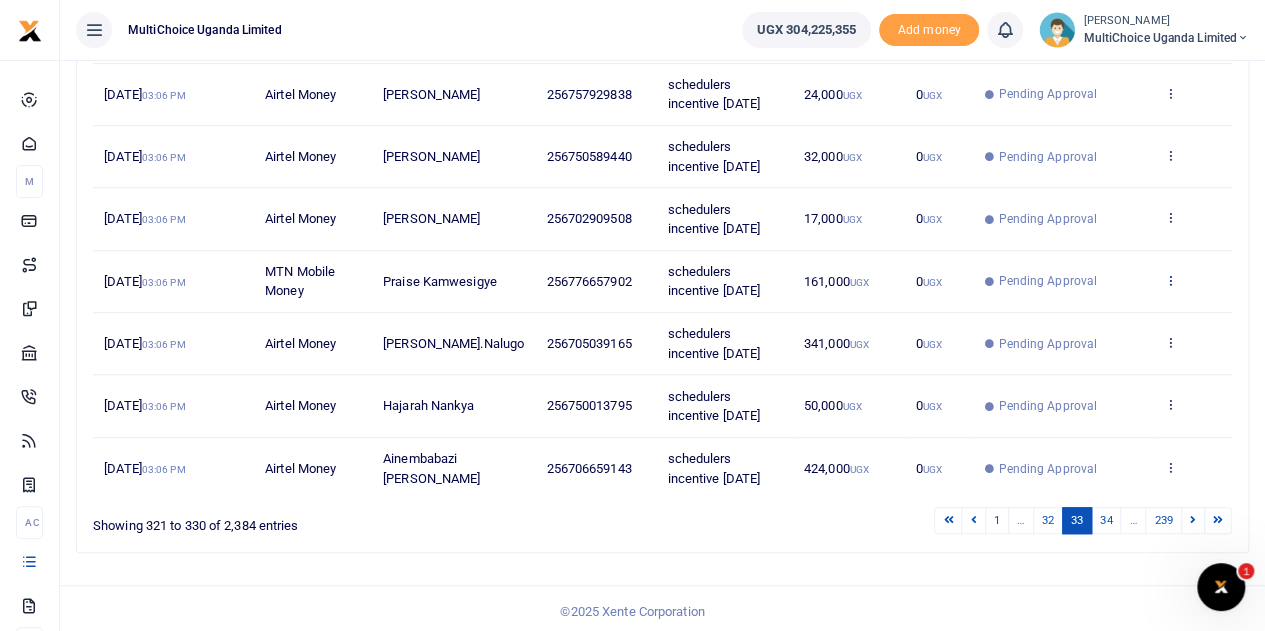 click at bounding box center [1169, 280] 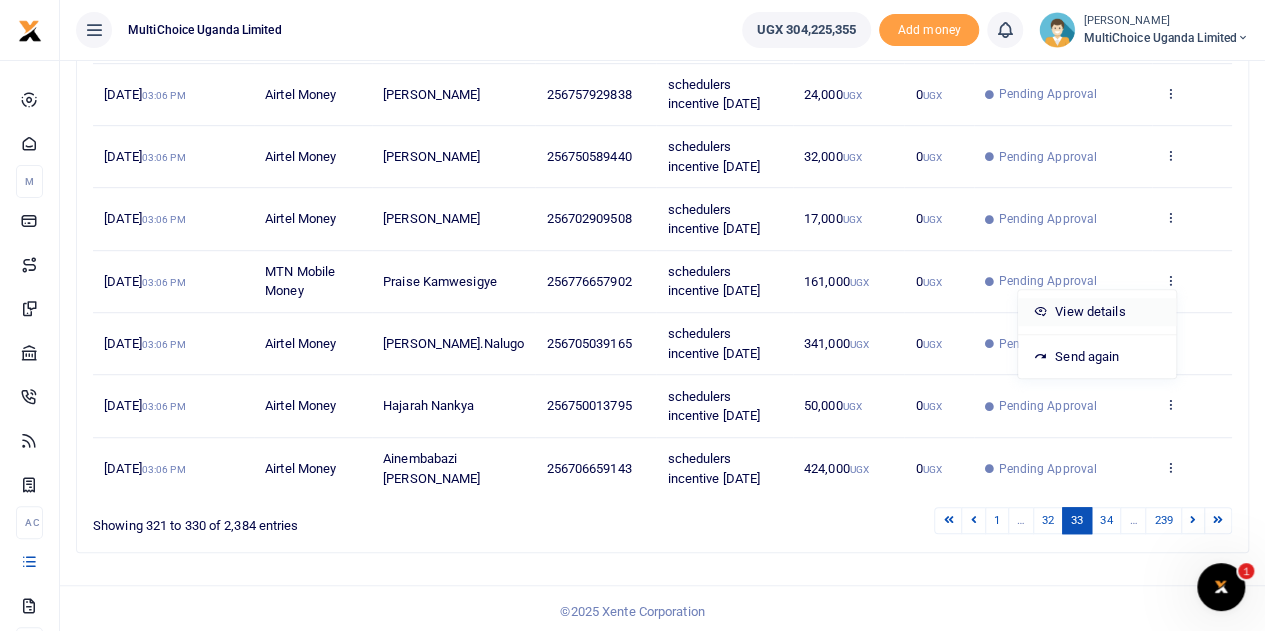click on "View details" at bounding box center (1097, 312) 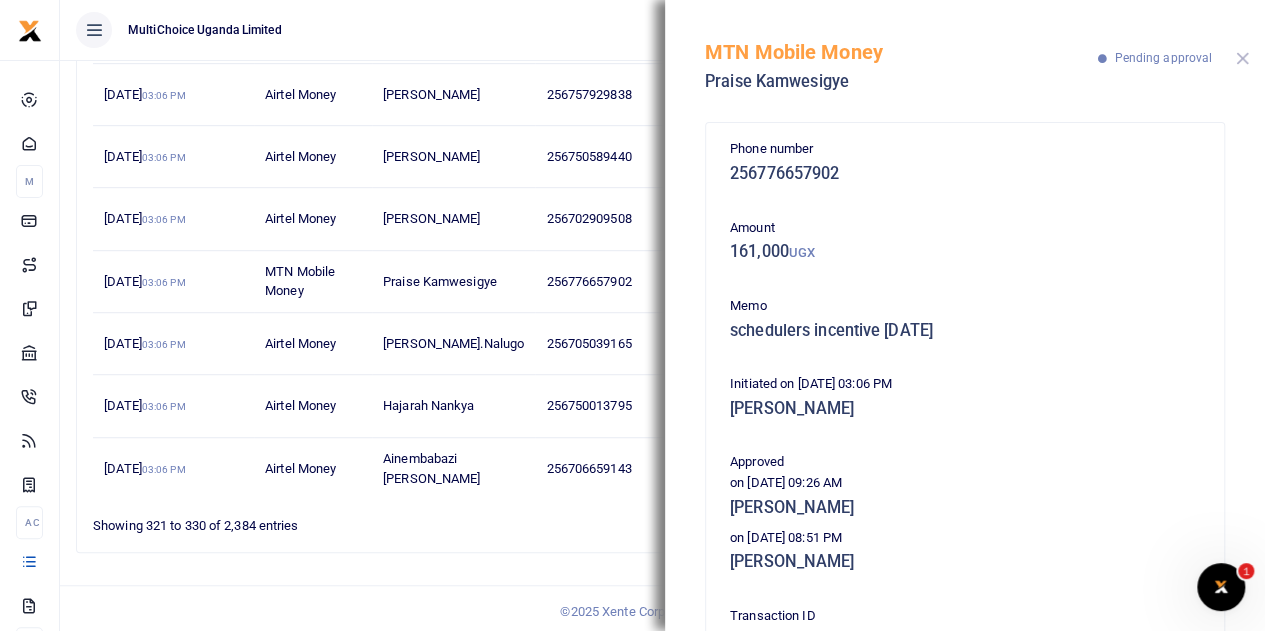 click at bounding box center (1242, 58) 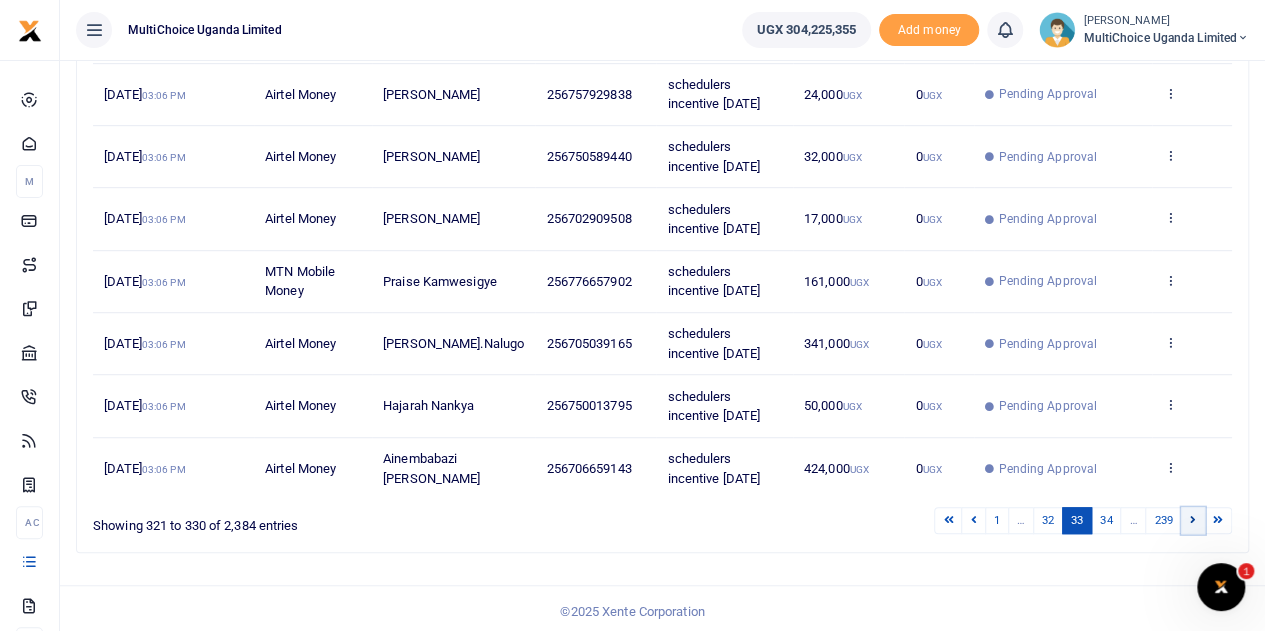 click at bounding box center [1193, 519] 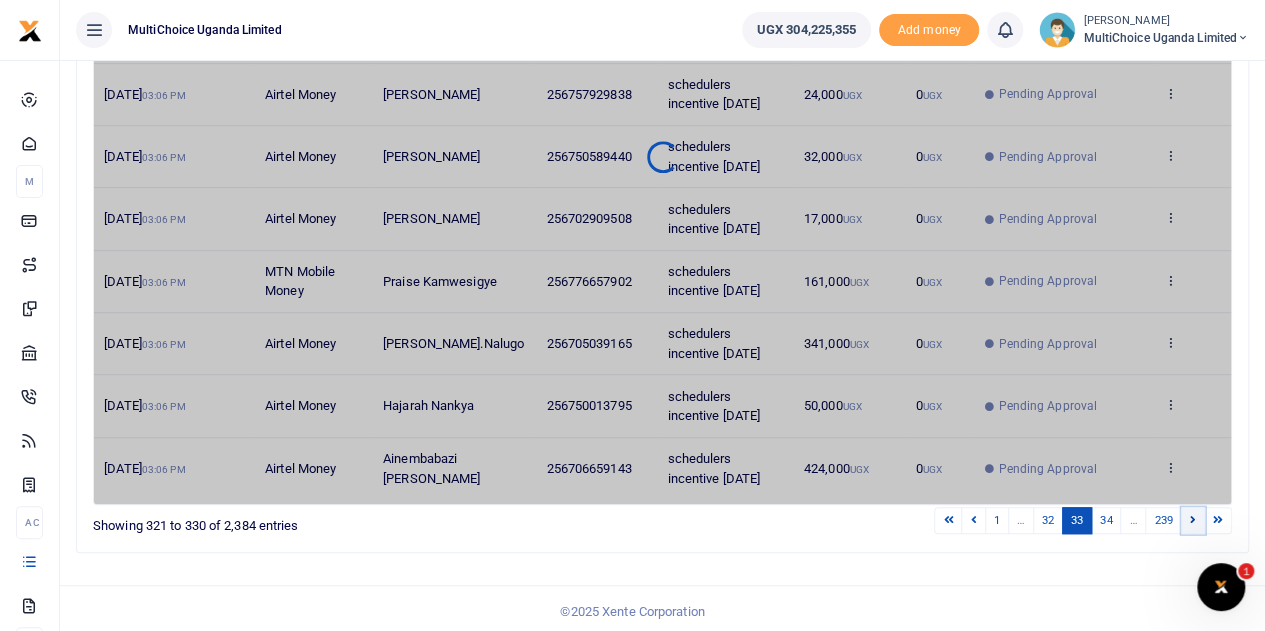 click at bounding box center [1193, 519] 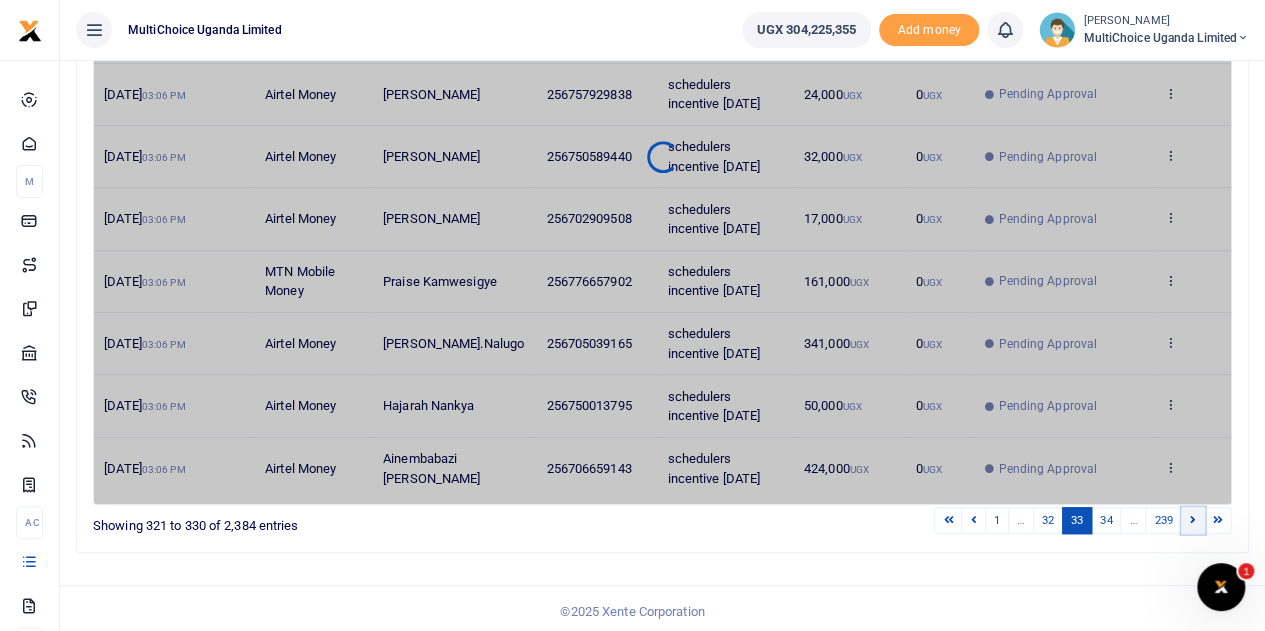 click at bounding box center [1193, 519] 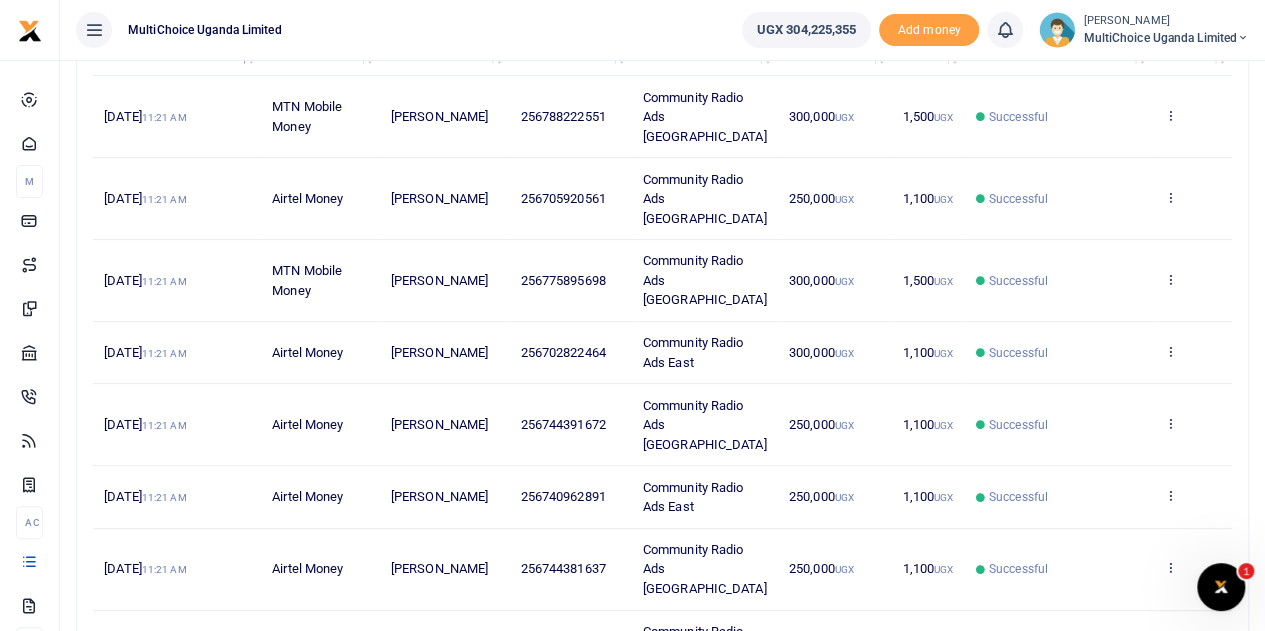 scroll, scrollTop: 497, scrollLeft: 0, axis: vertical 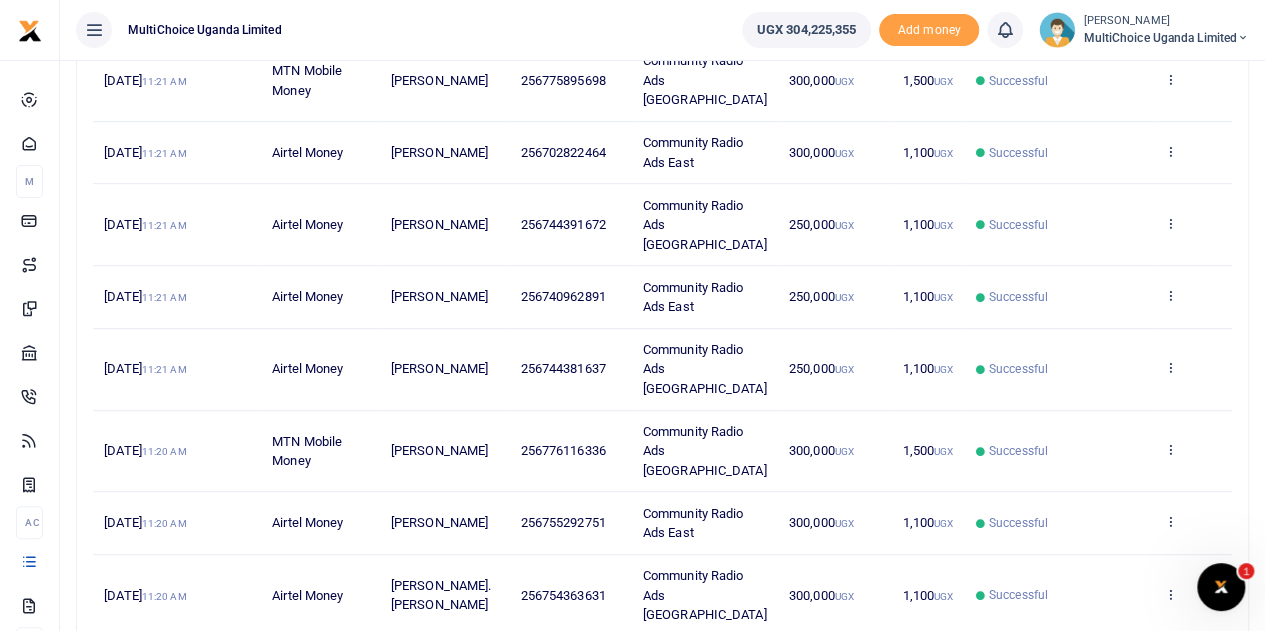 click at bounding box center (973, 657) 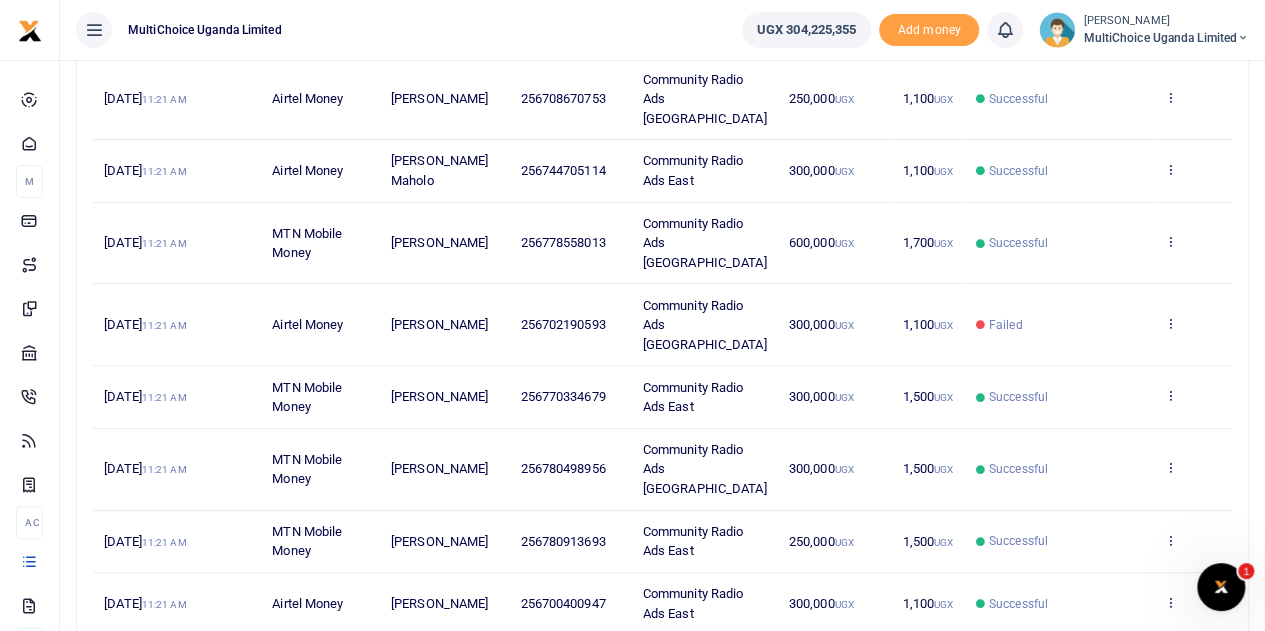 scroll, scrollTop: 497, scrollLeft: 0, axis: vertical 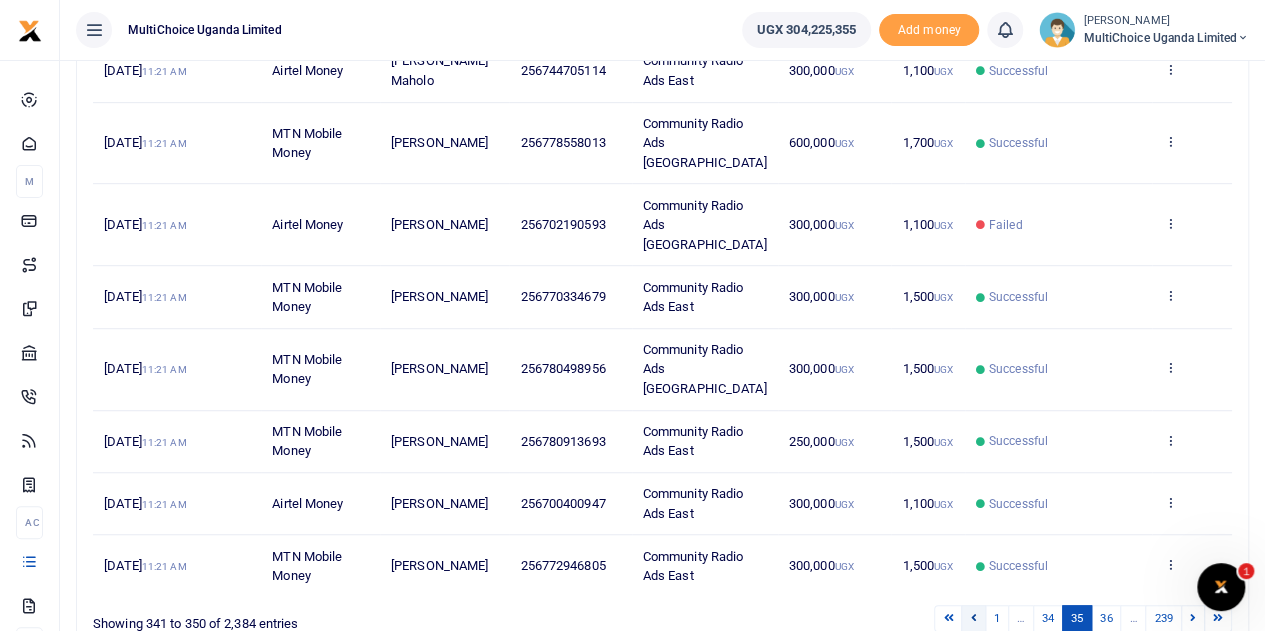 click at bounding box center (973, 617) 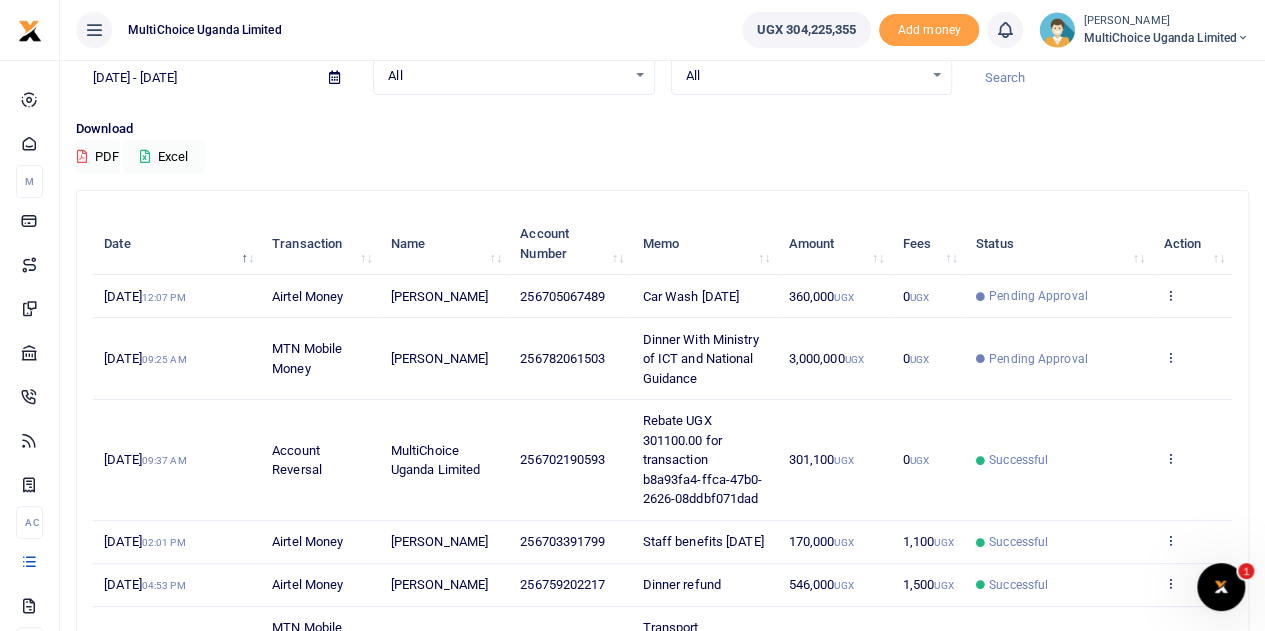 scroll, scrollTop: 97, scrollLeft: 0, axis: vertical 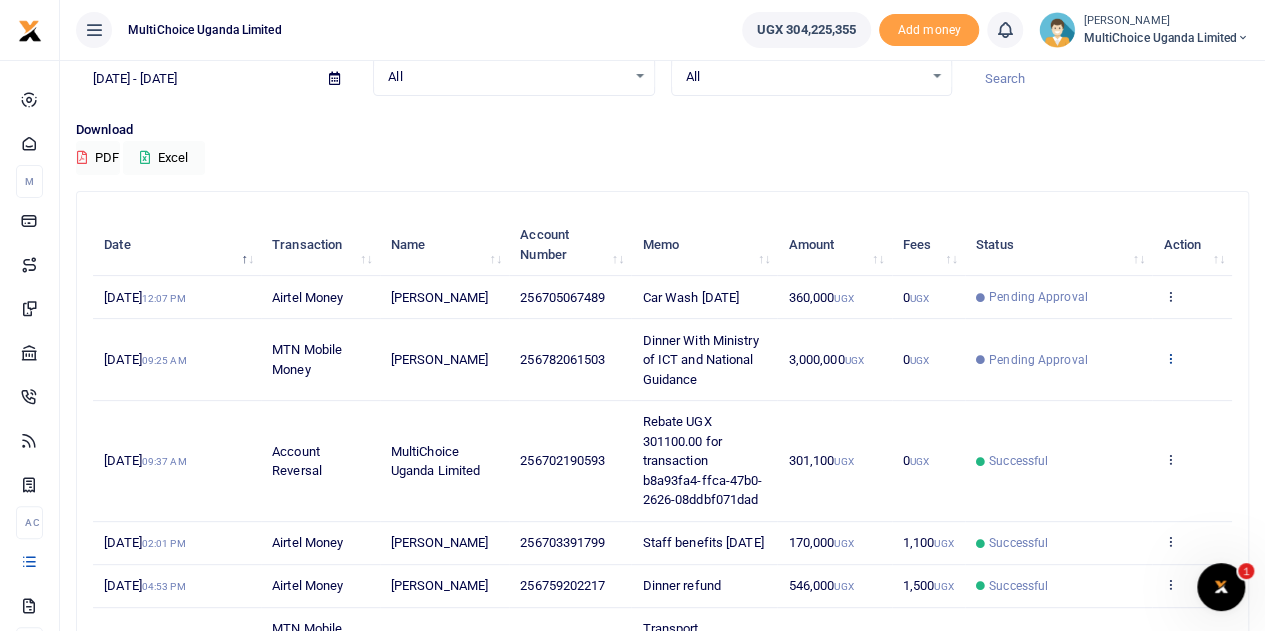 click at bounding box center (1169, 358) 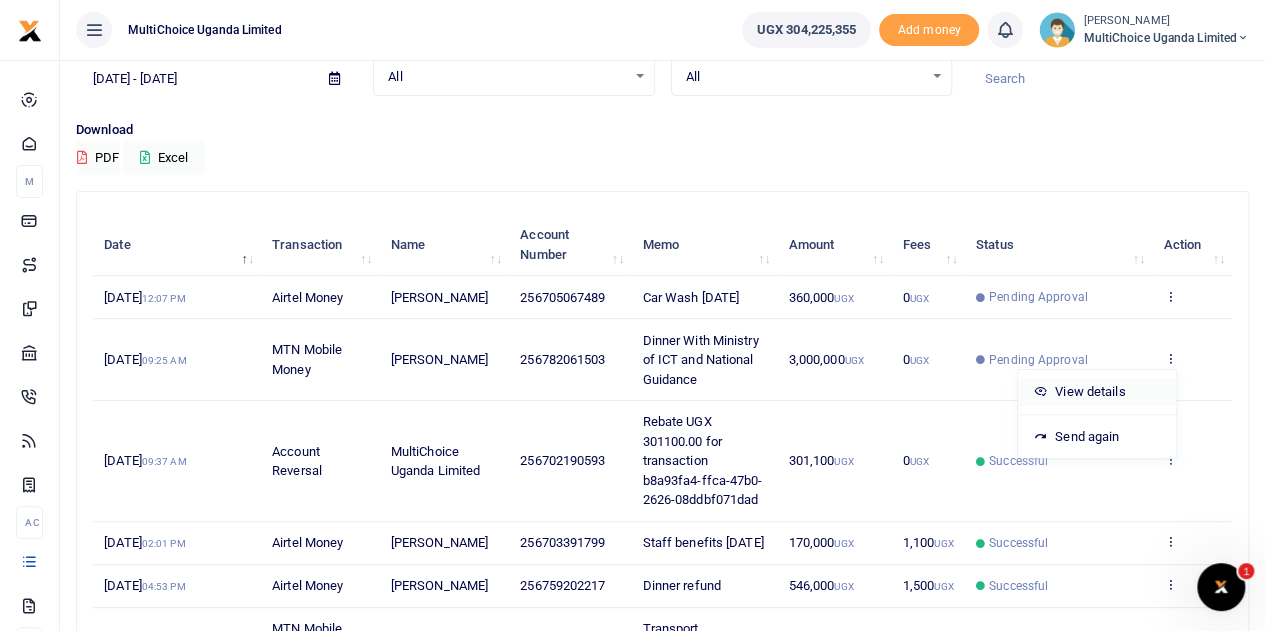 click on "View details" at bounding box center (1097, 392) 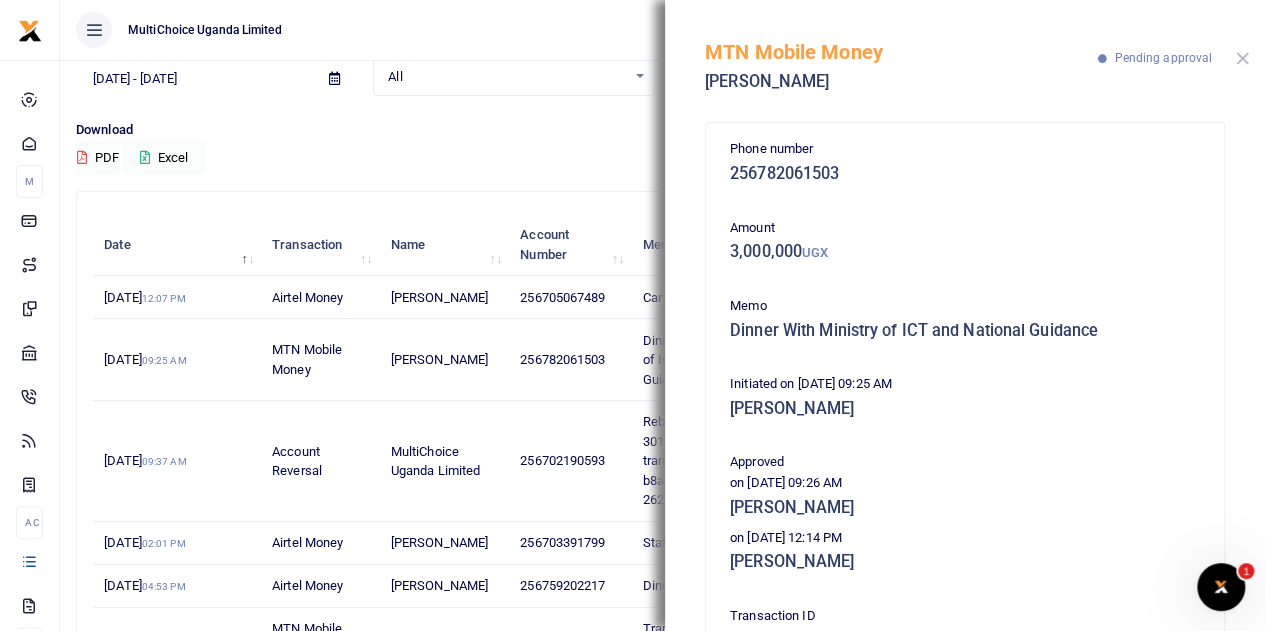 click at bounding box center (1242, 58) 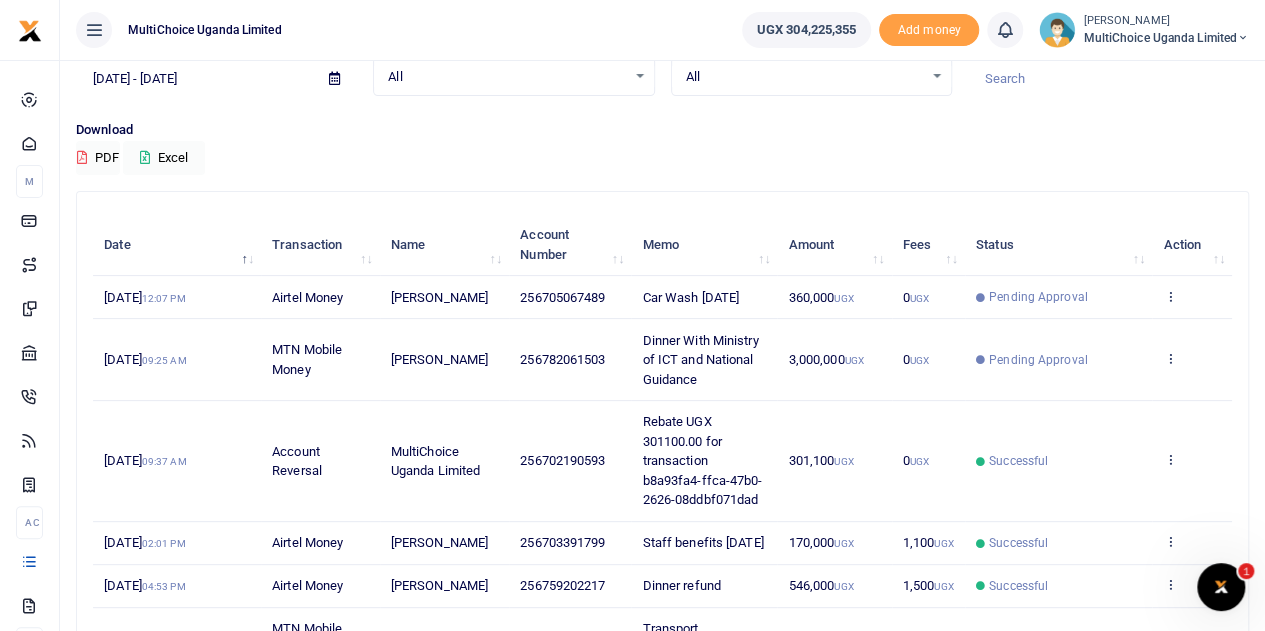 click on "[PERSON_NAME]" at bounding box center [1166, 21] 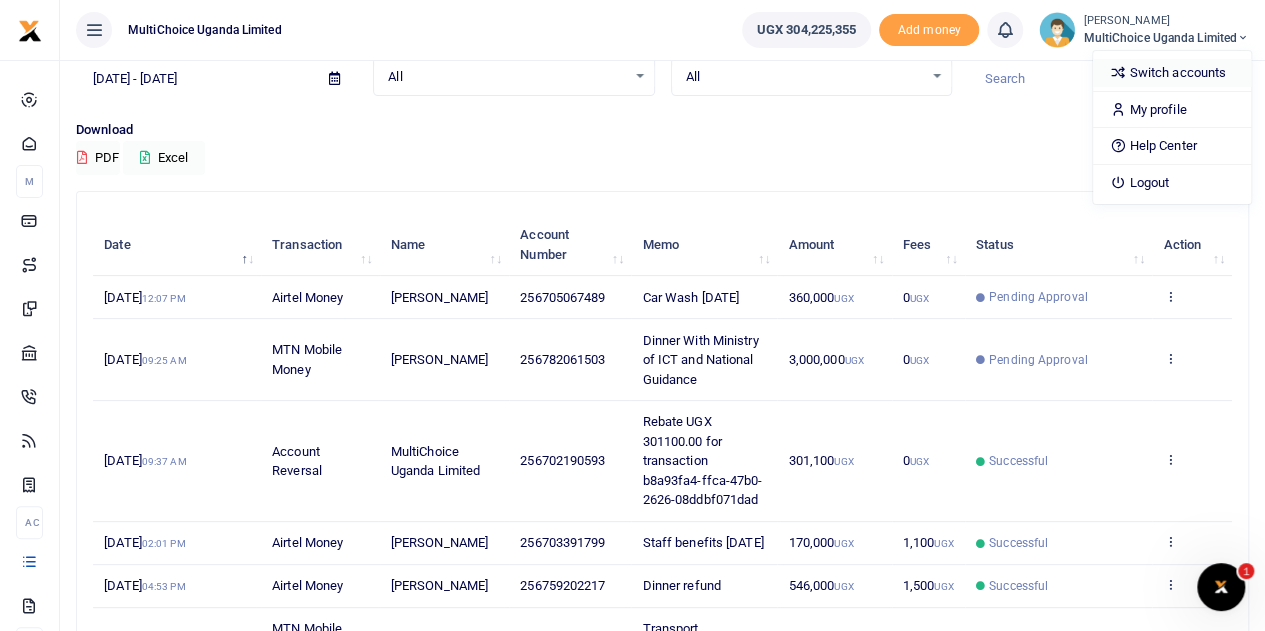 click on "Switch accounts" at bounding box center [1172, 73] 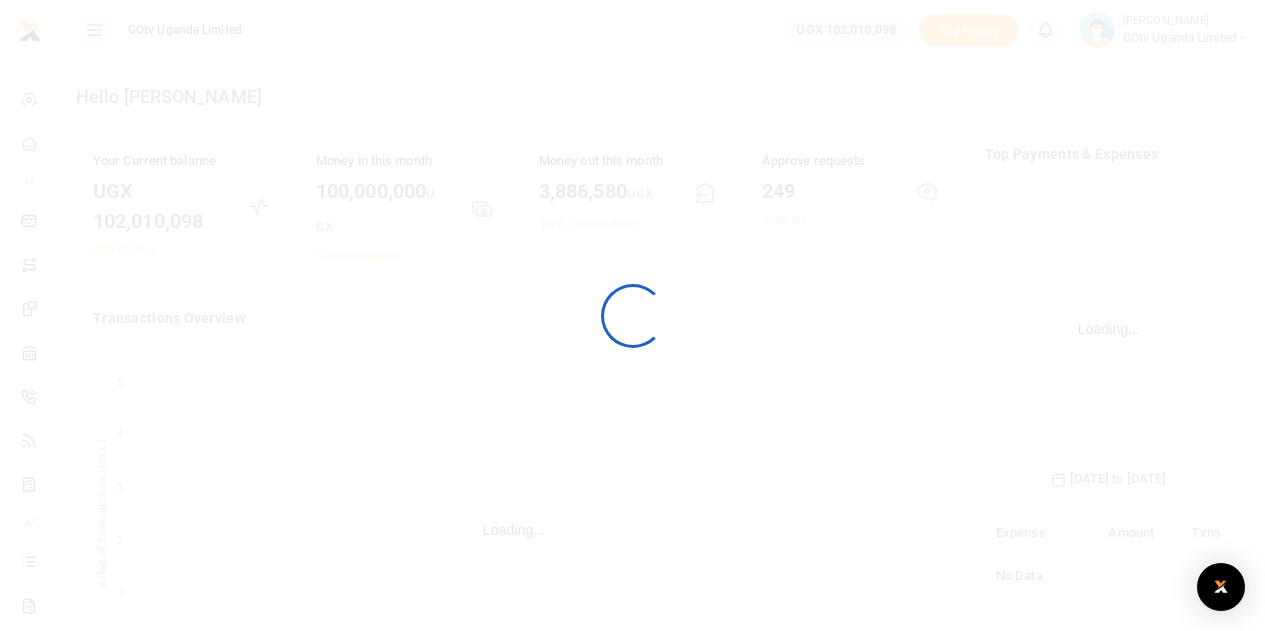 scroll, scrollTop: 0, scrollLeft: 0, axis: both 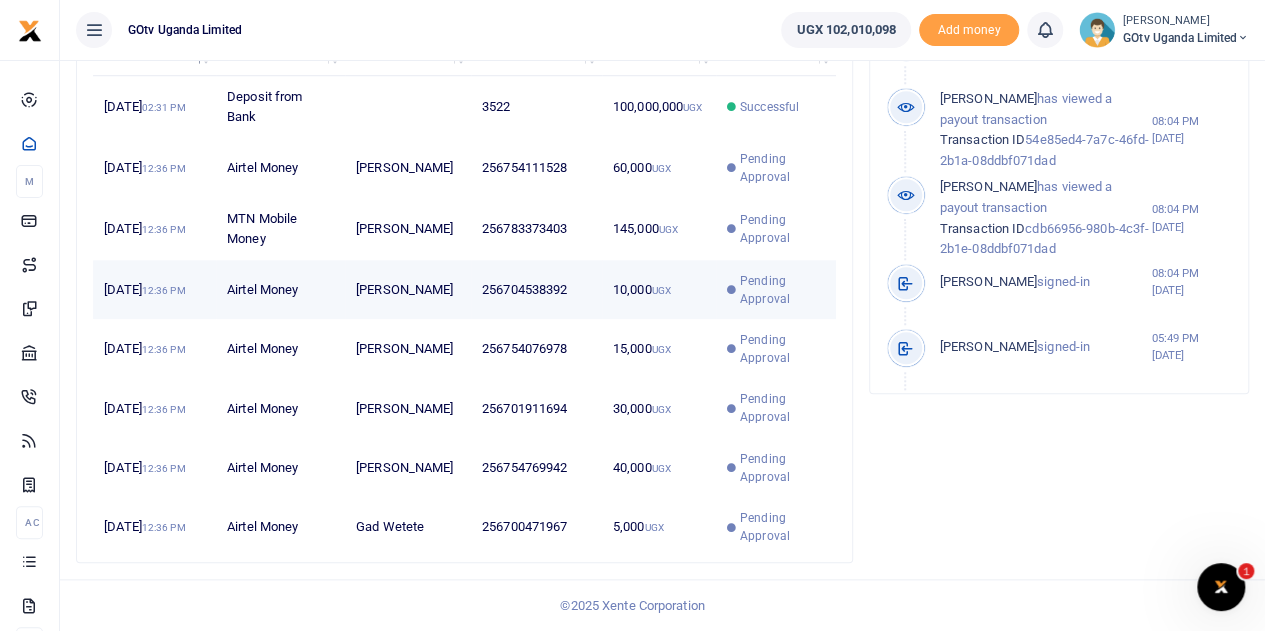 click on "Pending Approval" at bounding box center [782, 290] 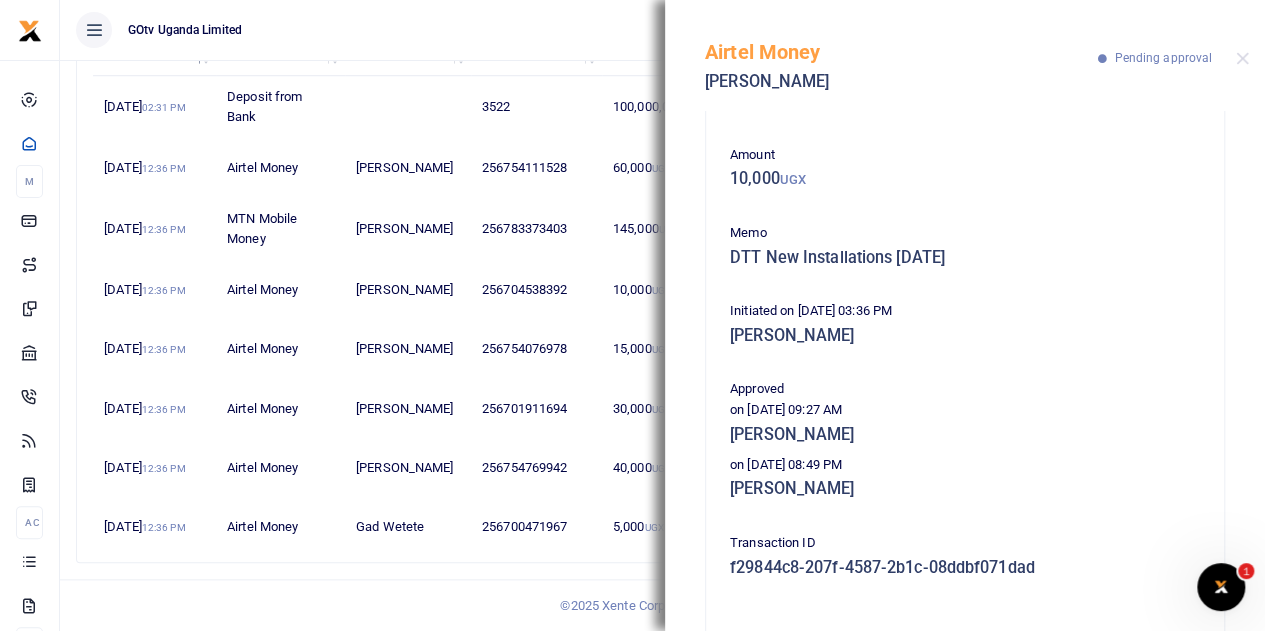 scroll, scrollTop: 100, scrollLeft: 0, axis: vertical 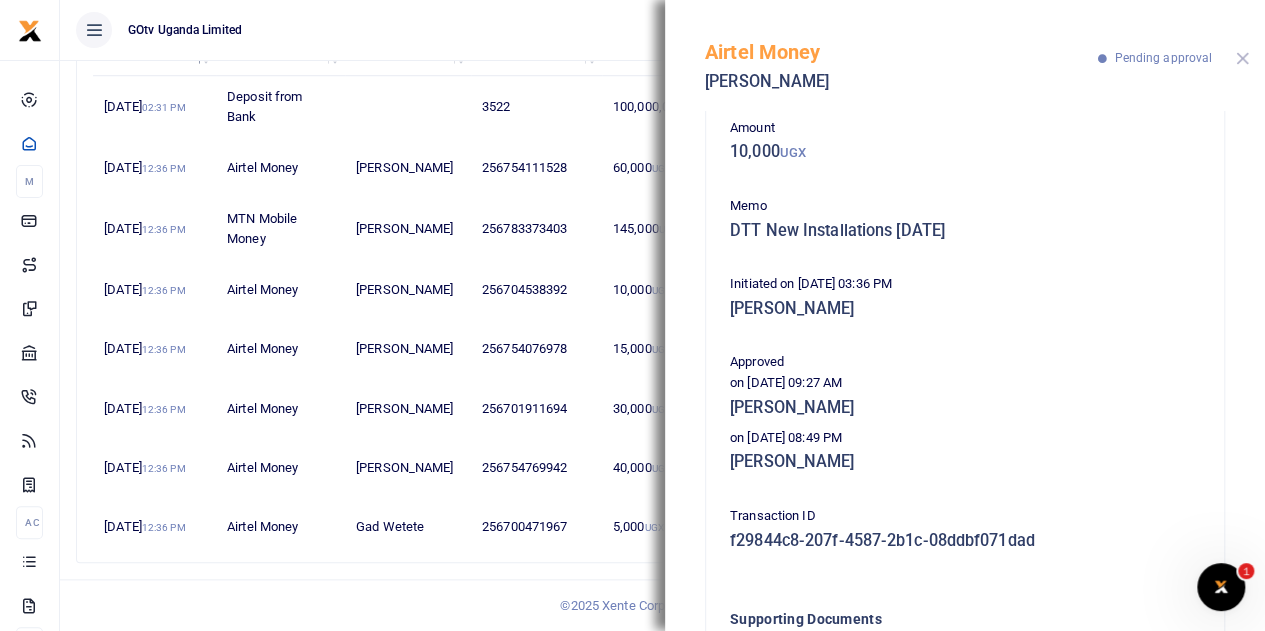 click at bounding box center (1242, 58) 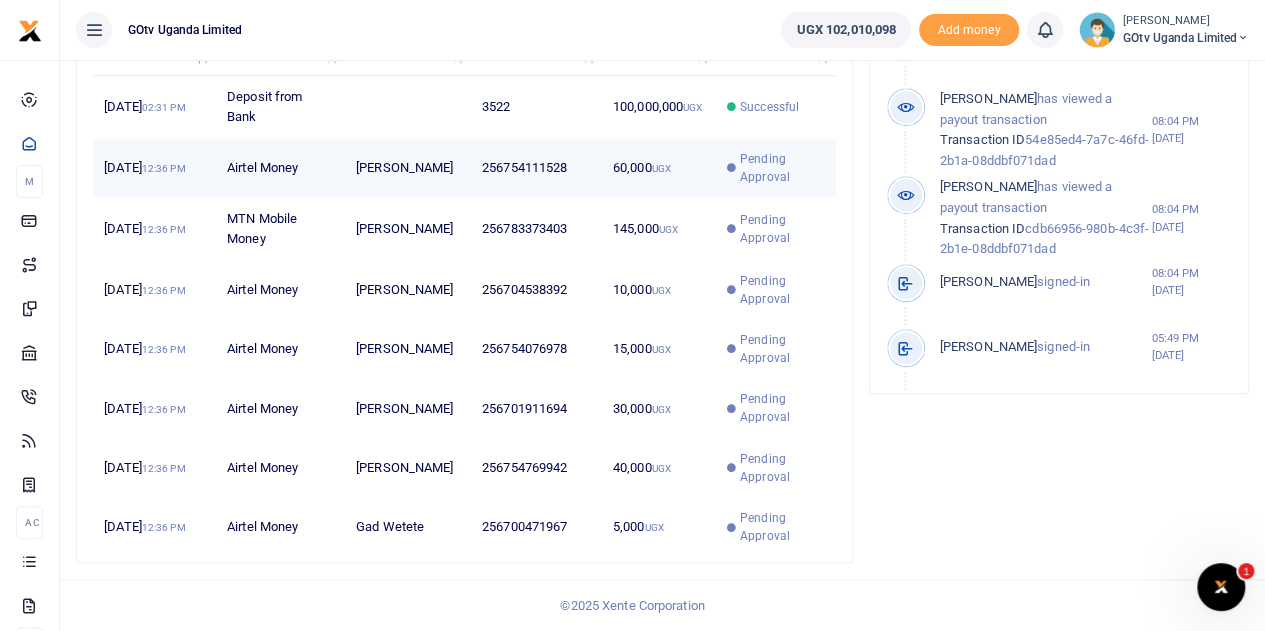 click on "Pending Approval" at bounding box center (782, 168) 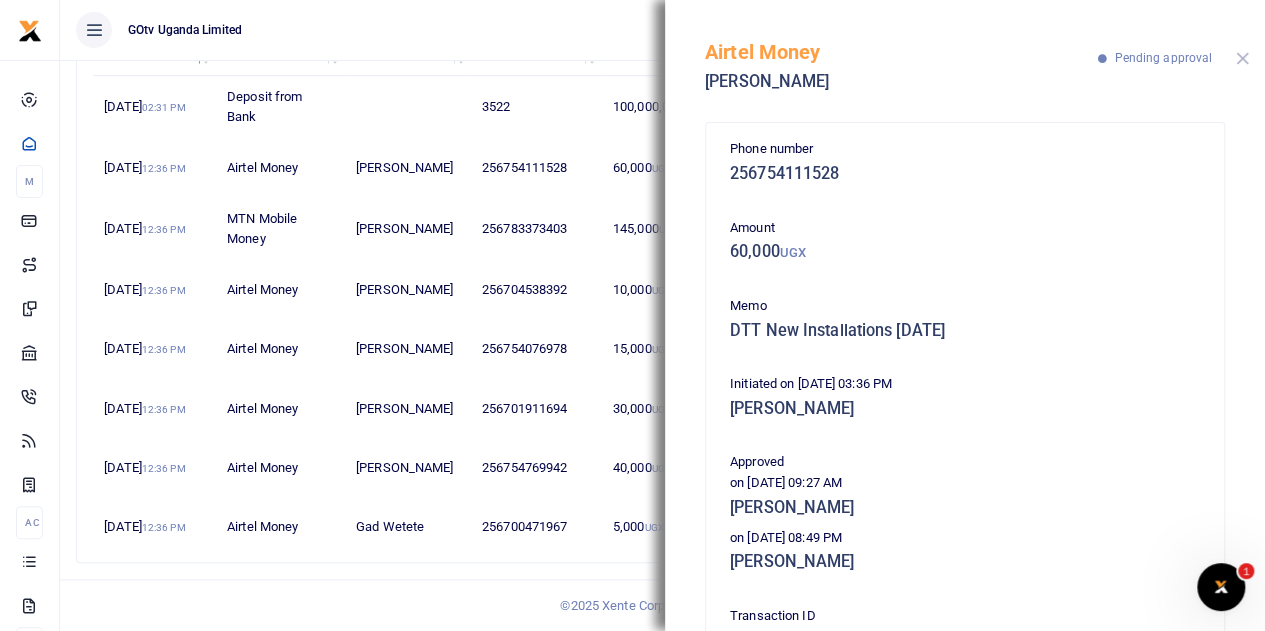 click at bounding box center [1242, 58] 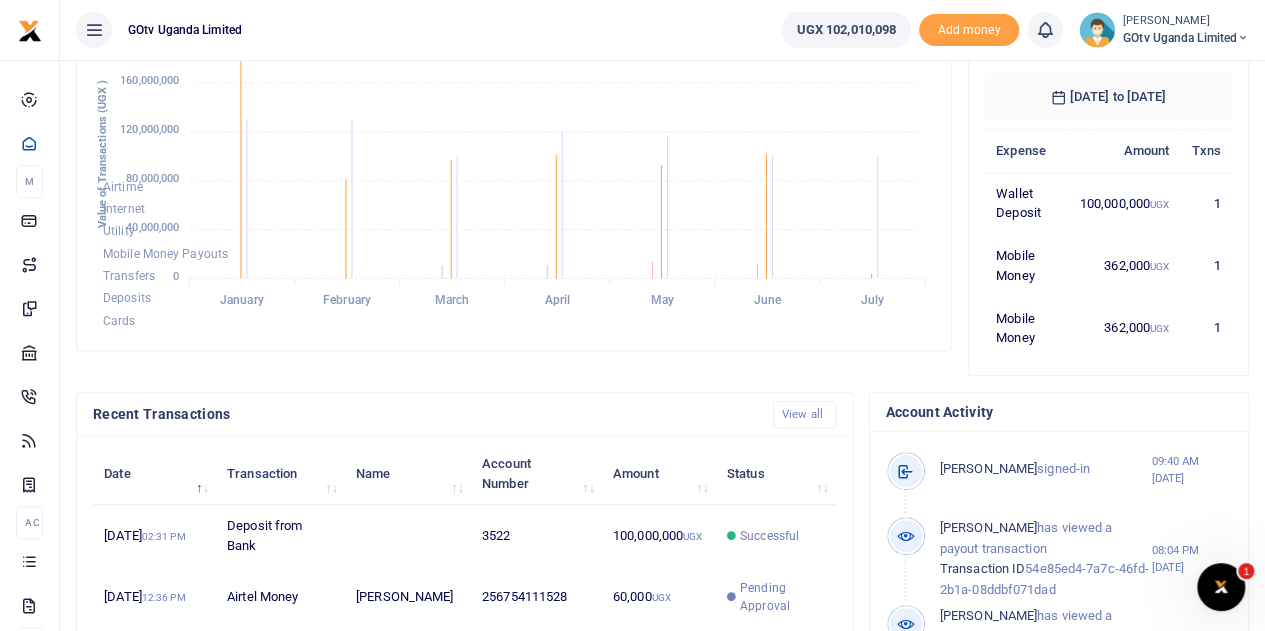 scroll, scrollTop: 290, scrollLeft: 0, axis: vertical 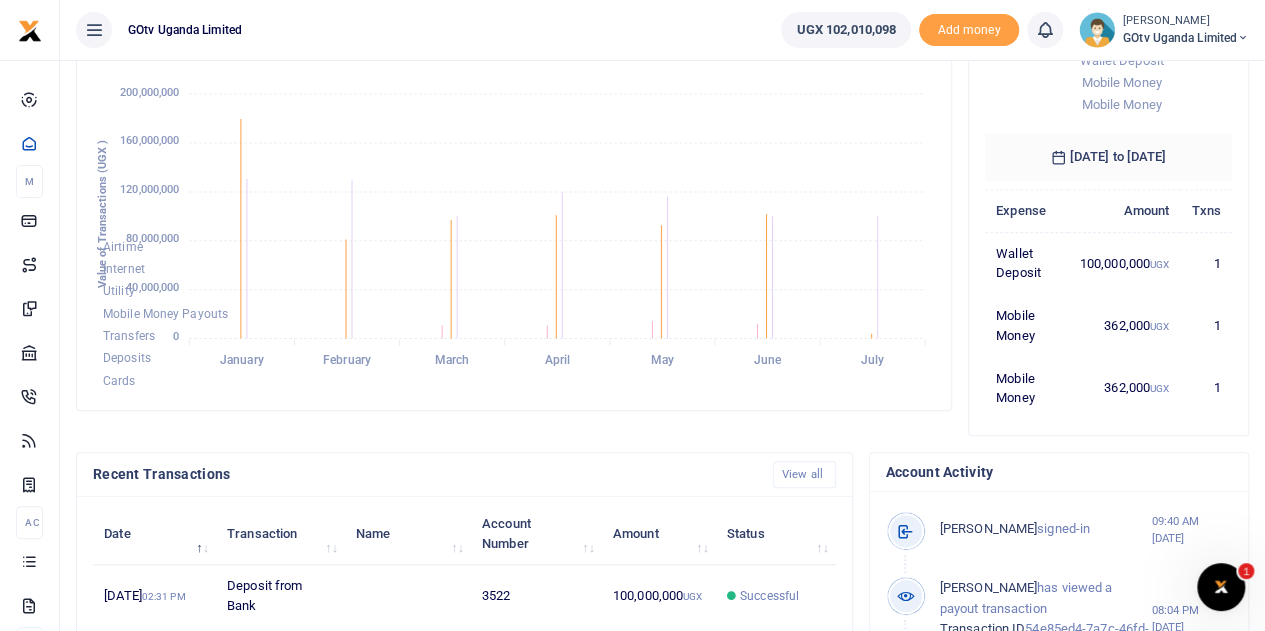 click on "GOtv Uganda Limited" at bounding box center [1186, 38] 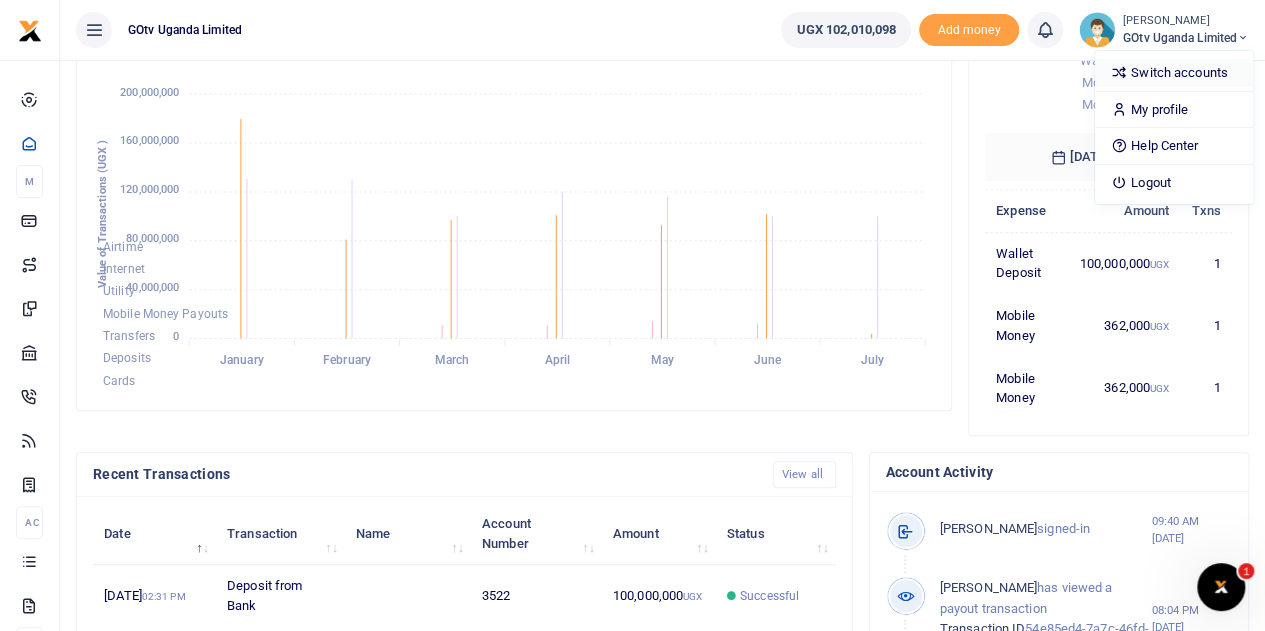 click on "Switch accounts" at bounding box center [1174, 73] 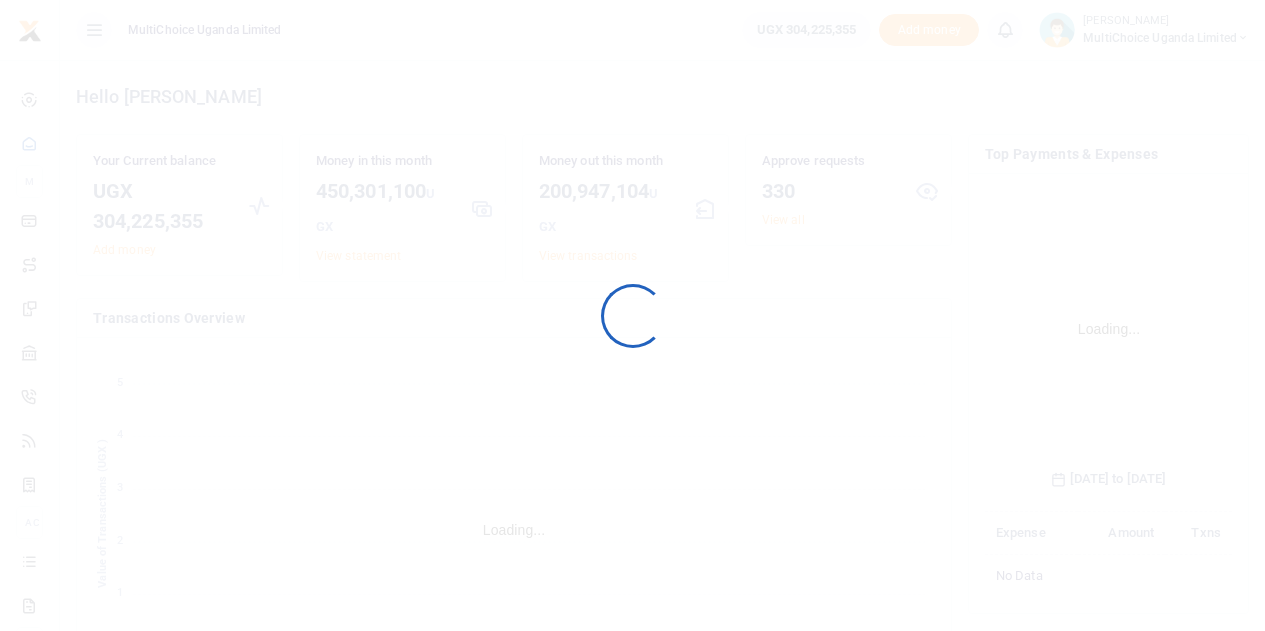 scroll, scrollTop: 0, scrollLeft: 0, axis: both 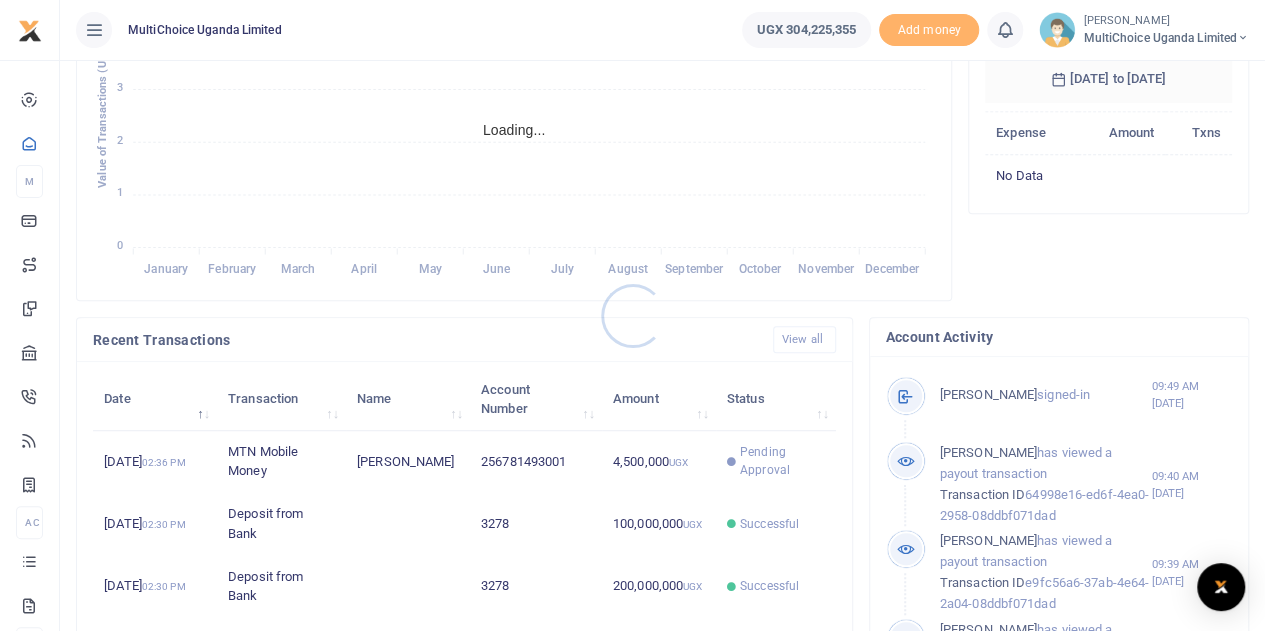 click at bounding box center [632, 315] 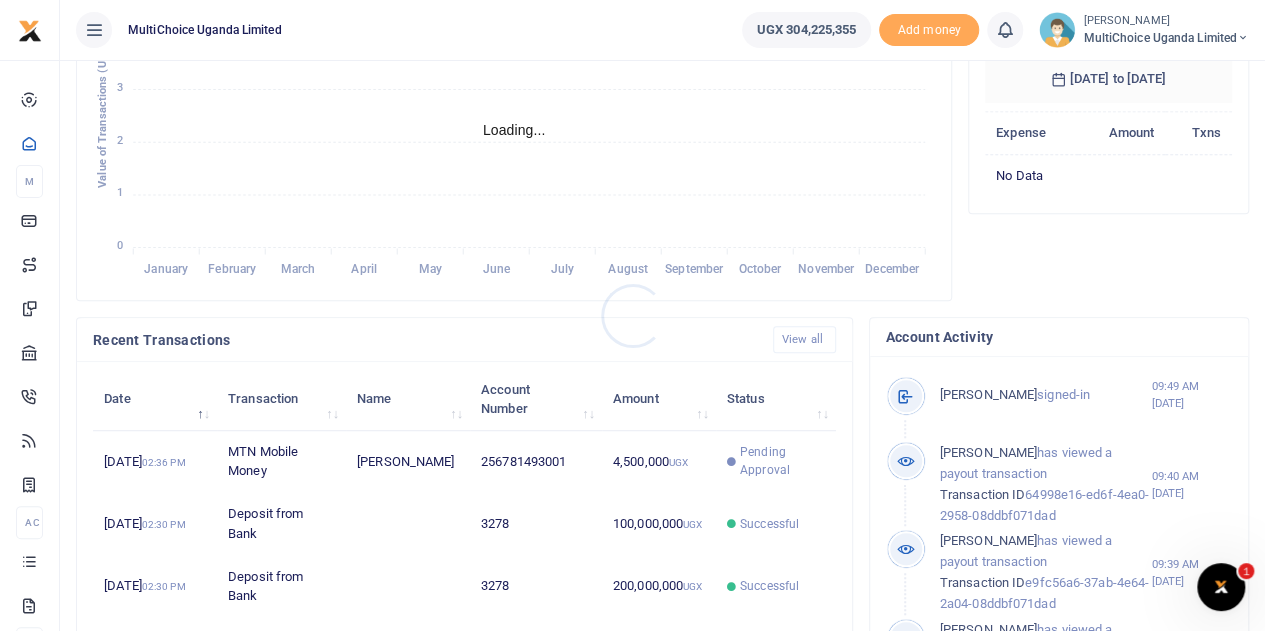 scroll, scrollTop: 0, scrollLeft: 0, axis: both 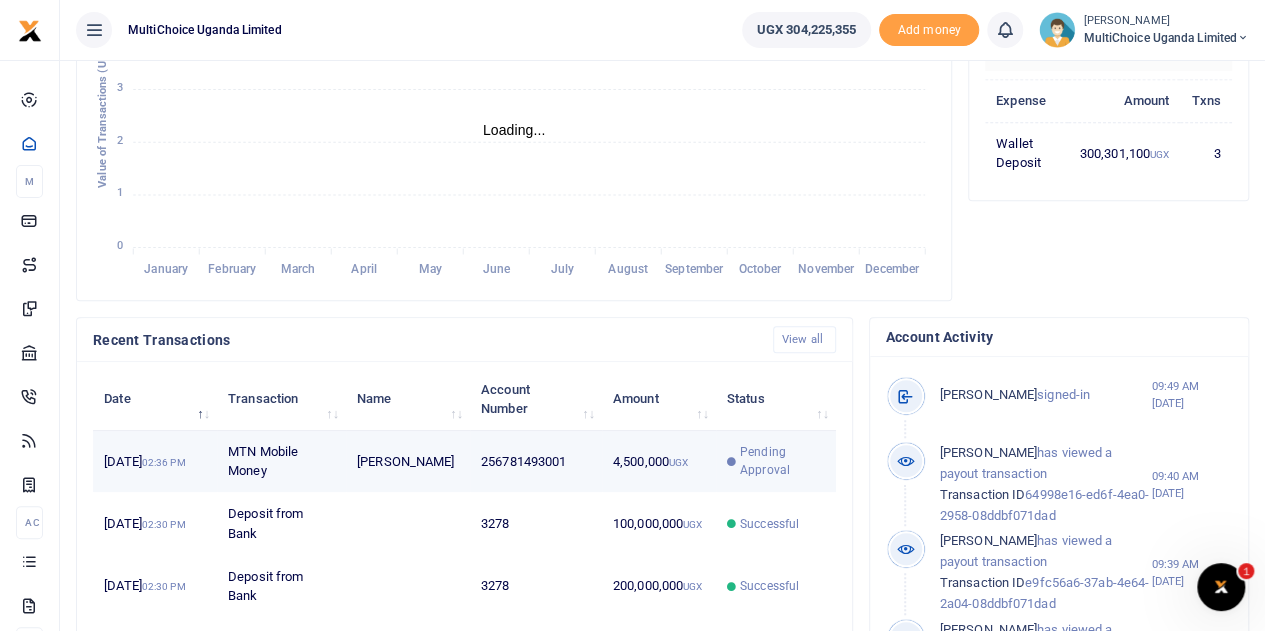 click on "Pending Approval" at bounding box center (782, 461) 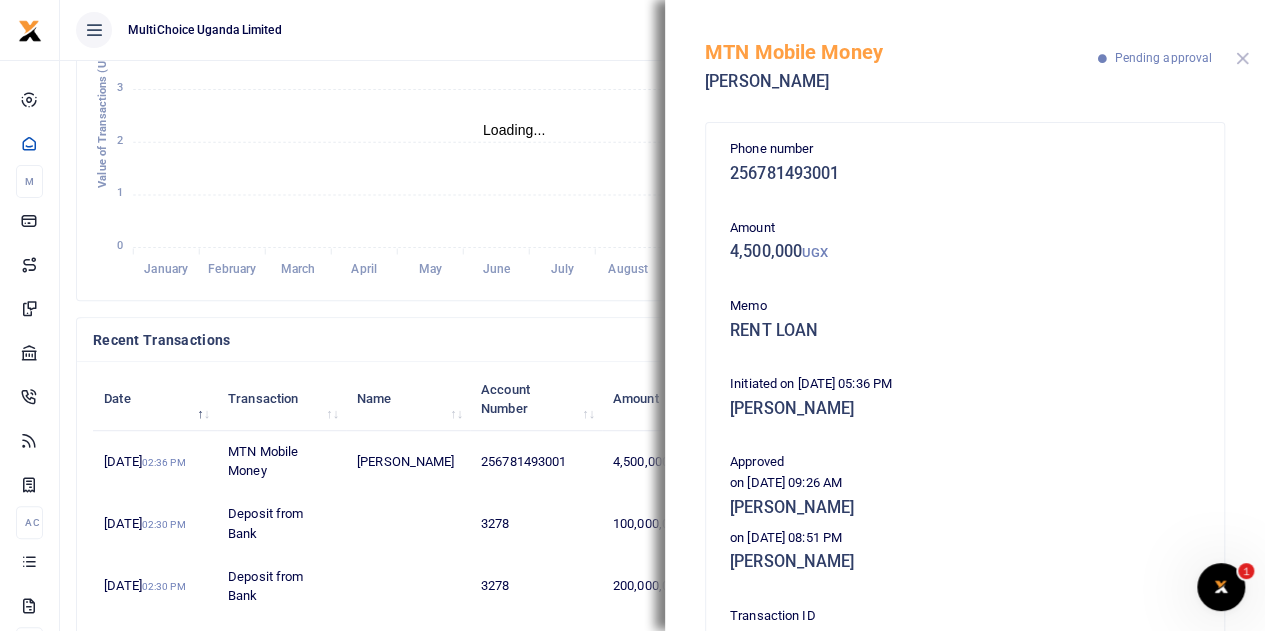 click at bounding box center (1242, 58) 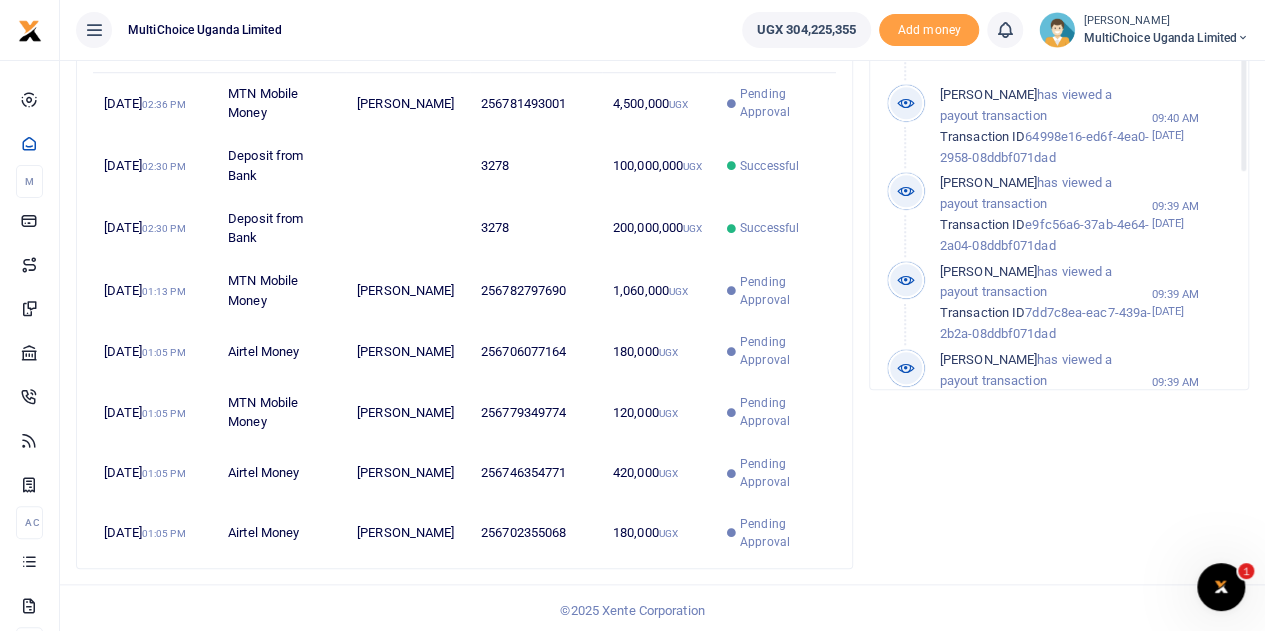scroll, scrollTop: 786, scrollLeft: 0, axis: vertical 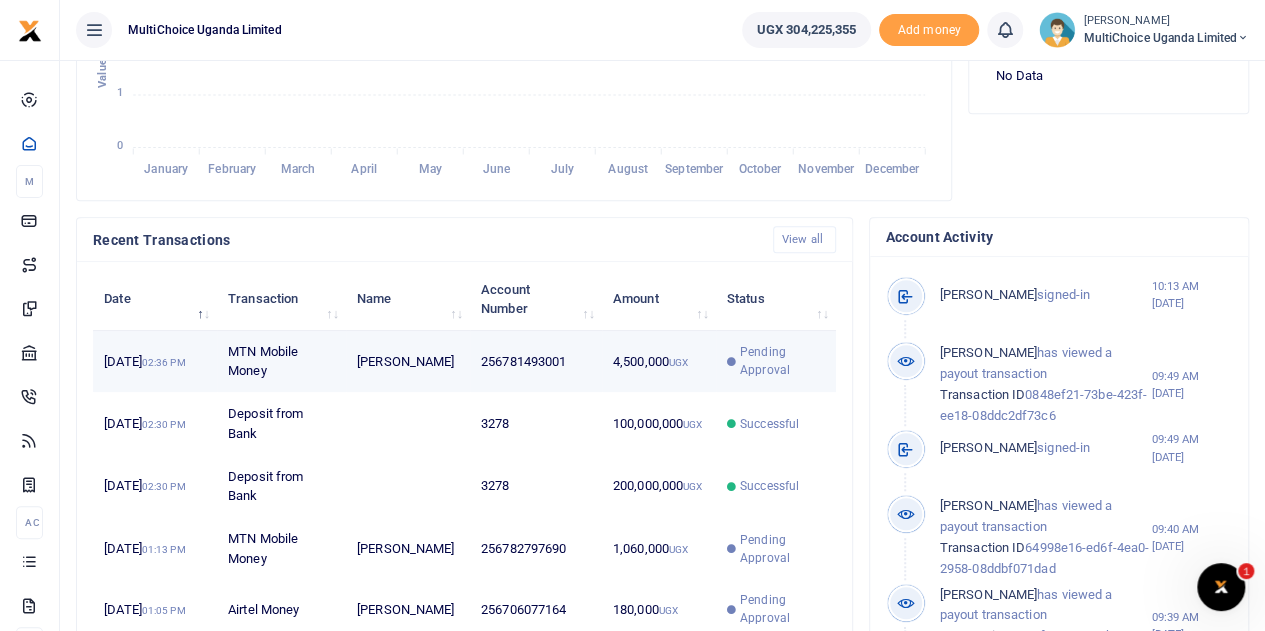 click on "Pending Approval" at bounding box center (782, 361) 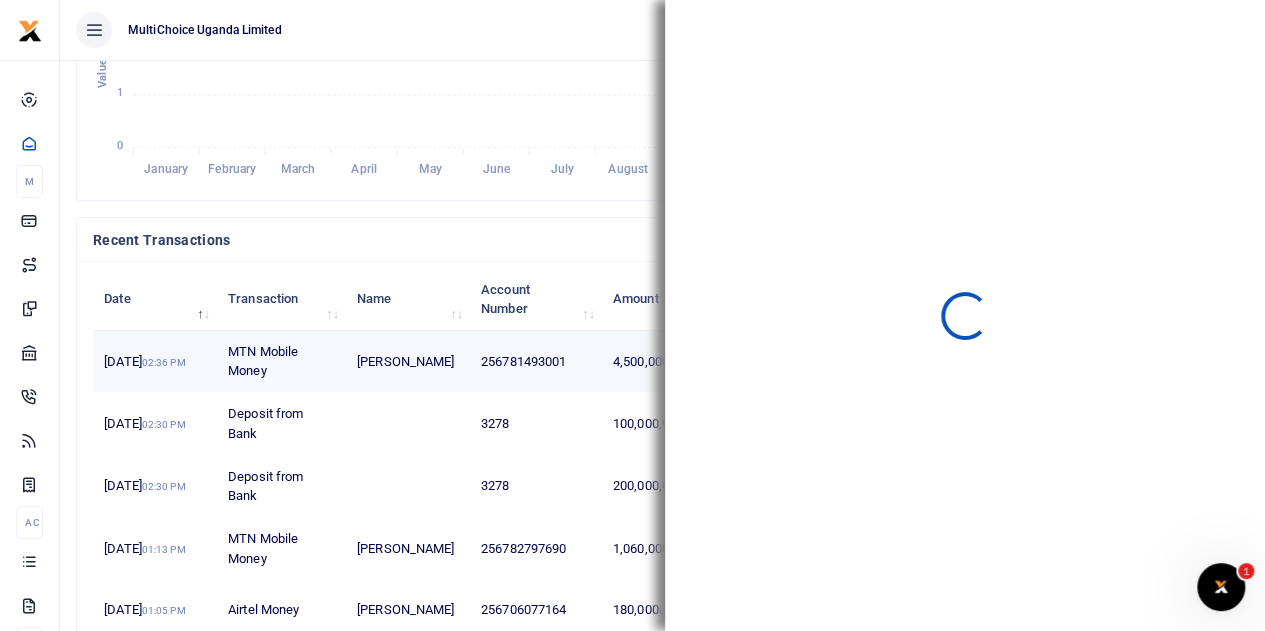 scroll, scrollTop: 265, scrollLeft: 232, axis: both 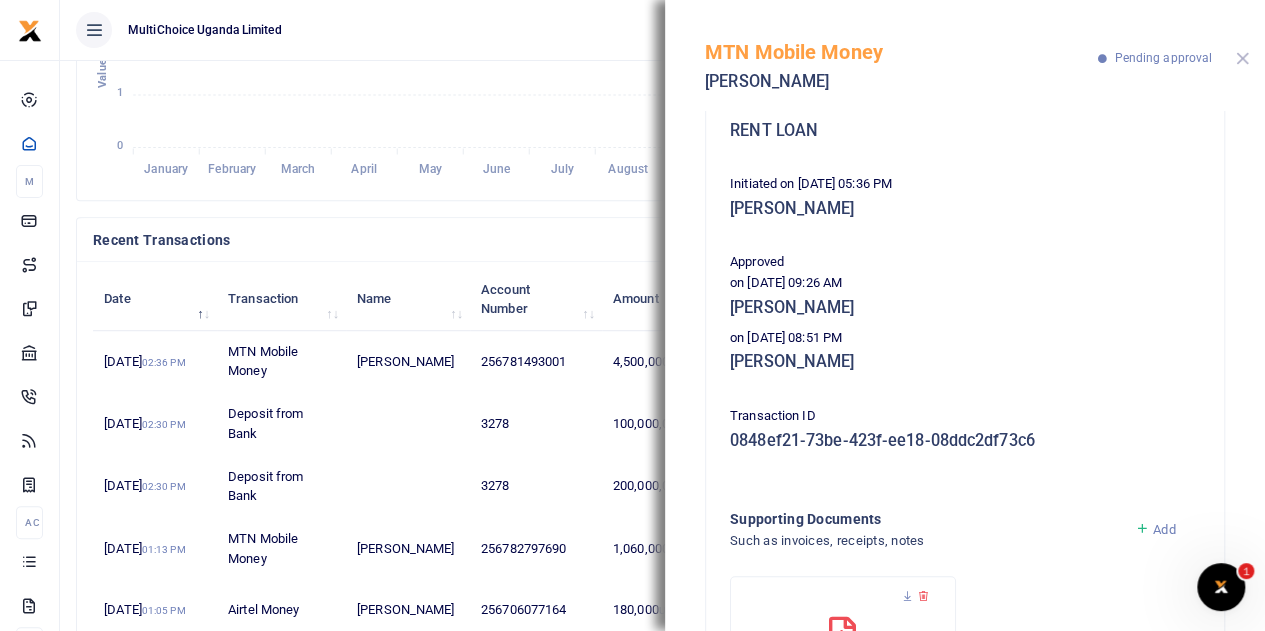 click at bounding box center [1242, 58] 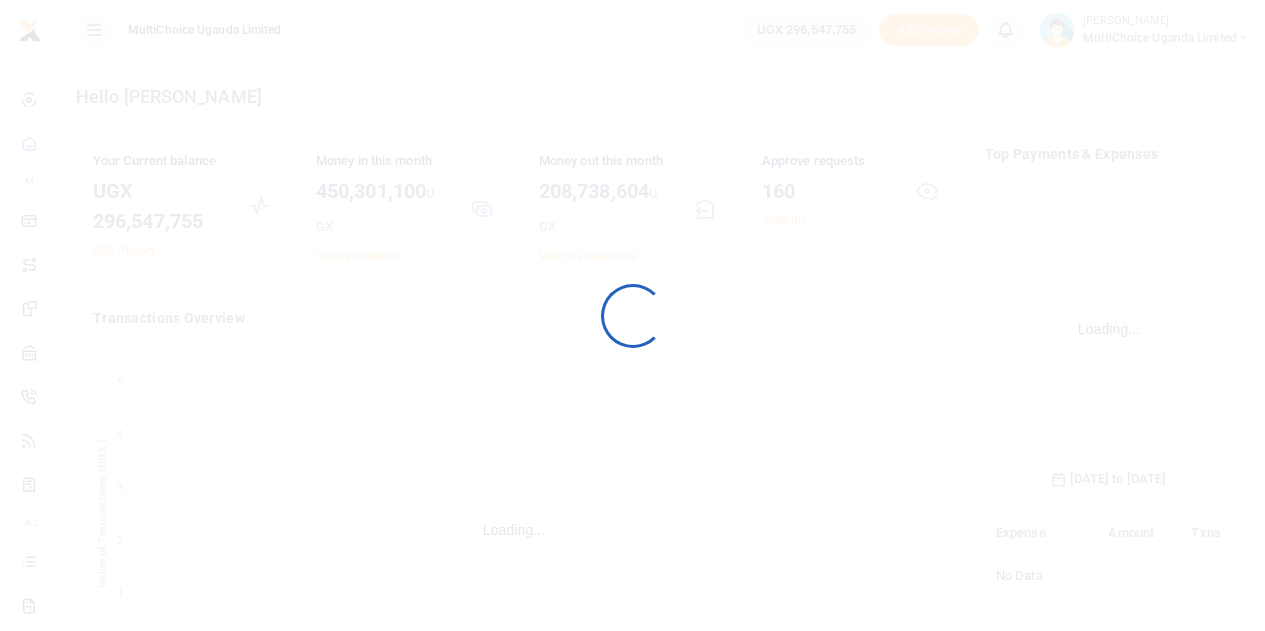scroll, scrollTop: 0, scrollLeft: 0, axis: both 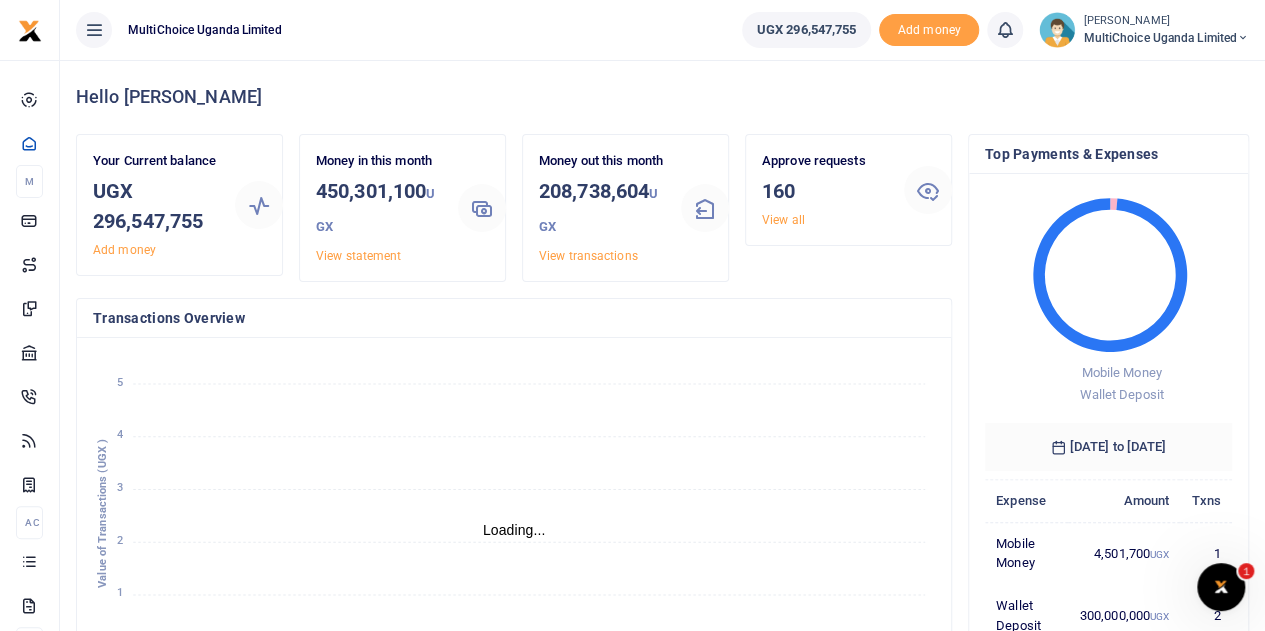 click on "[PERSON_NAME]" at bounding box center (1166, 21) 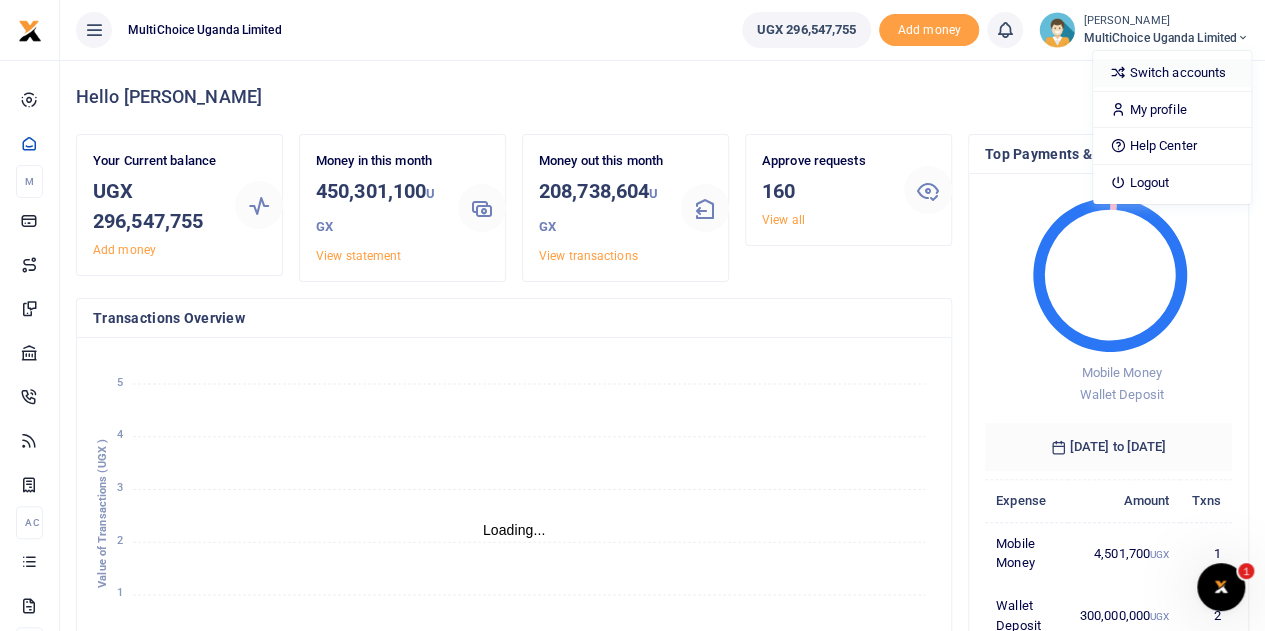 click on "Switch accounts" at bounding box center (1172, 73) 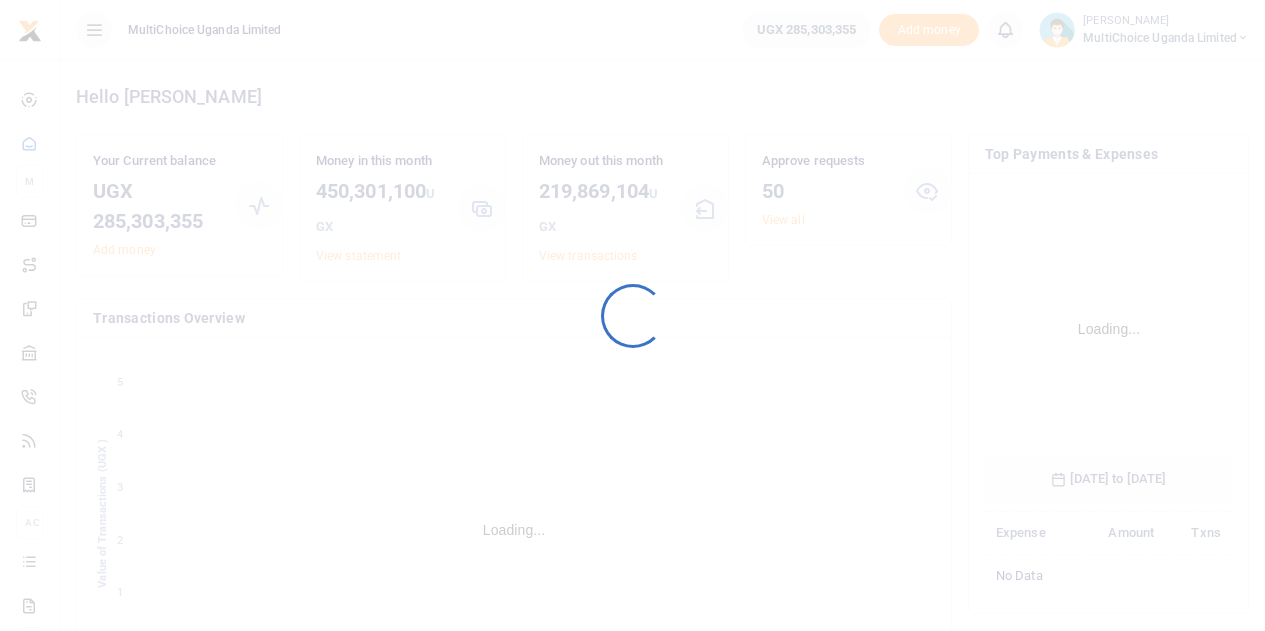 scroll, scrollTop: 0, scrollLeft: 0, axis: both 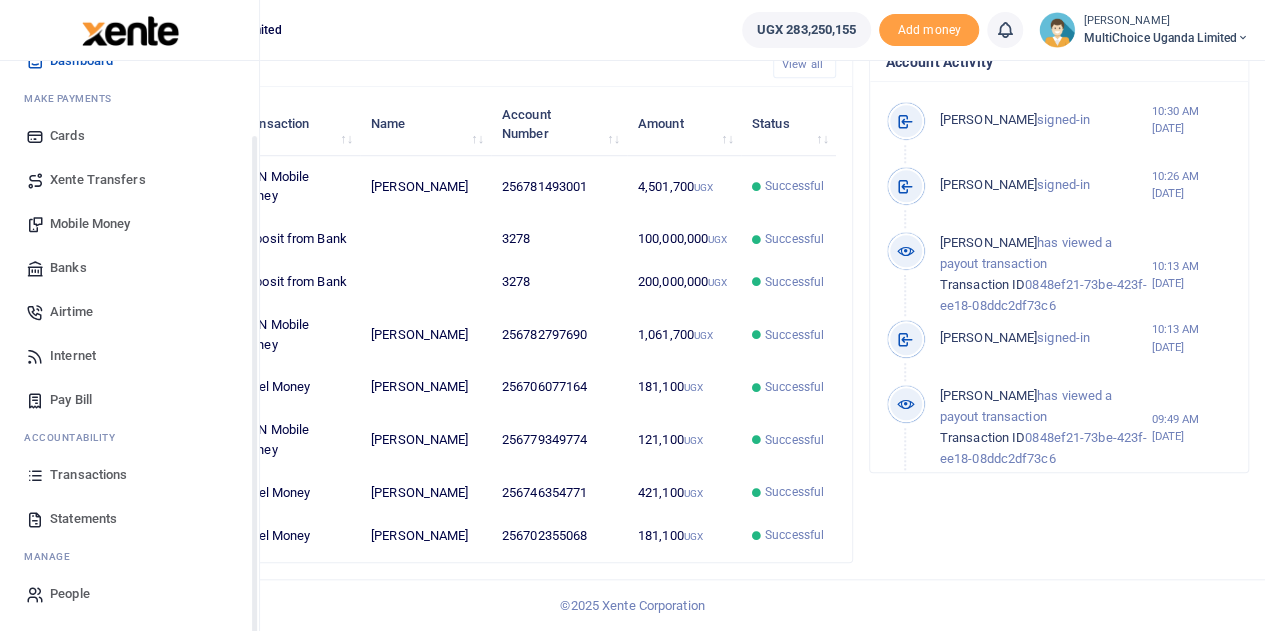 click on "Transactions" at bounding box center (88, 475) 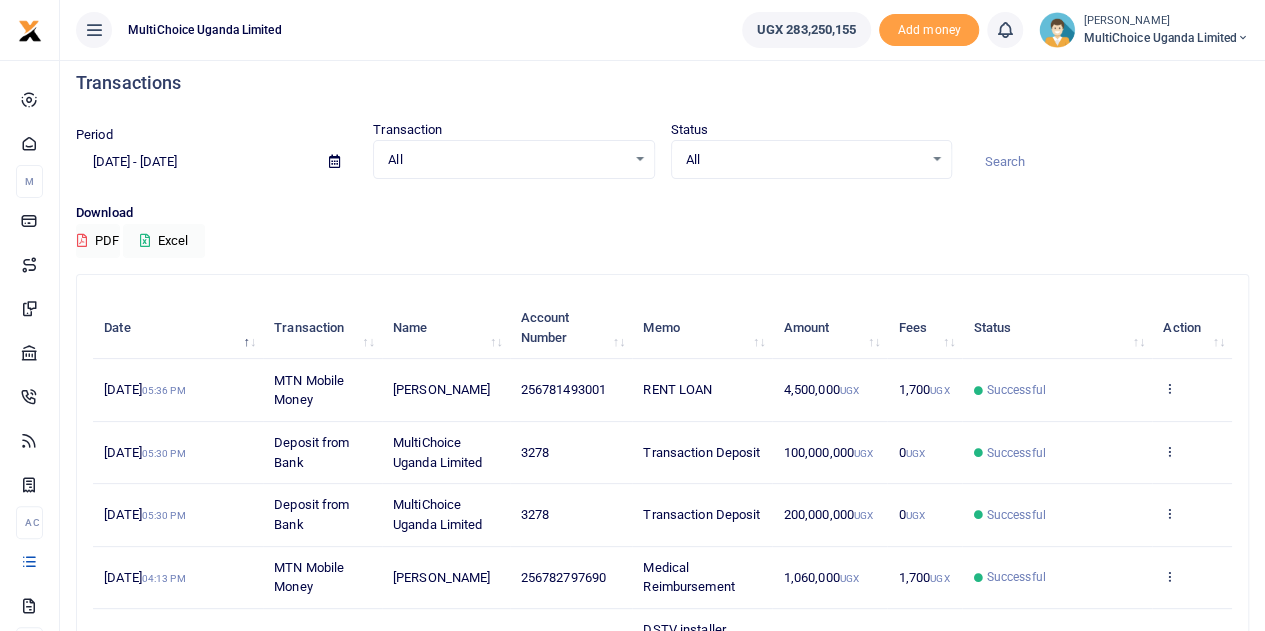 scroll, scrollTop: 0, scrollLeft: 0, axis: both 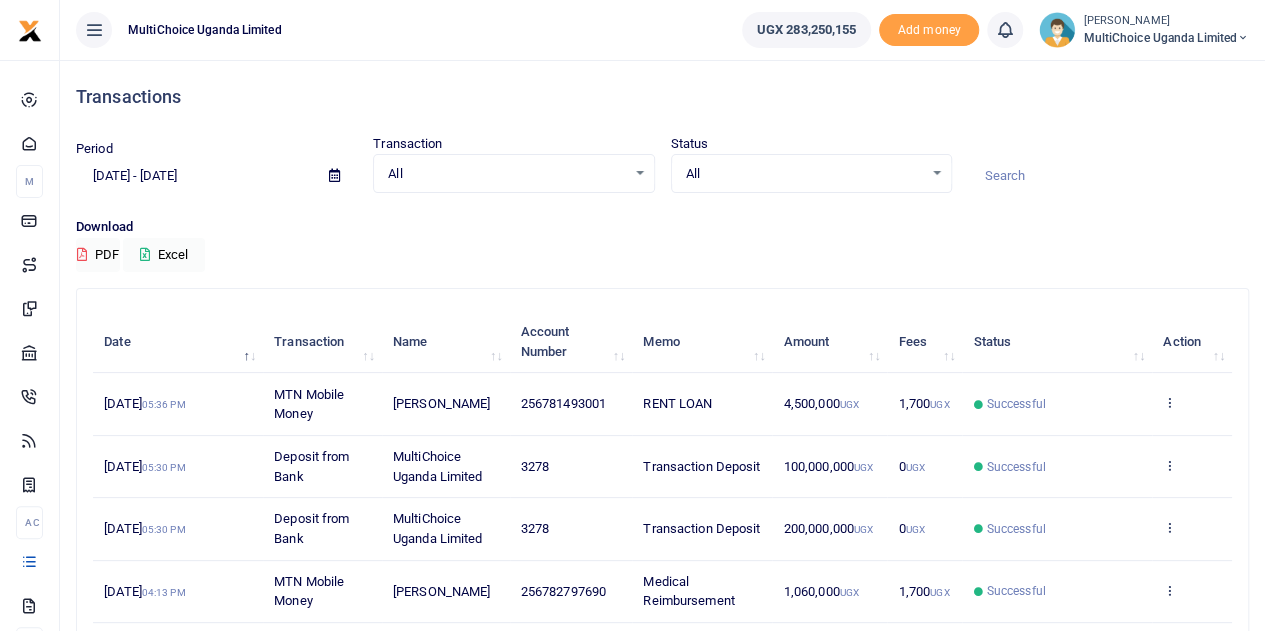 click on "All Select an option..." at bounding box center [811, 174] 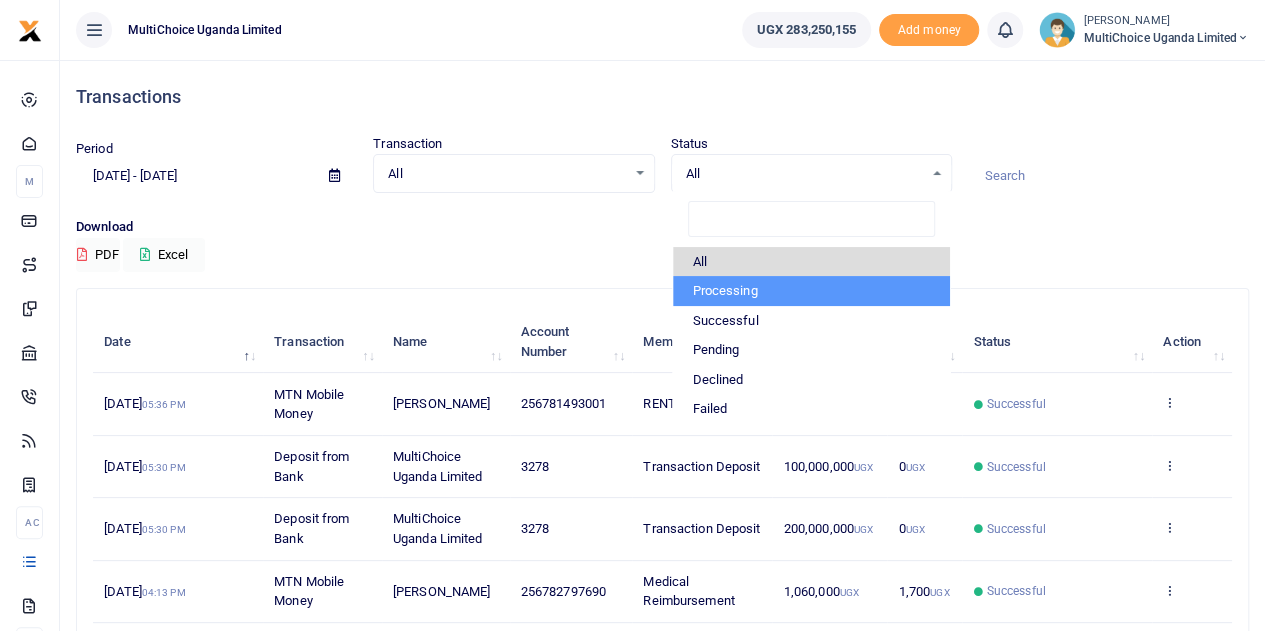 click on "Processing" at bounding box center (811, 291) 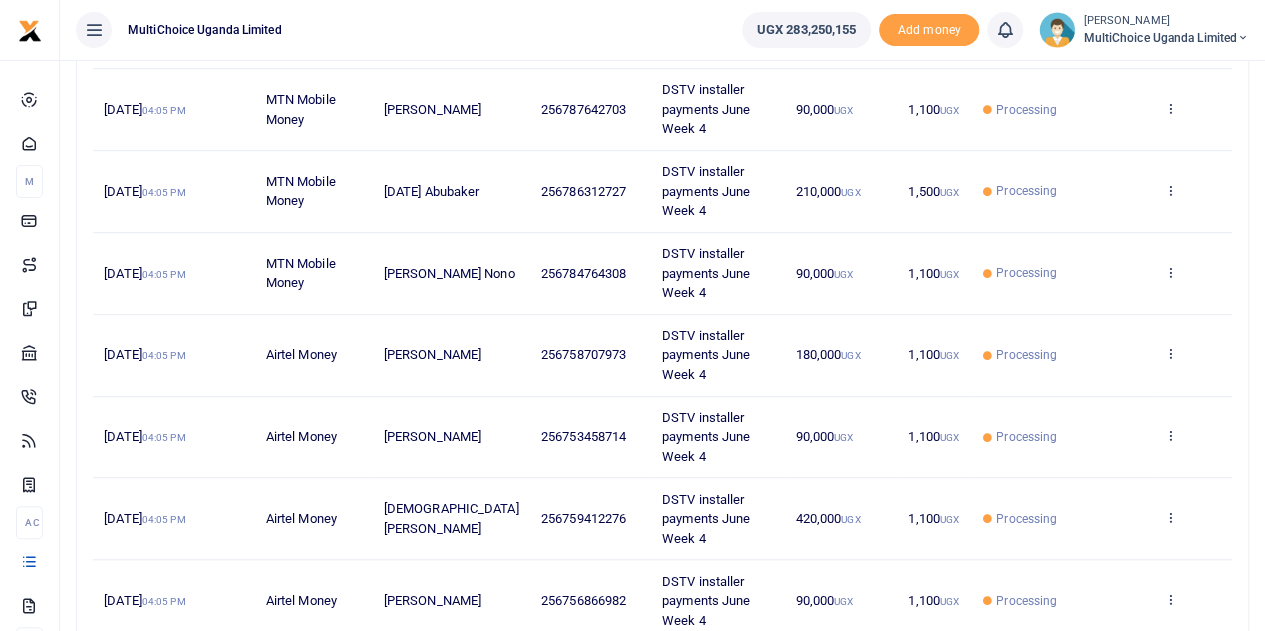 scroll, scrollTop: 692, scrollLeft: 0, axis: vertical 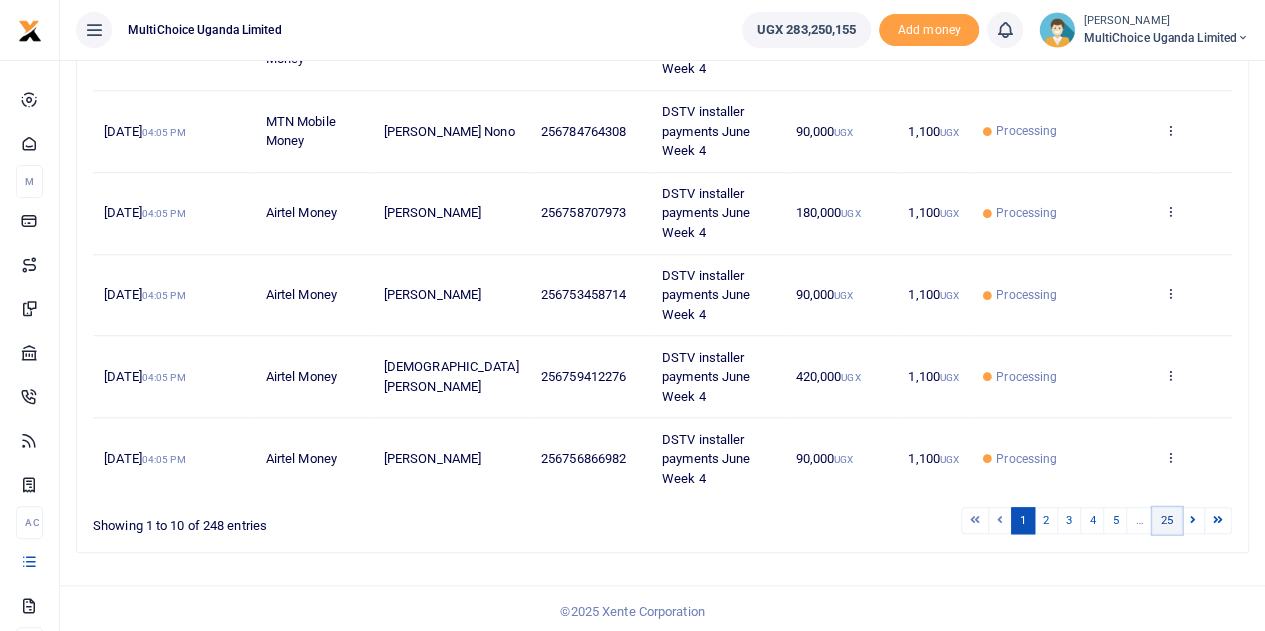 click on "25" at bounding box center (1167, 520) 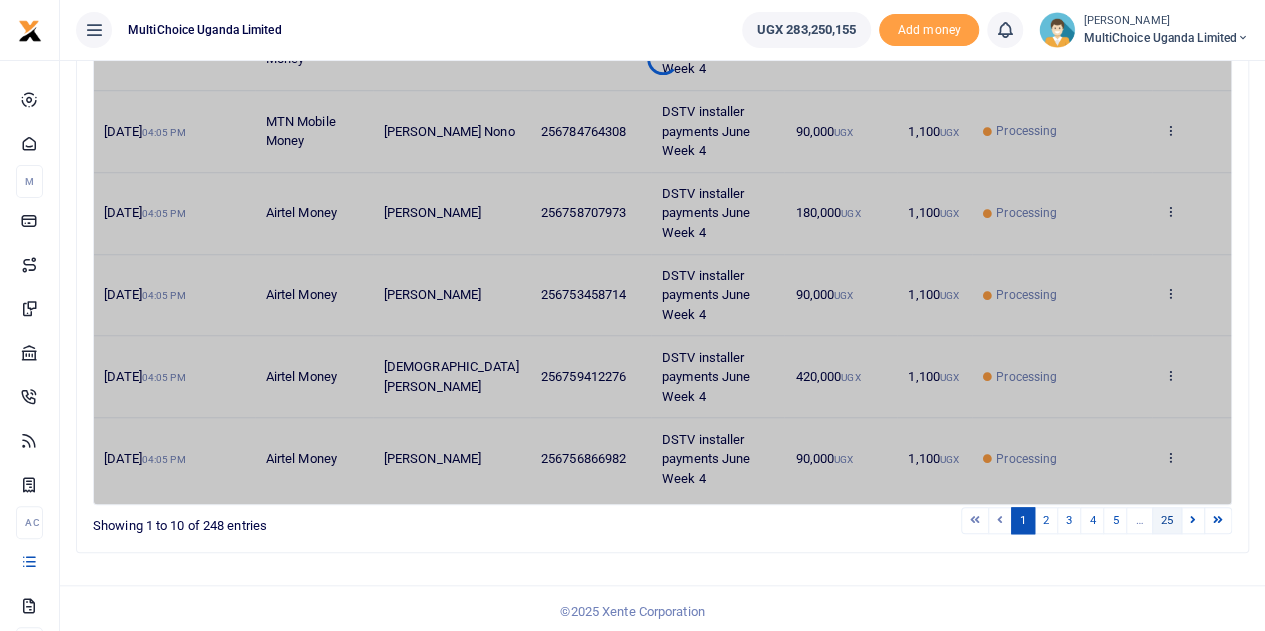 scroll, scrollTop: 373, scrollLeft: 0, axis: vertical 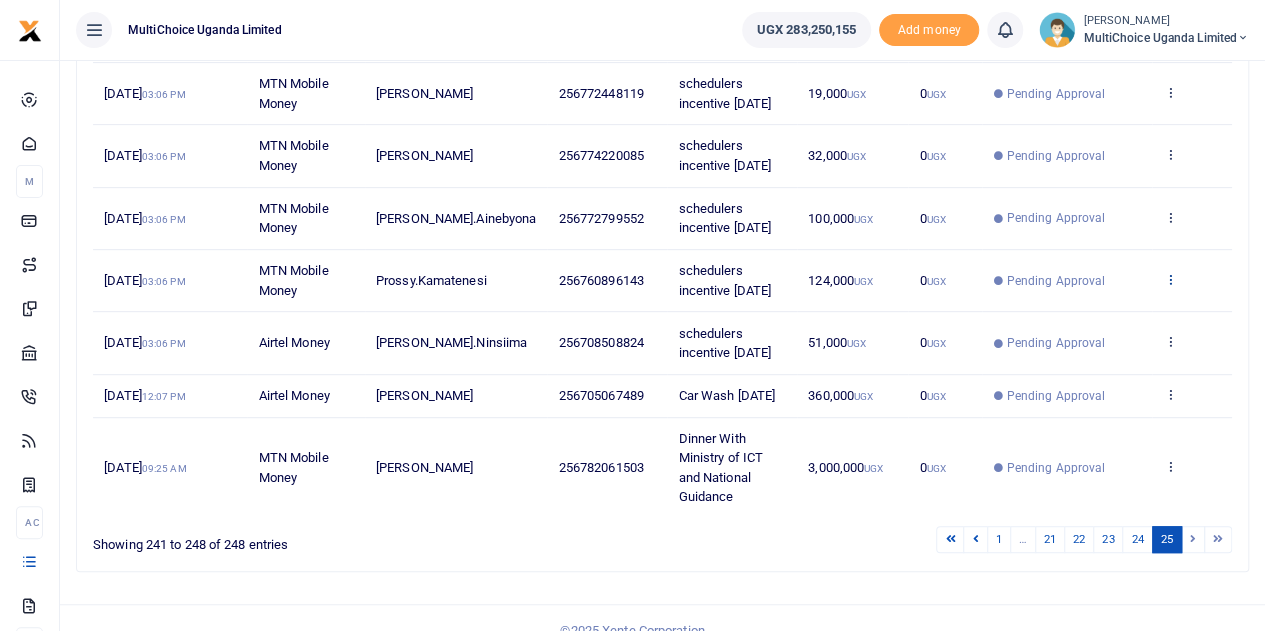click at bounding box center (1169, 279) 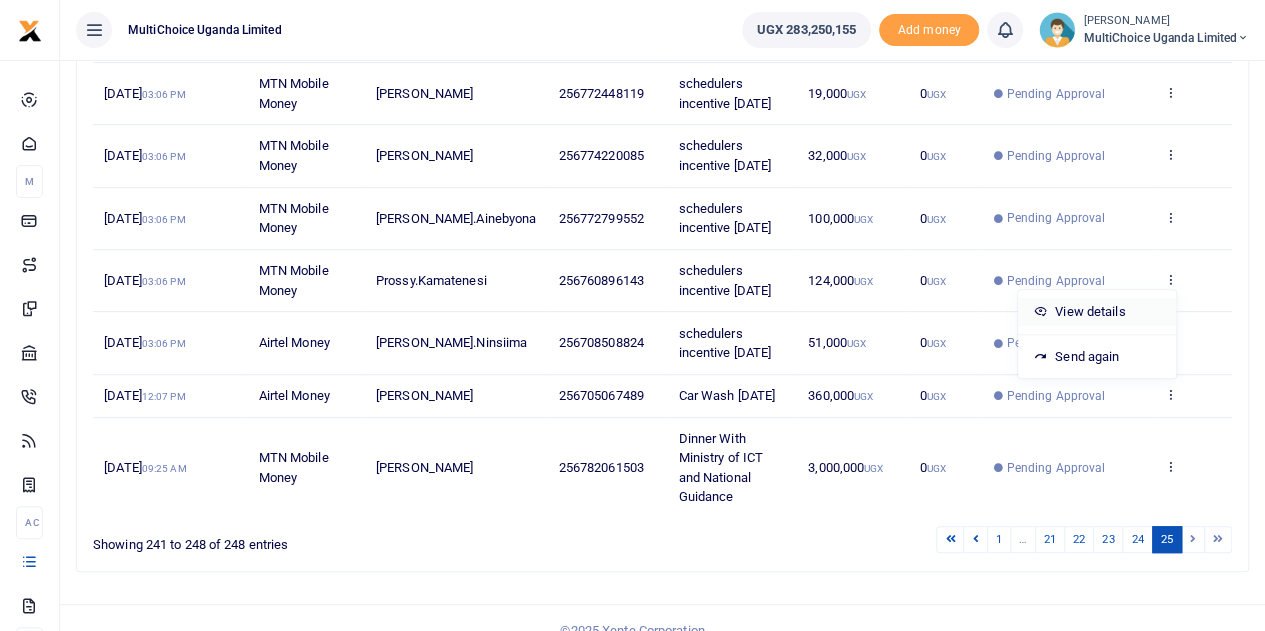 click on "View details" at bounding box center (1097, 312) 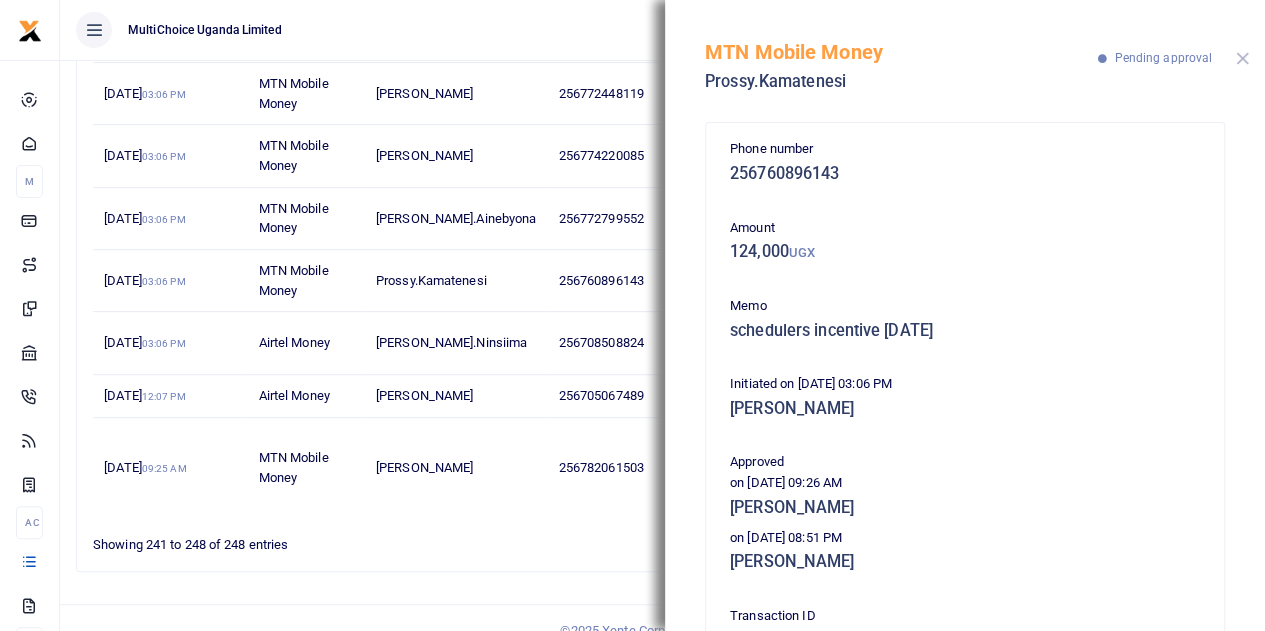 click at bounding box center (1242, 58) 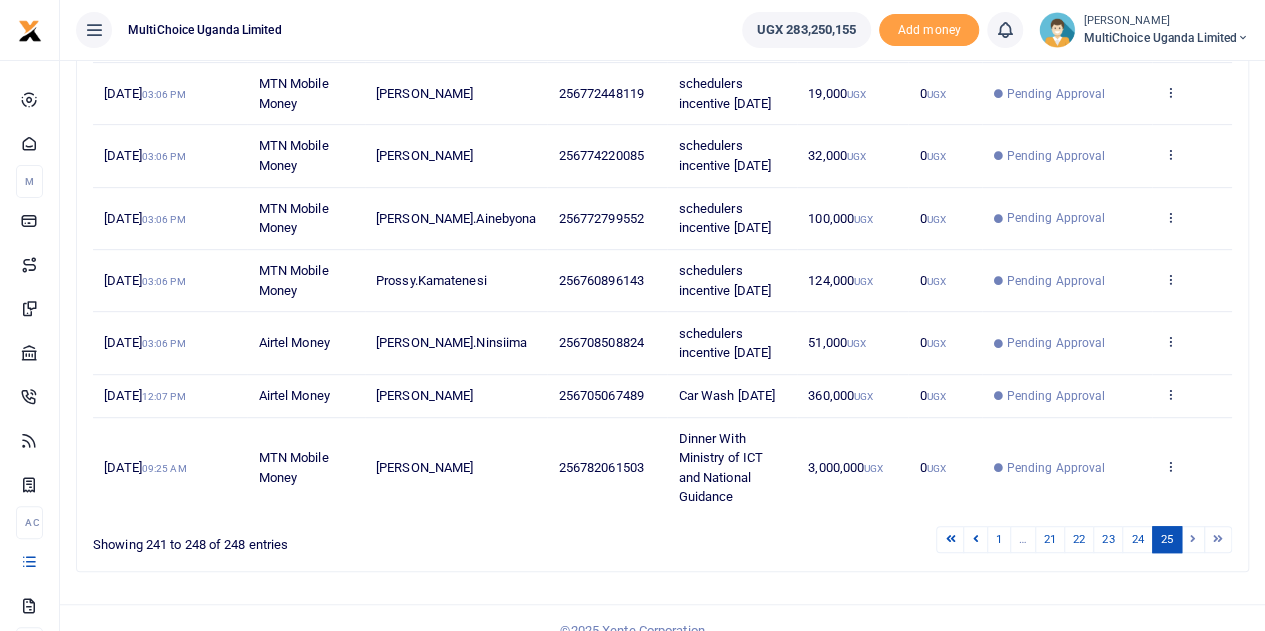 click on "MultiChoice Uganda Limited" at bounding box center (1166, 38) 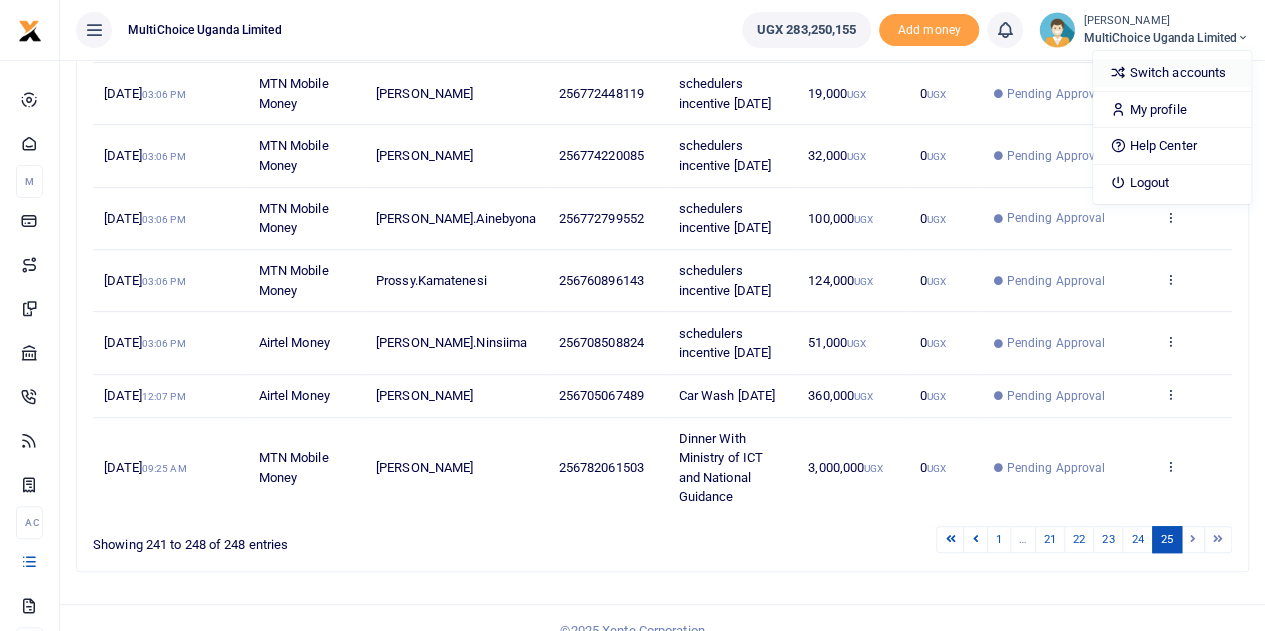click on "Switch accounts" at bounding box center (1172, 73) 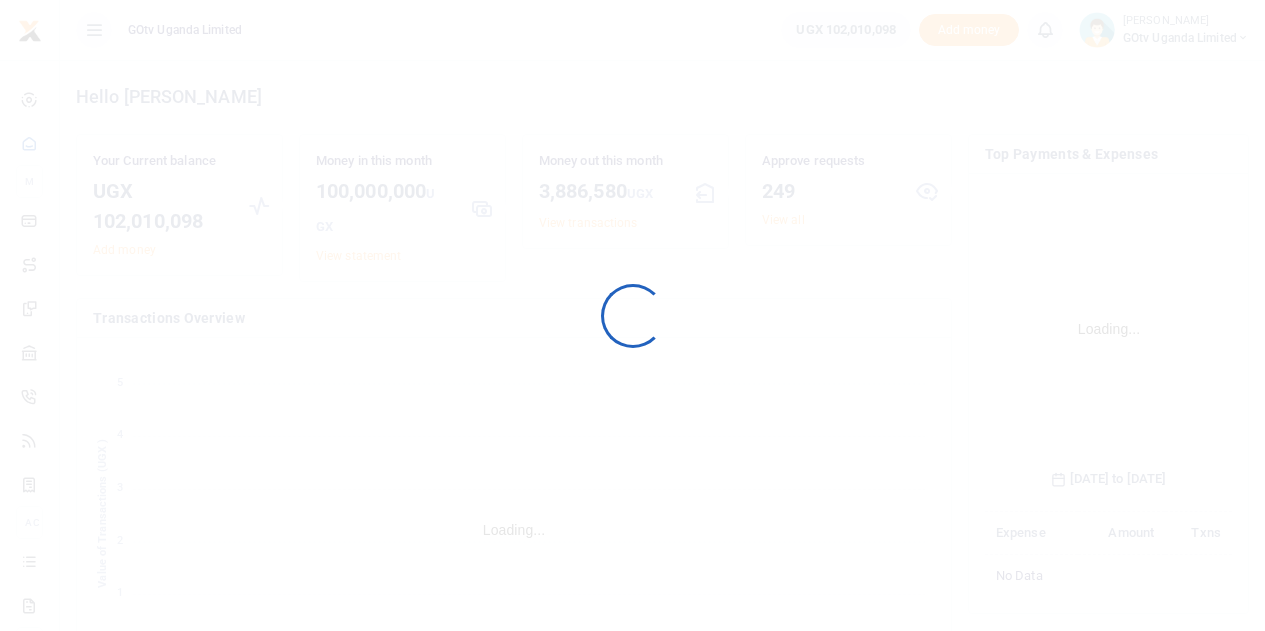 scroll, scrollTop: 0, scrollLeft: 0, axis: both 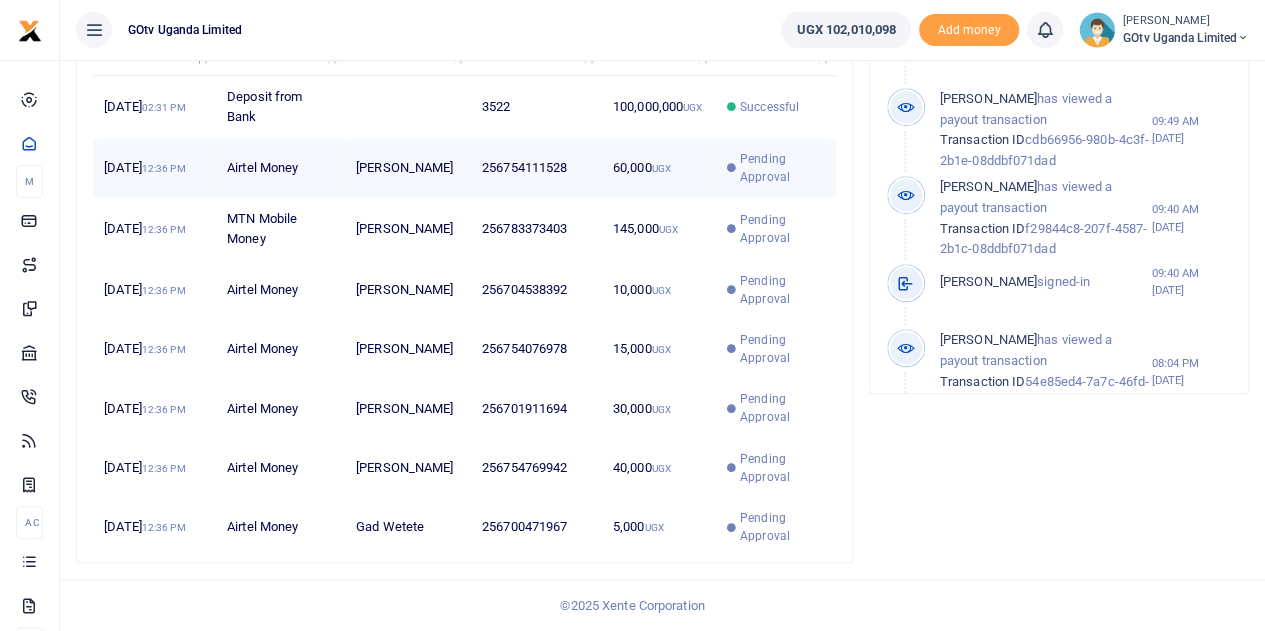 click on "Pending Approval" at bounding box center [782, 168] 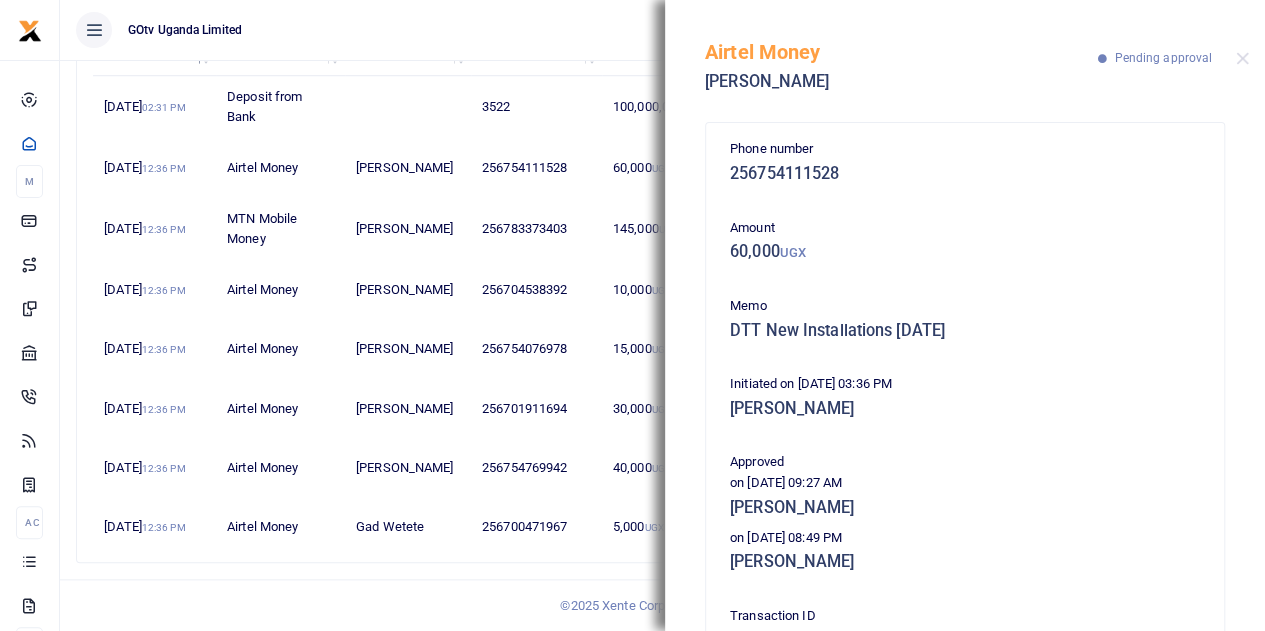 click on "Airtel Money
Sharif Lubanga
Pending approval" at bounding box center (965, 55) 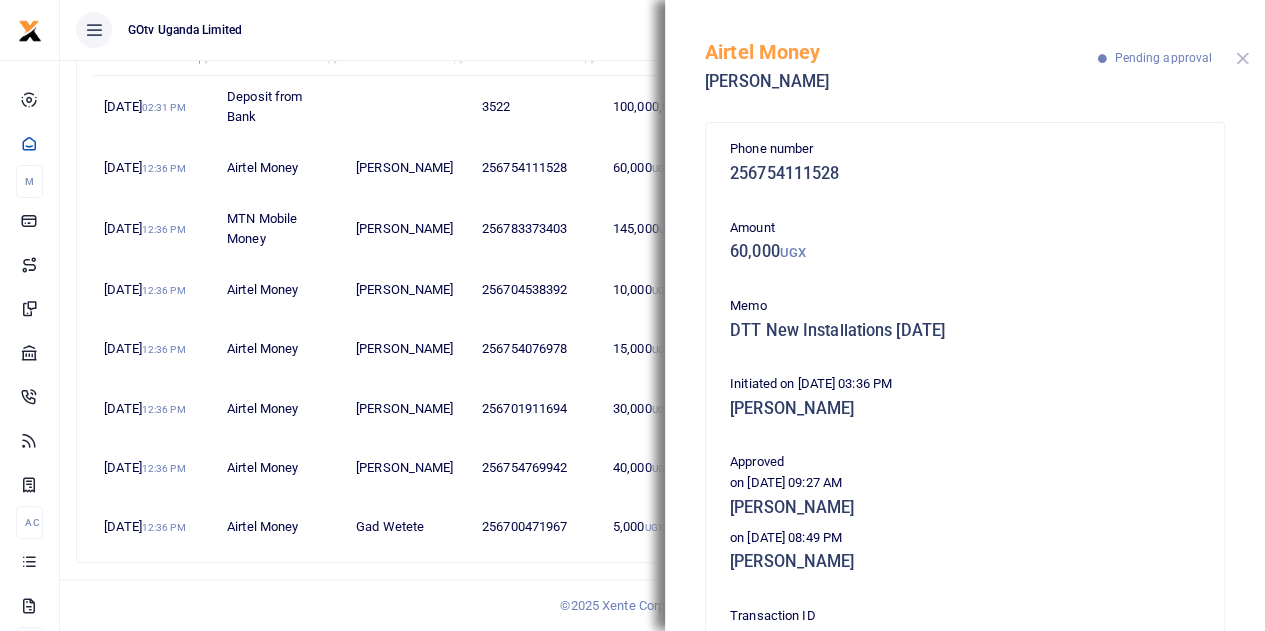 click at bounding box center (1242, 58) 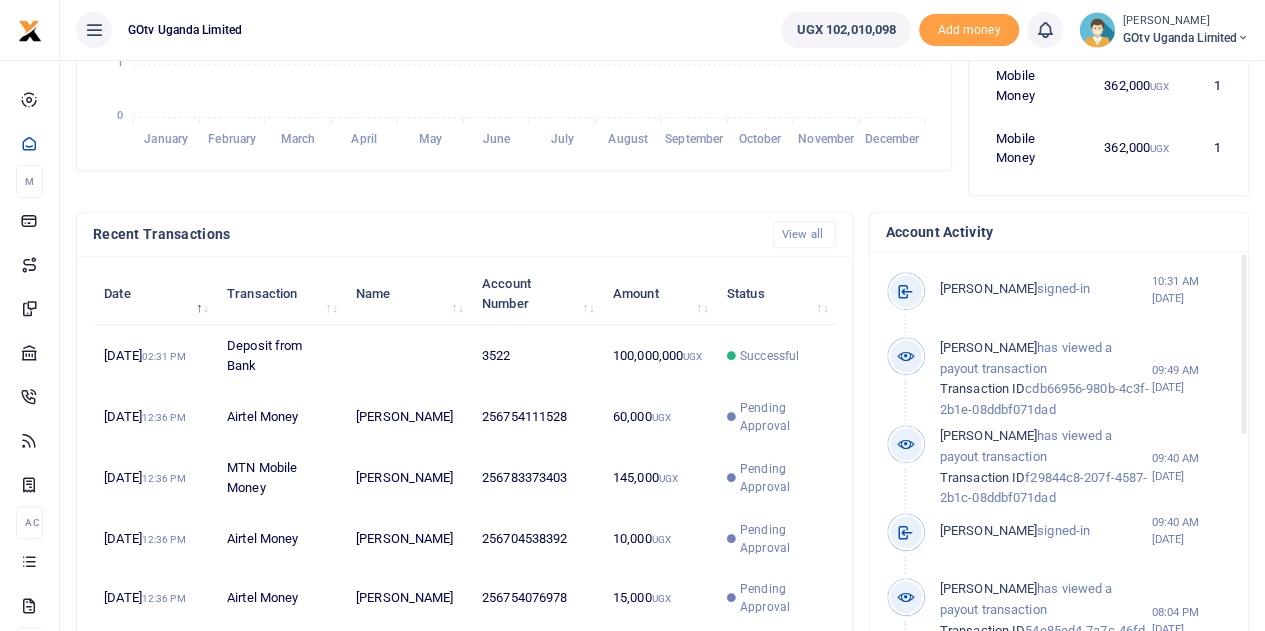 scroll, scrollTop: 290, scrollLeft: 0, axis: vertical 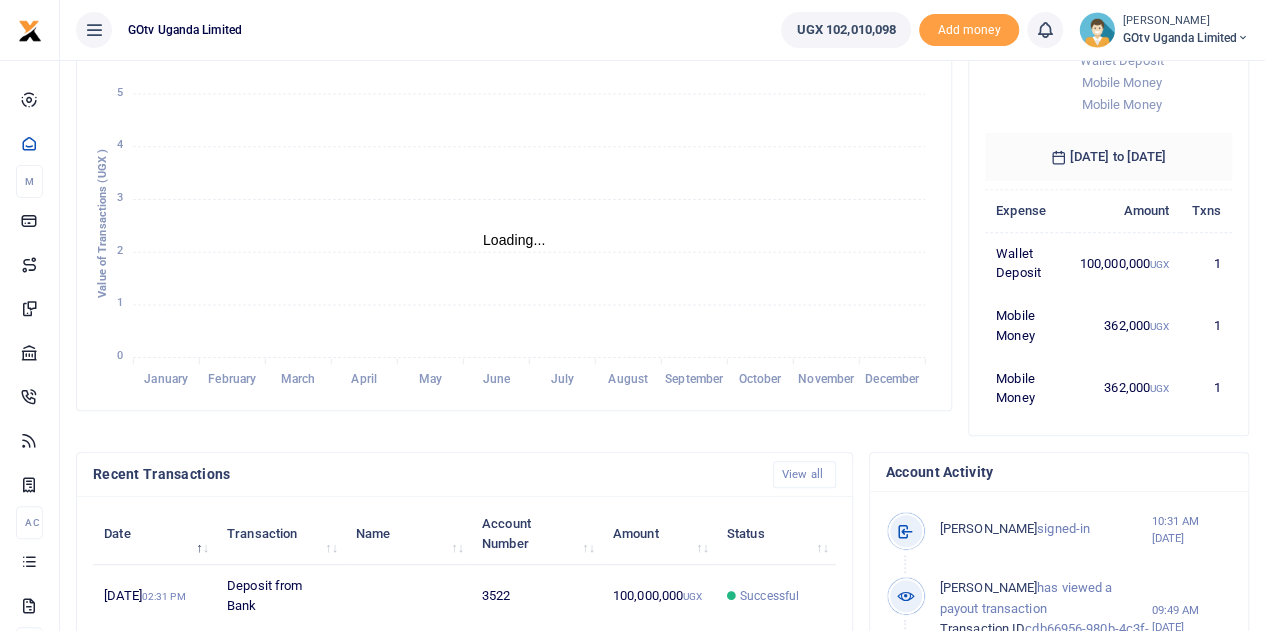 click on "GOtv Uganda Limited" at bounding box center (1186, 38) 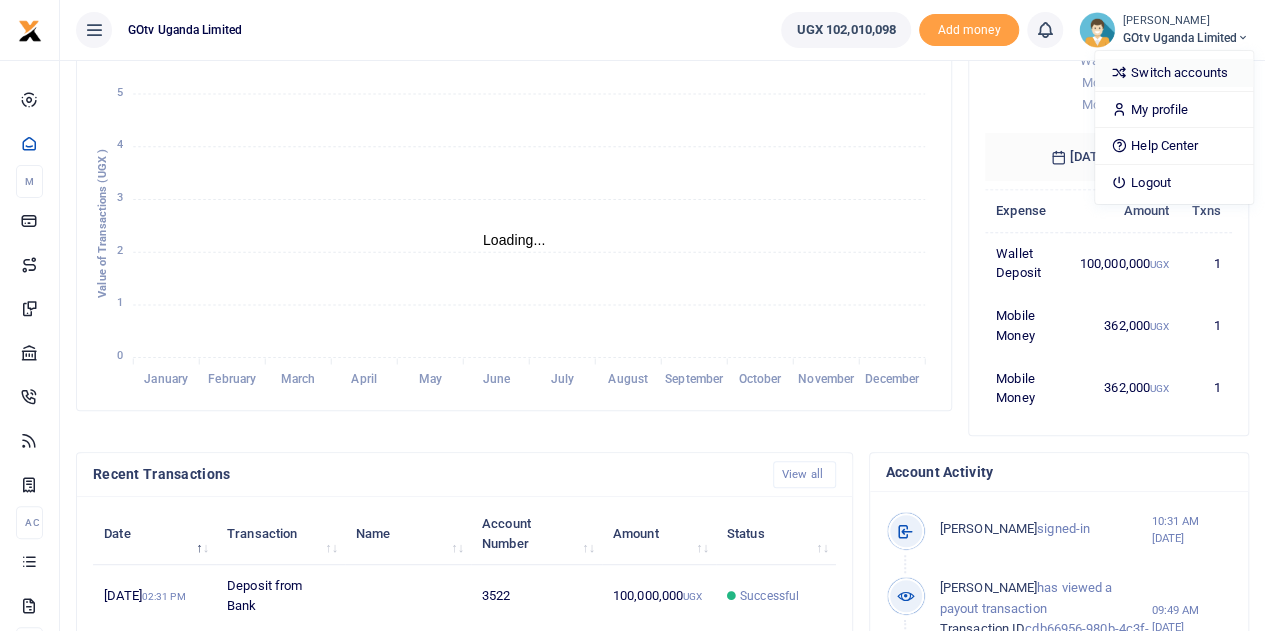 click on "Switch accounts" at bounding box center (1174, 73) 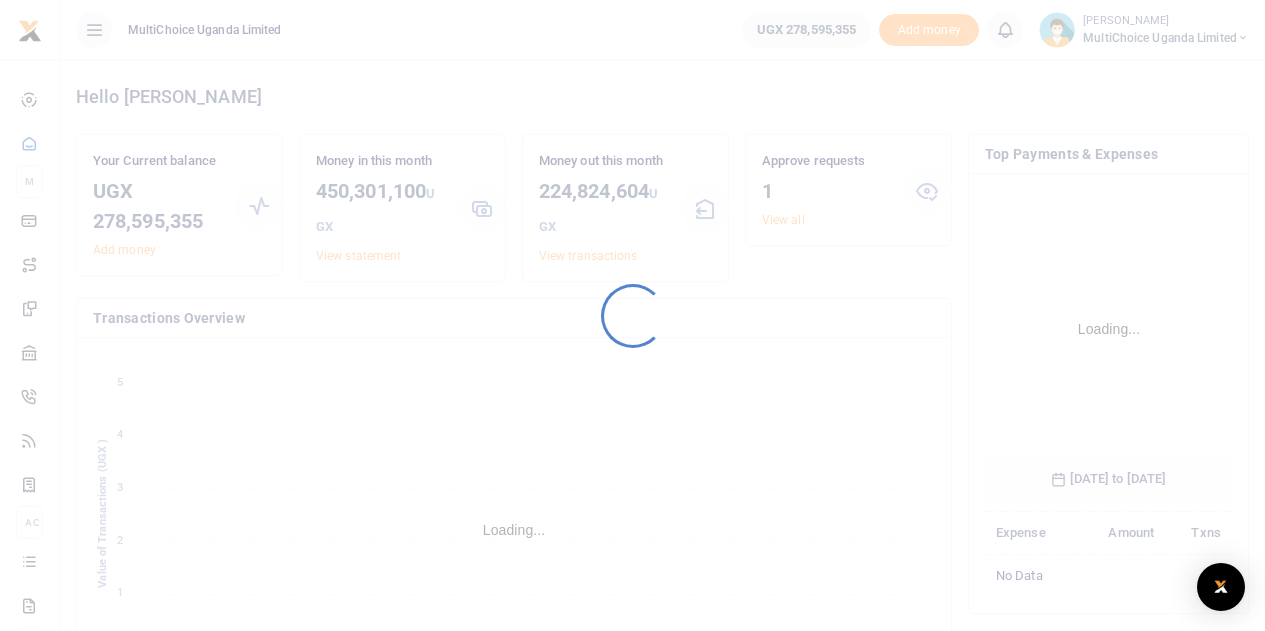 scroll, scrollTop: 0, scrollLeft: 0, axis: both 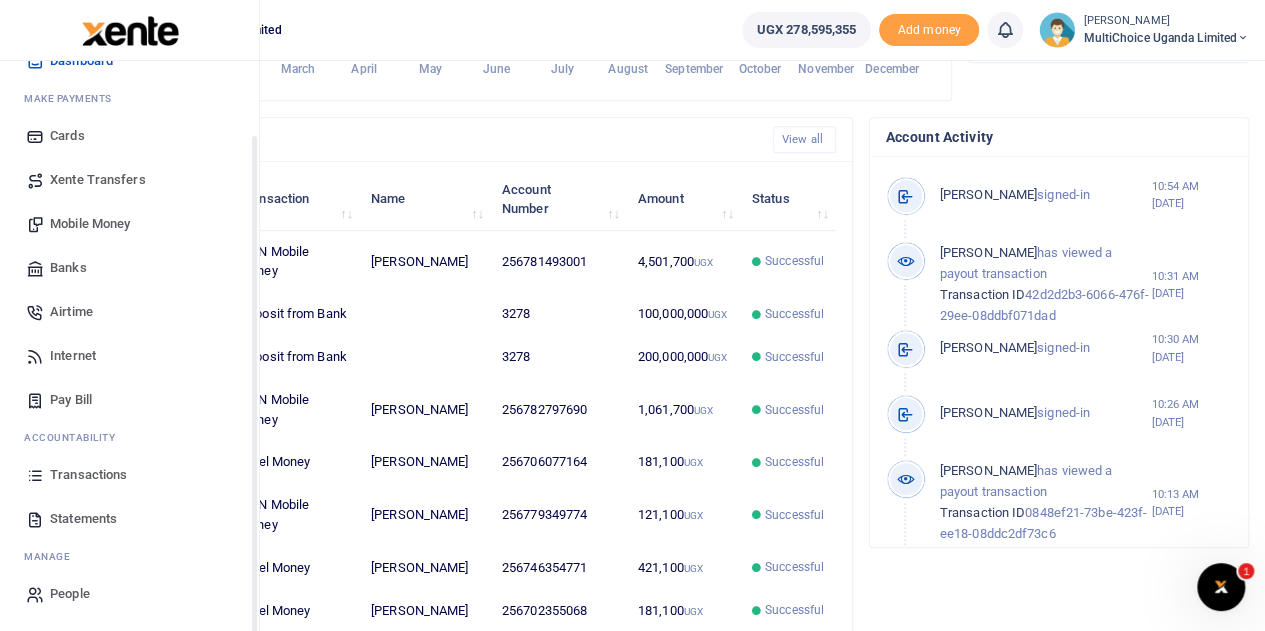 click on "Transactions" at bounding box center [88, 475] 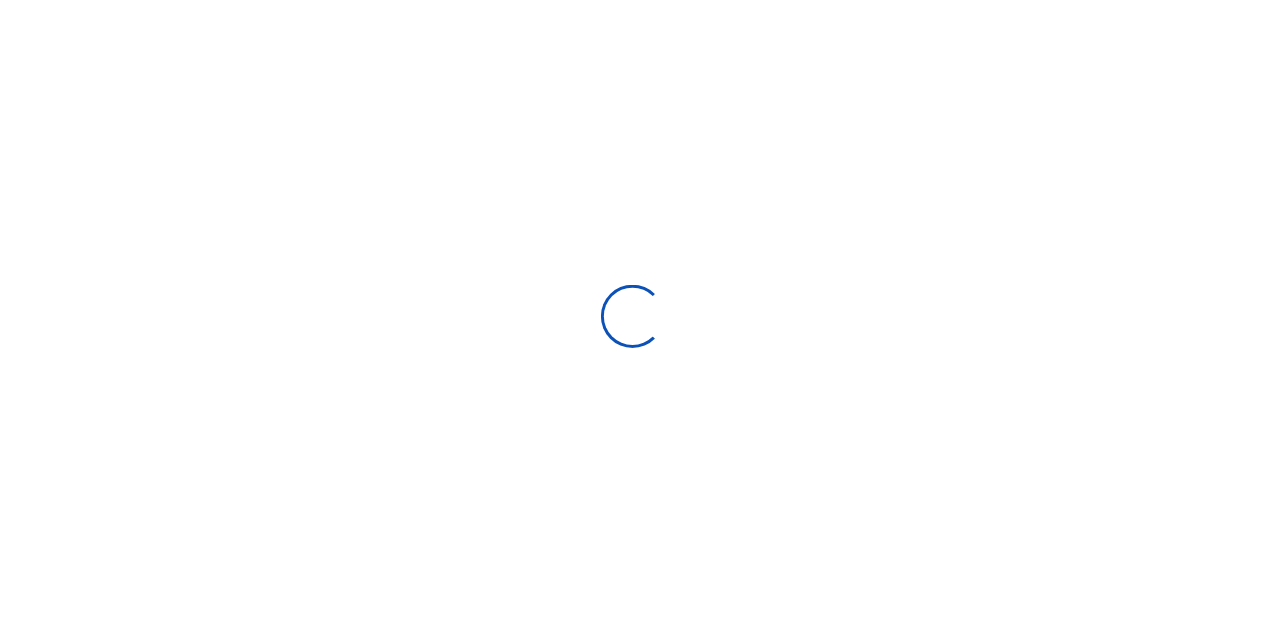 scroll, scrollTop: 0, scrollLeft: 0, axis: both 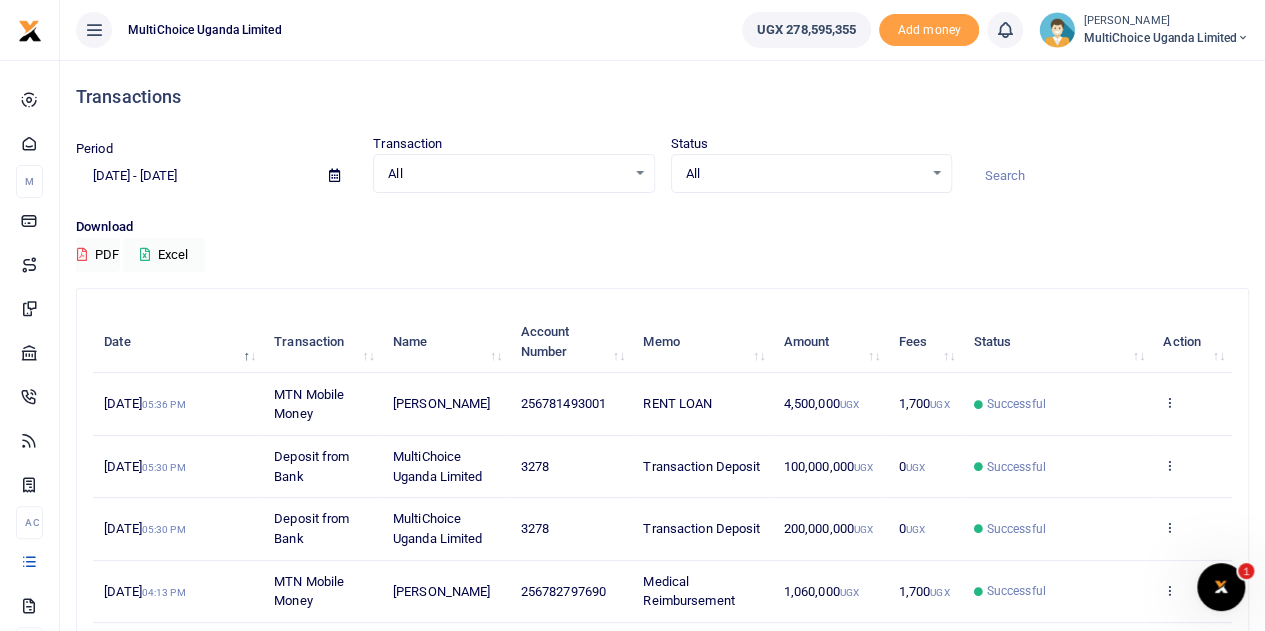 click on "All Select an option..." at bounding box center (811, 174) 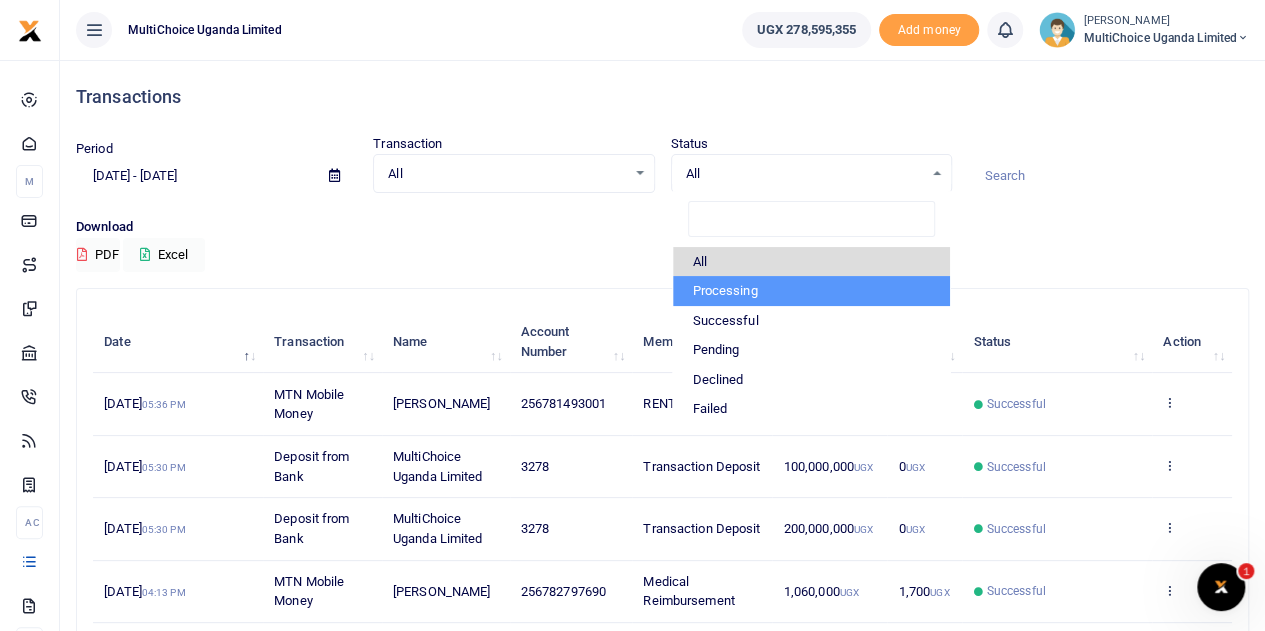 click on "Processing" at bounding box center [811, 291] 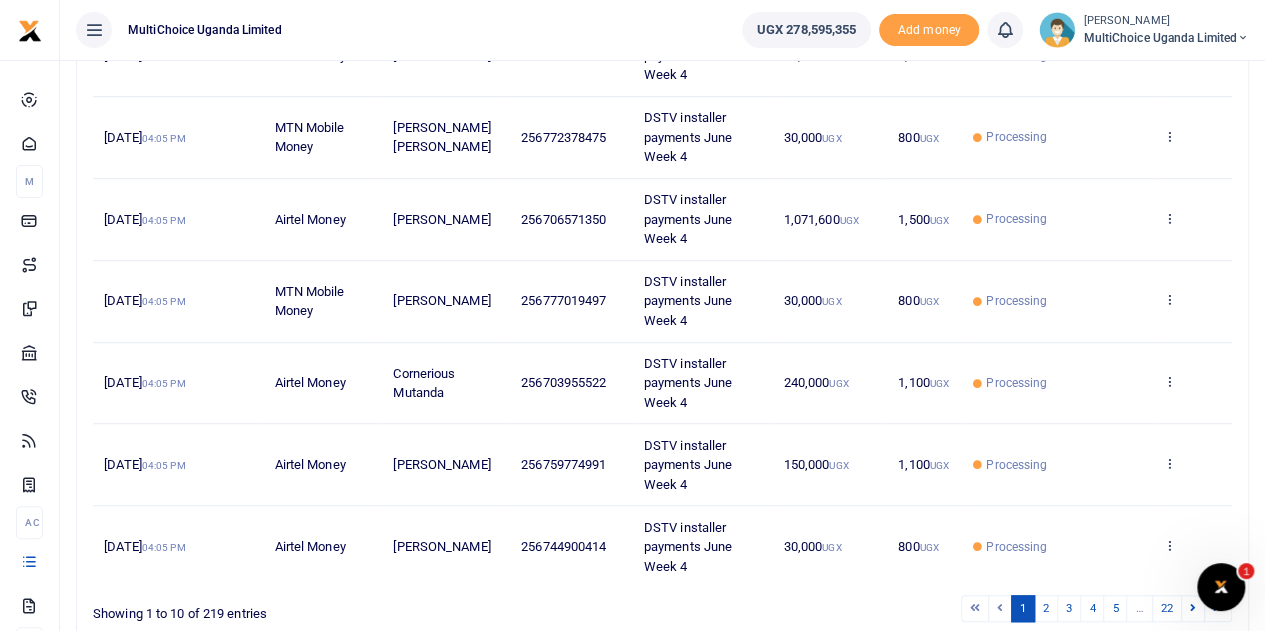 scroll, scrollTop: 692, scrollLeft: 0, axis: vertical 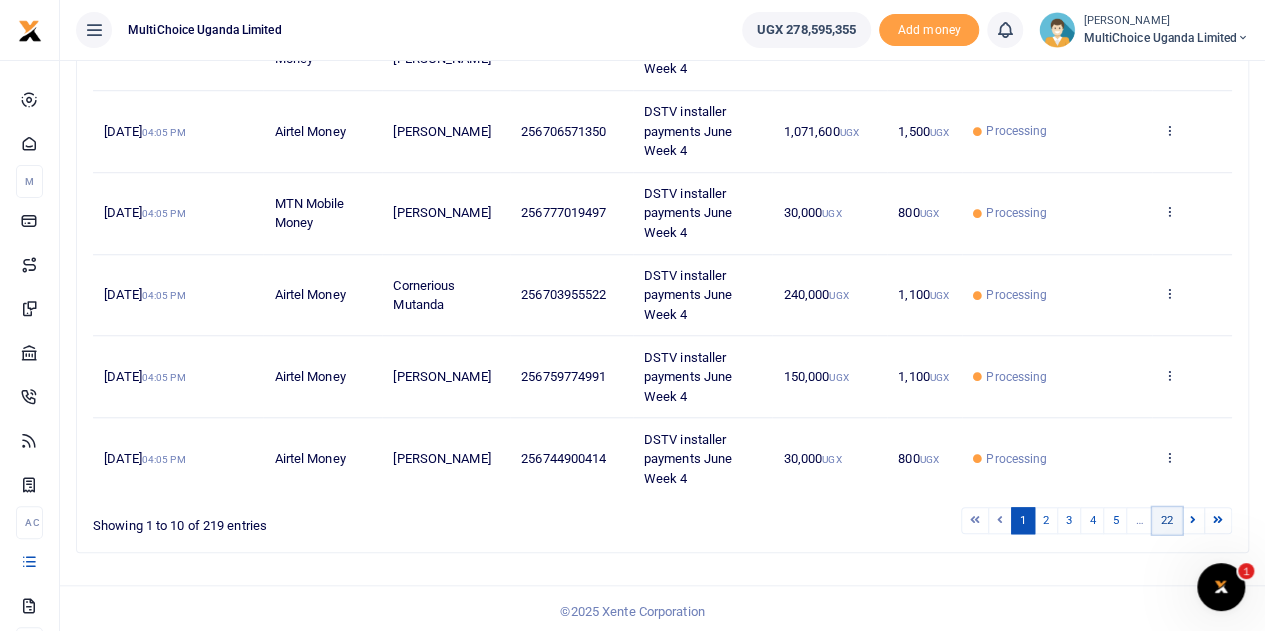 click on "22" at bounding box center [1167, 520] 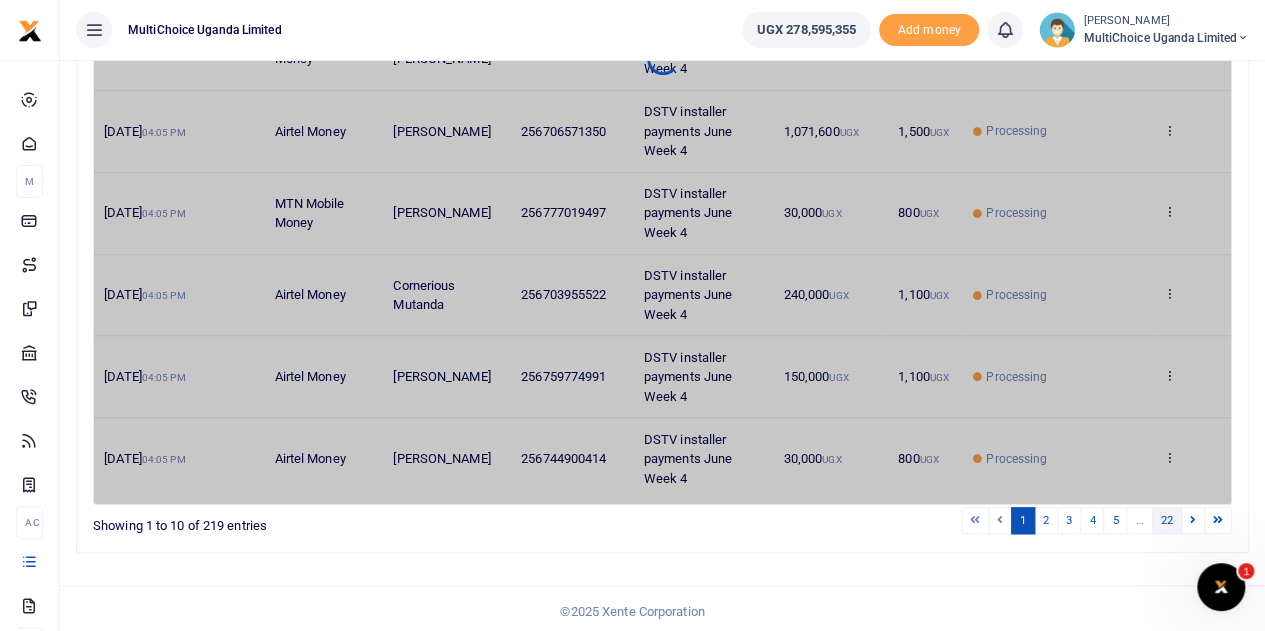 scroll, scrollTop: 435, scrollLeft: 0, axis: vertical 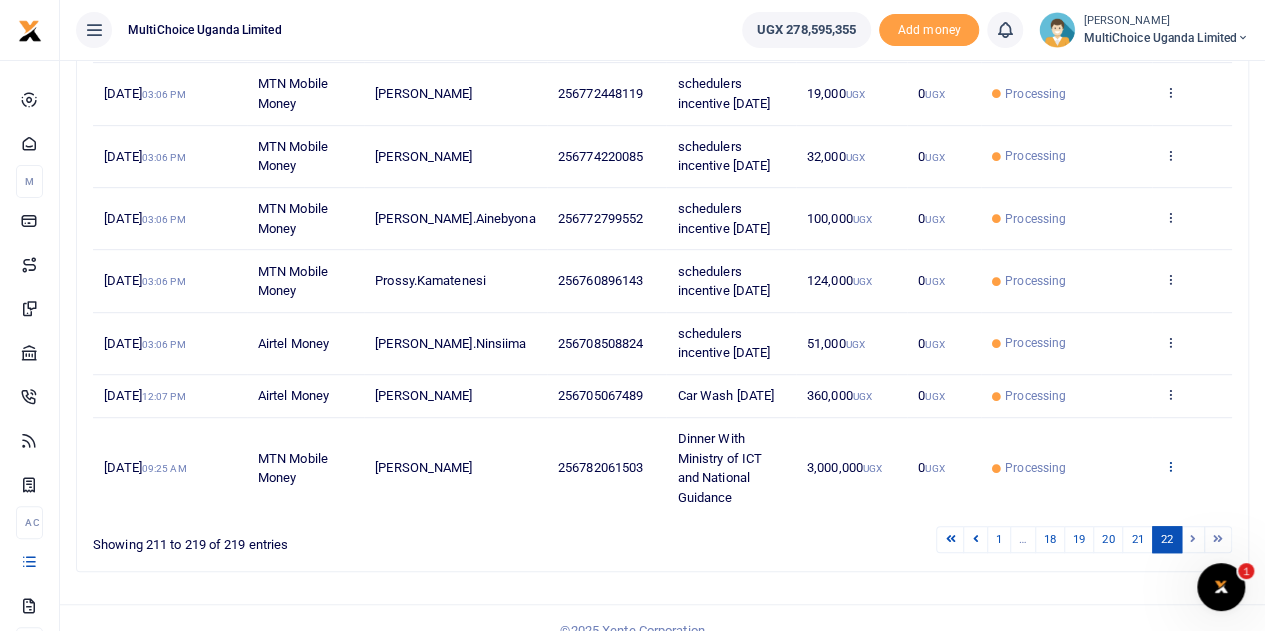 click at bounding box center (1169, 466) 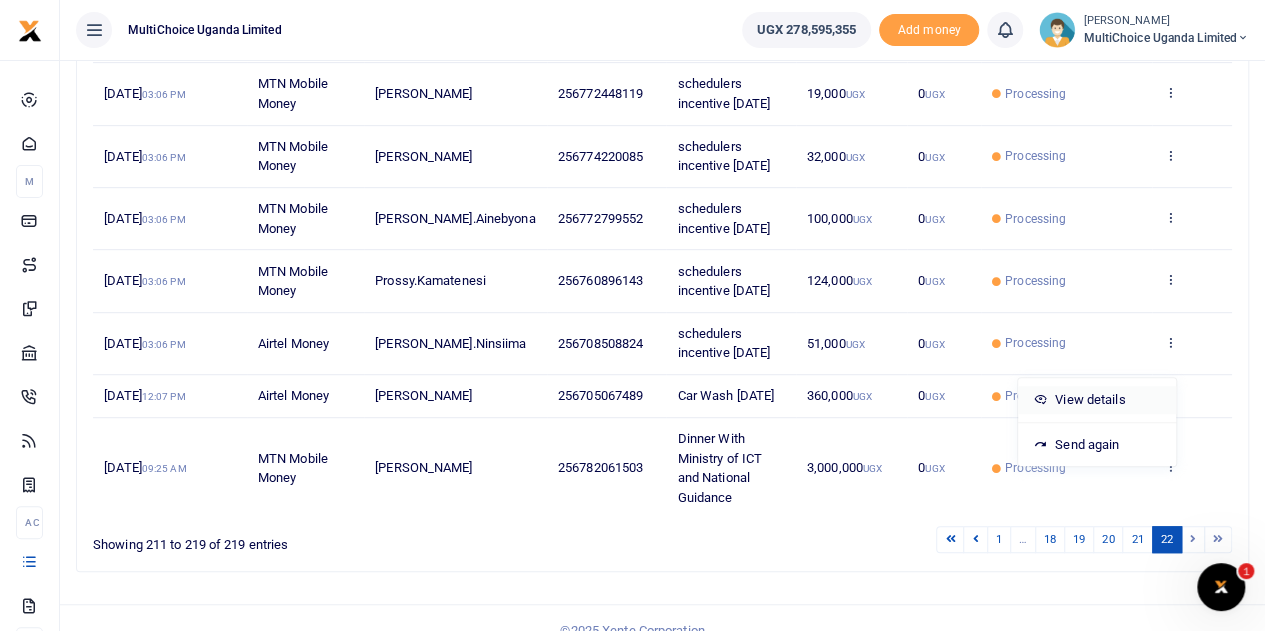 click on "View details" at bounding box center [1097, 400] 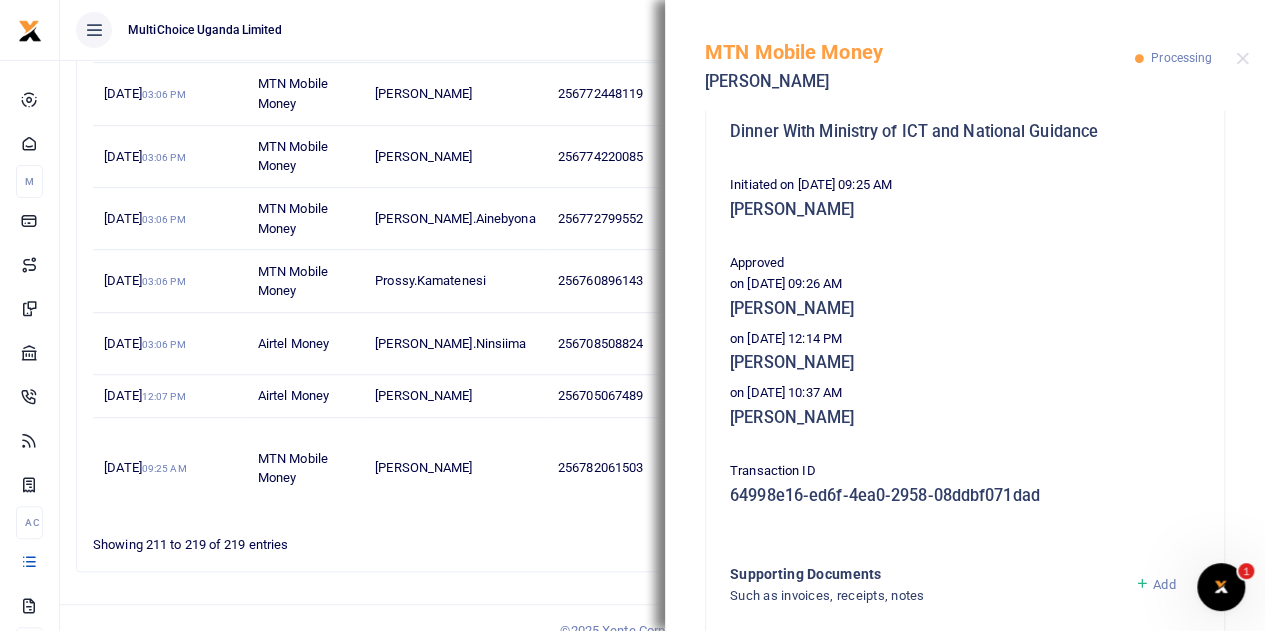 scroll, scrollTop: 200, scrollLeft: 0, axis: vertical 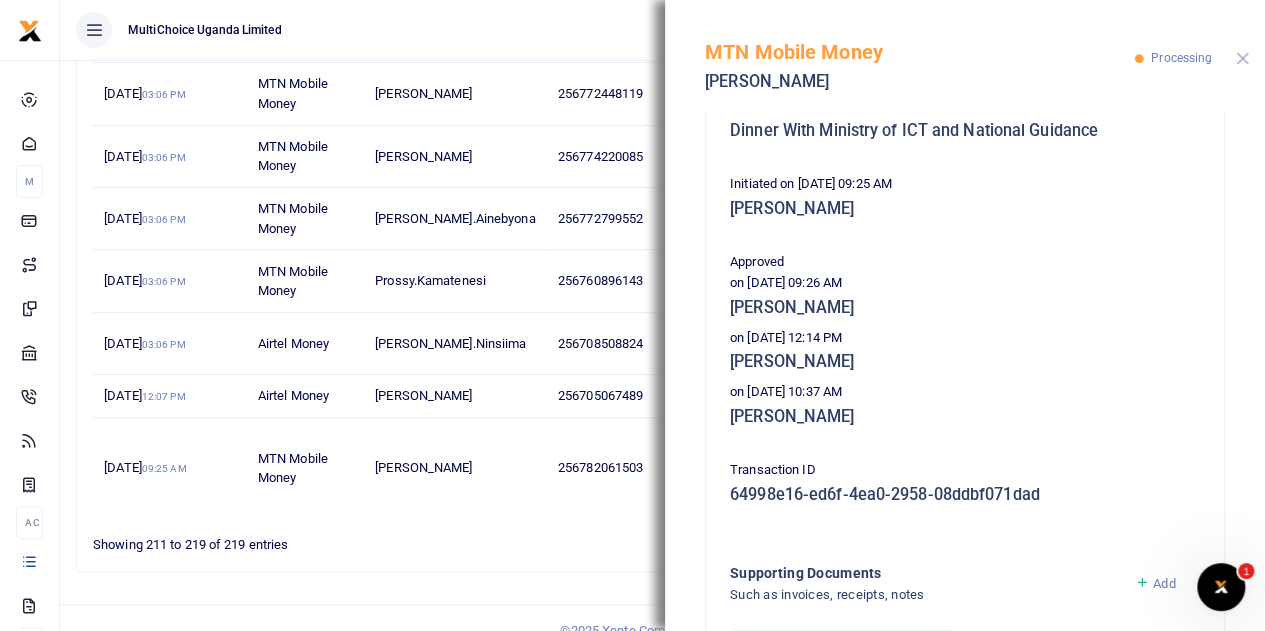 click at bounding box center [1242, 58] 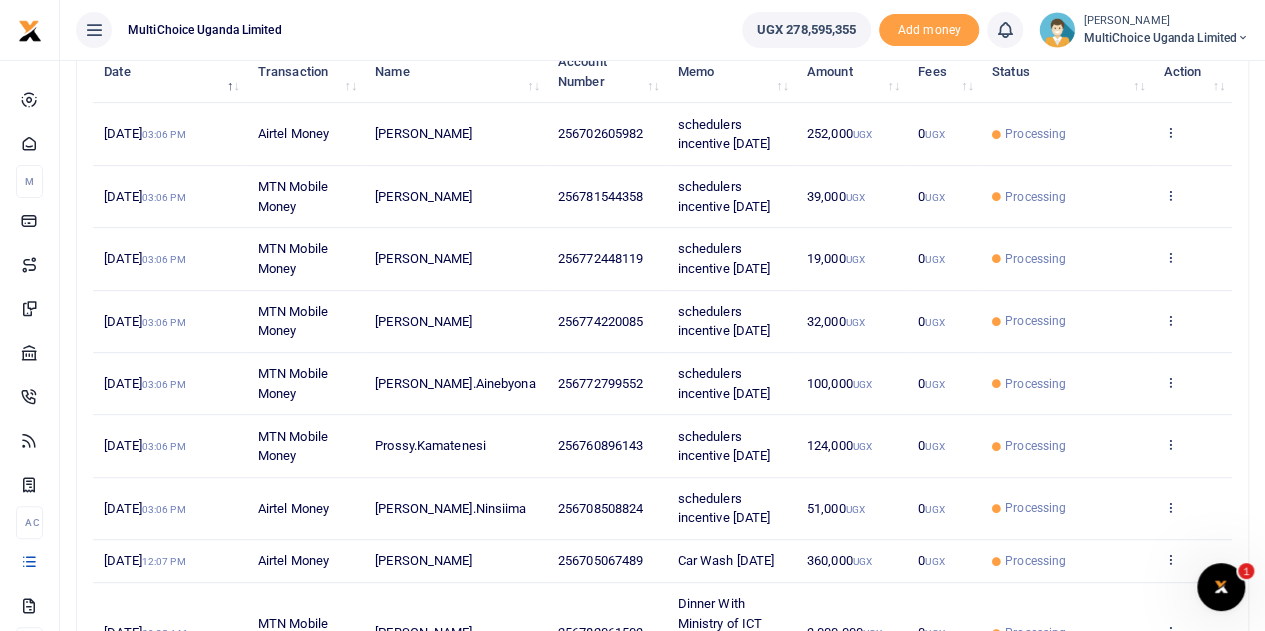 scroll, scrollTop: 135, scrollLeft: 0, axis: vertical 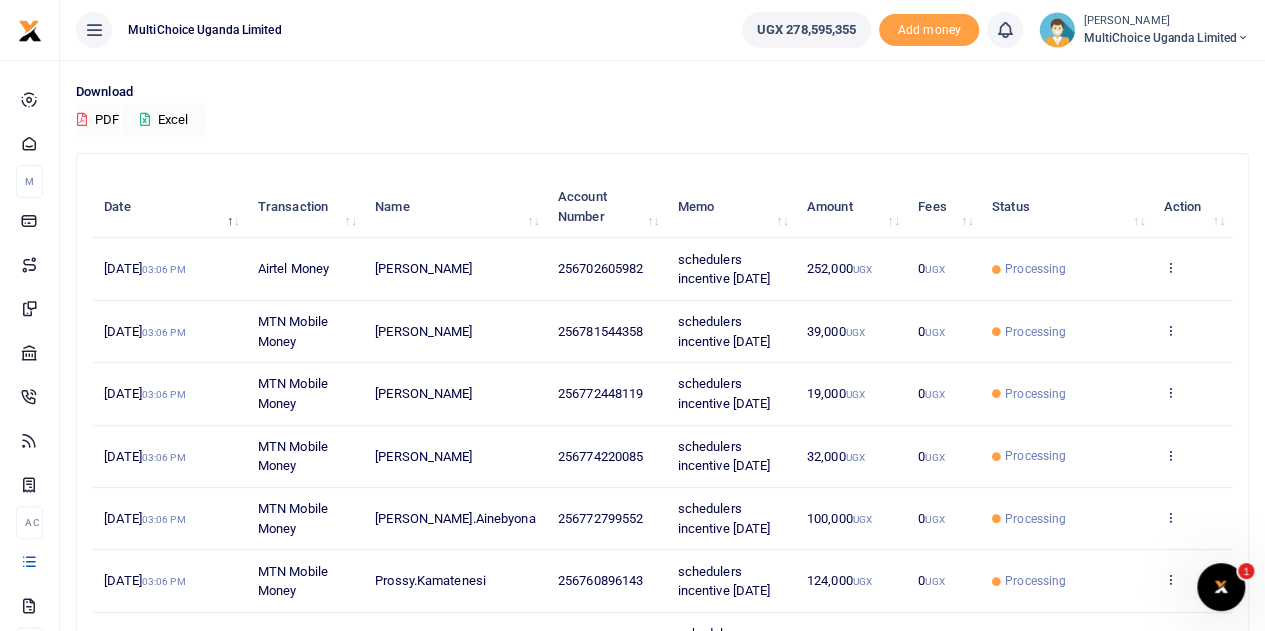 click on "UGX 278,595,355
Add money
Notifications  0
You have no new notification
Switch accounts" at bounding box center [995, 30] 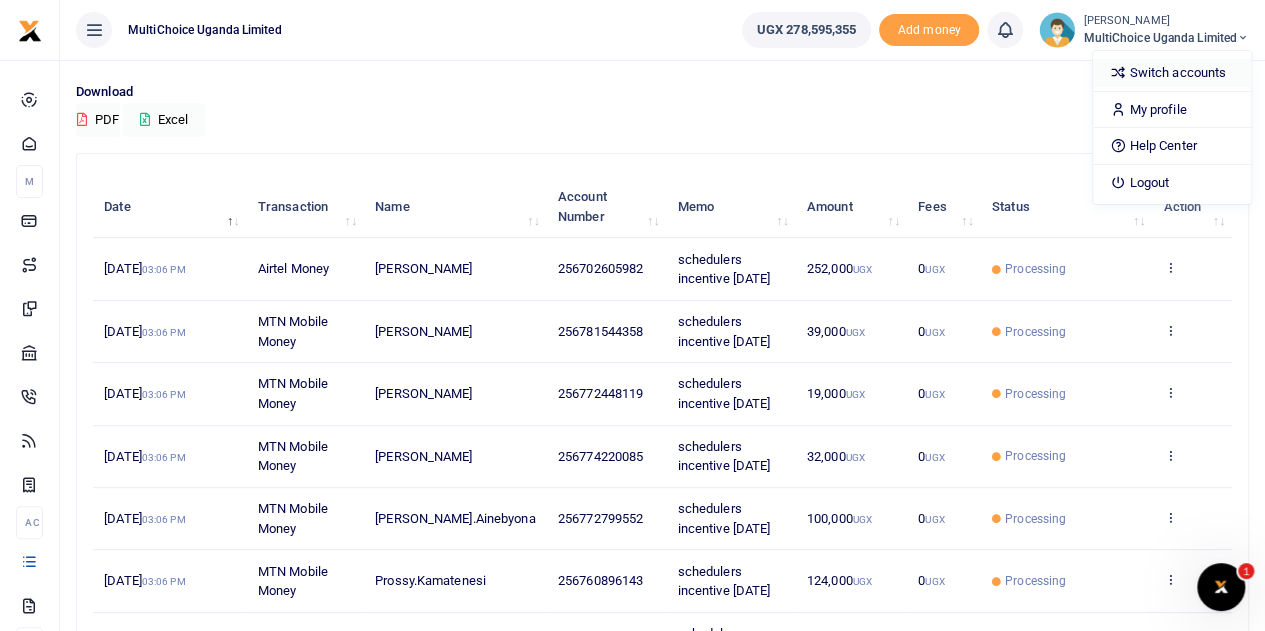 click on "Switch accounts" at bounding box center [1172, 73] 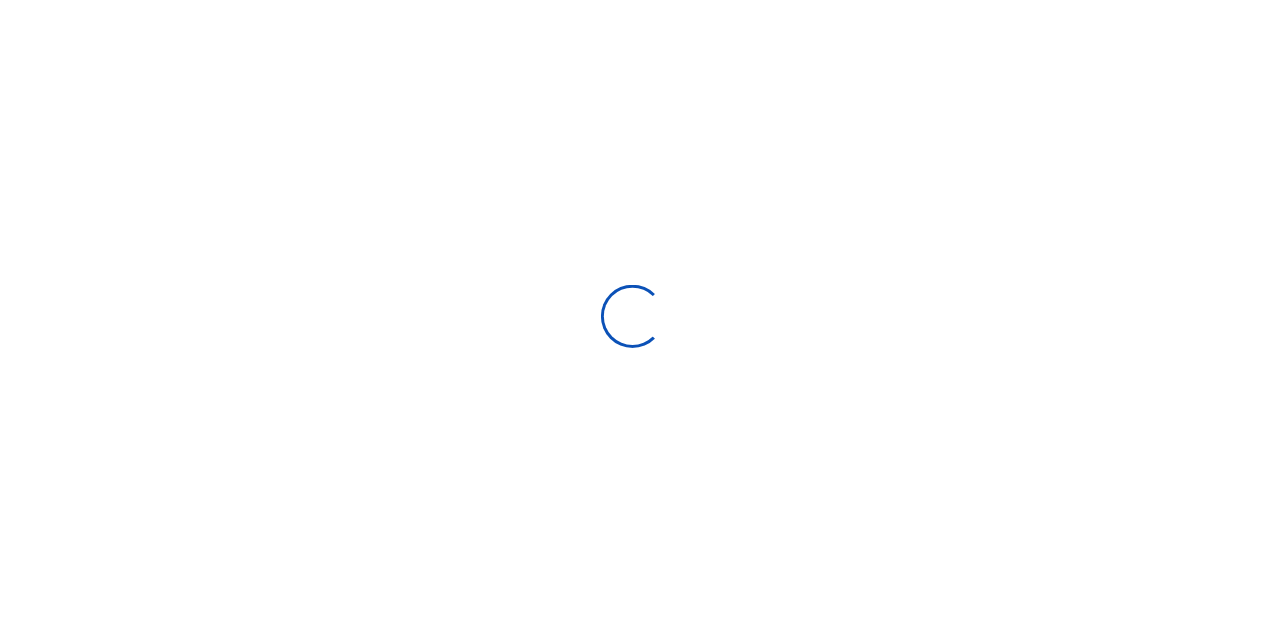 scroll, scrollTop: 0, scrollLeft: 0, axis: both 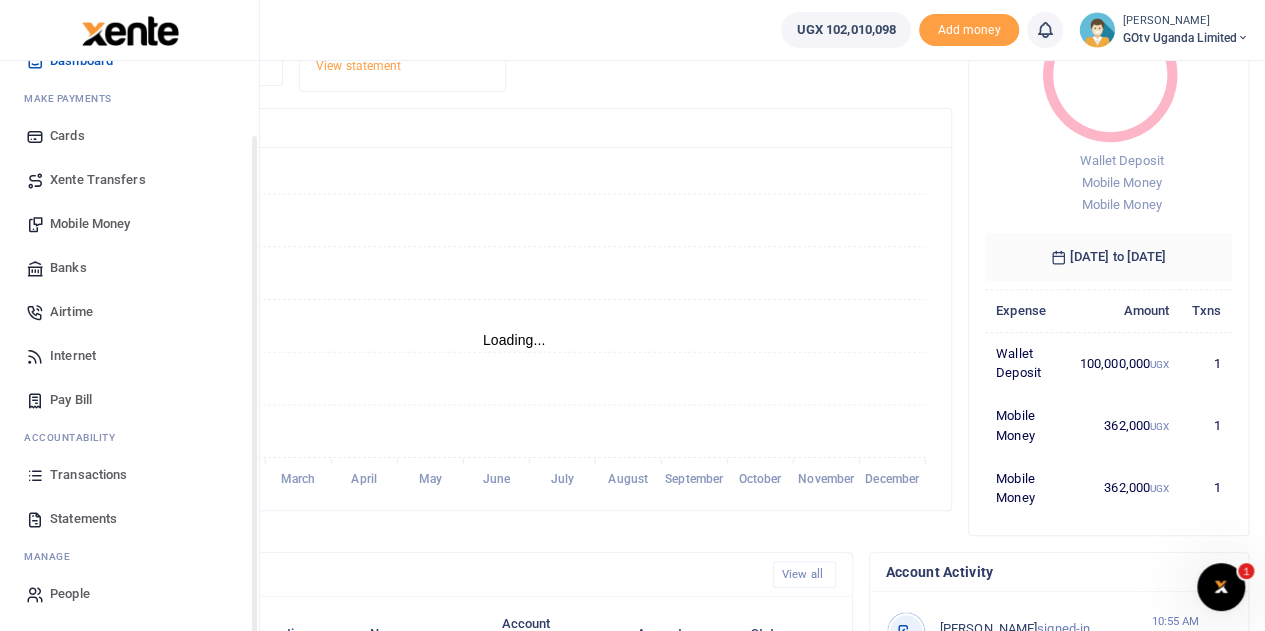 click on "Transactions" at bounding box center (88, 475) 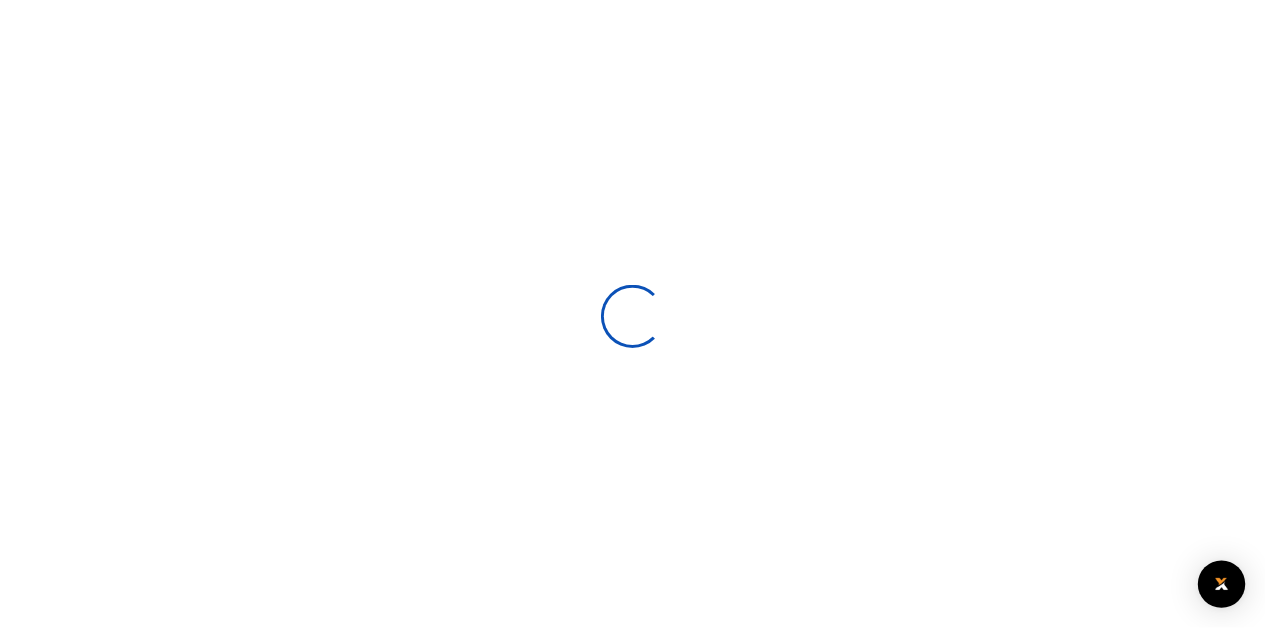 scroll, scrollTop: 0, scrollLeft: 0, axis: both 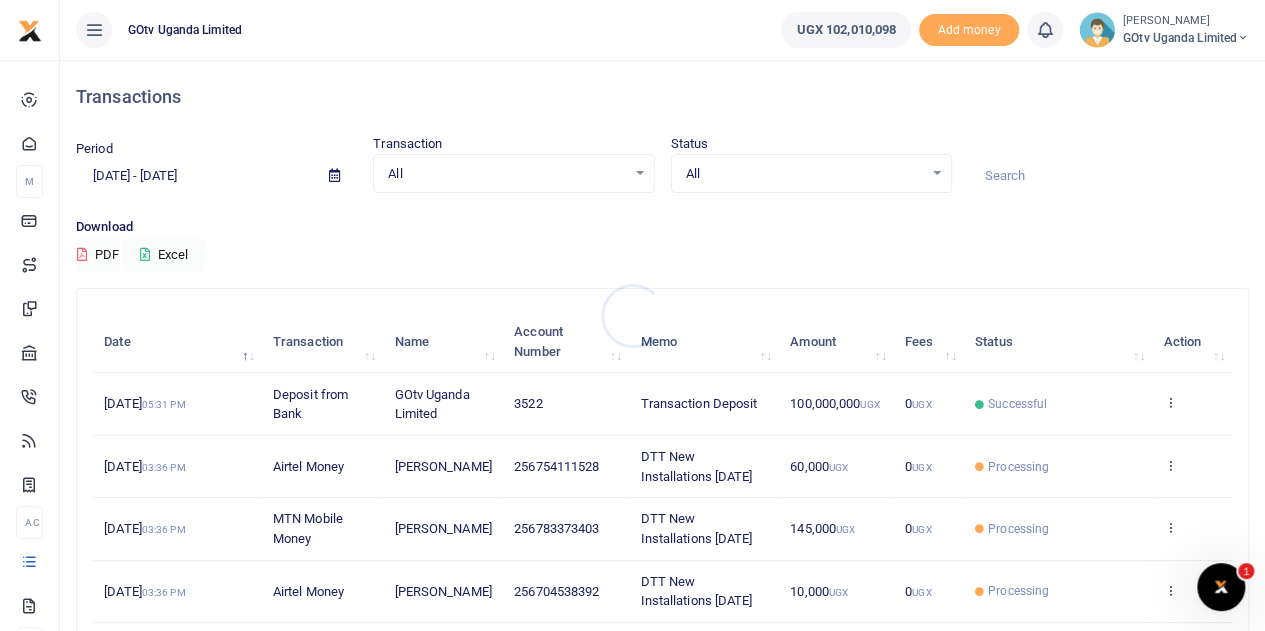 click at bounding box center (632, 315) 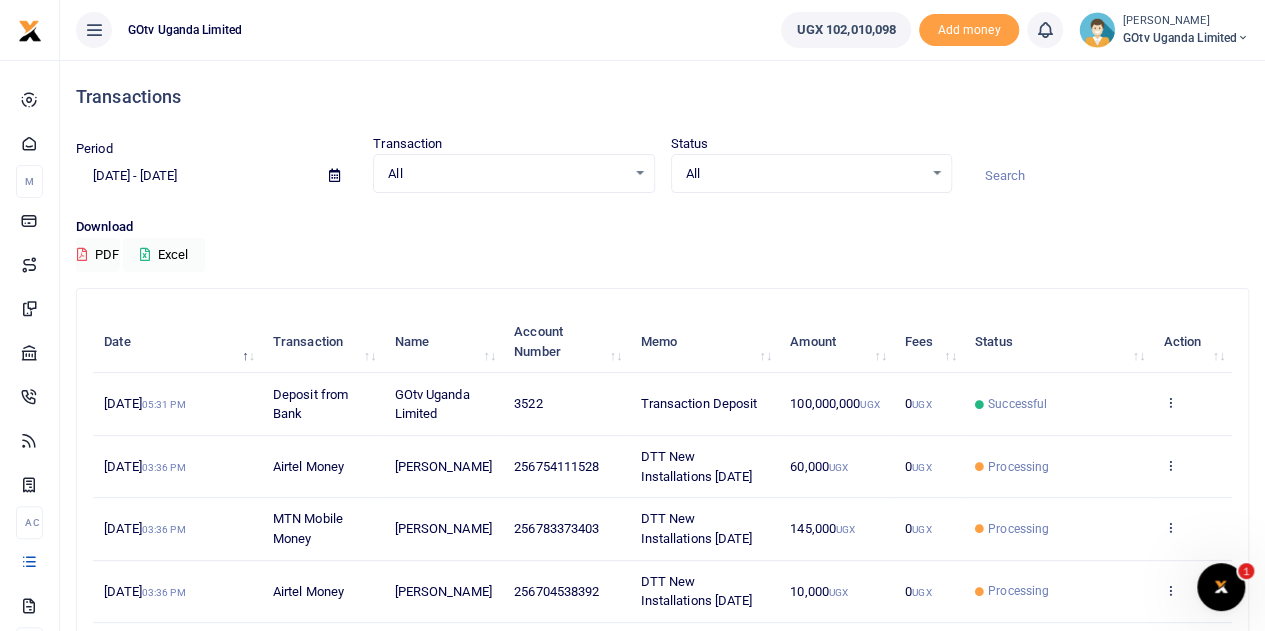 click on "All Select an option..." at bounding box center (811, 174) 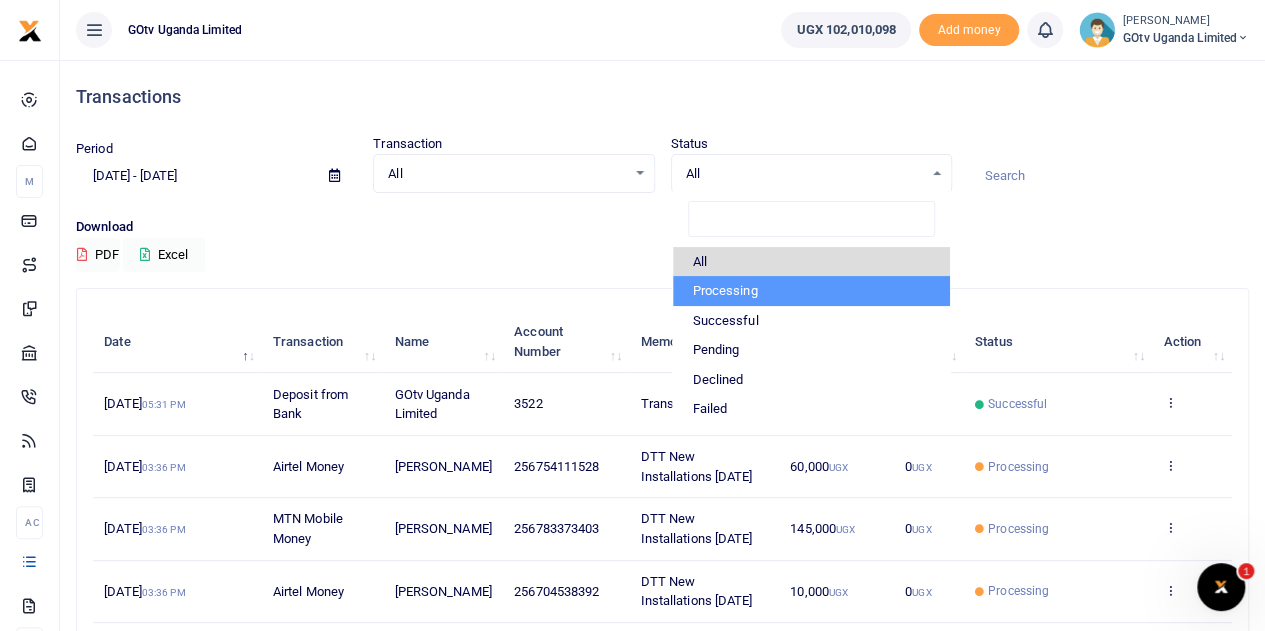 click on "Processing" at bounding box center [811, 291] 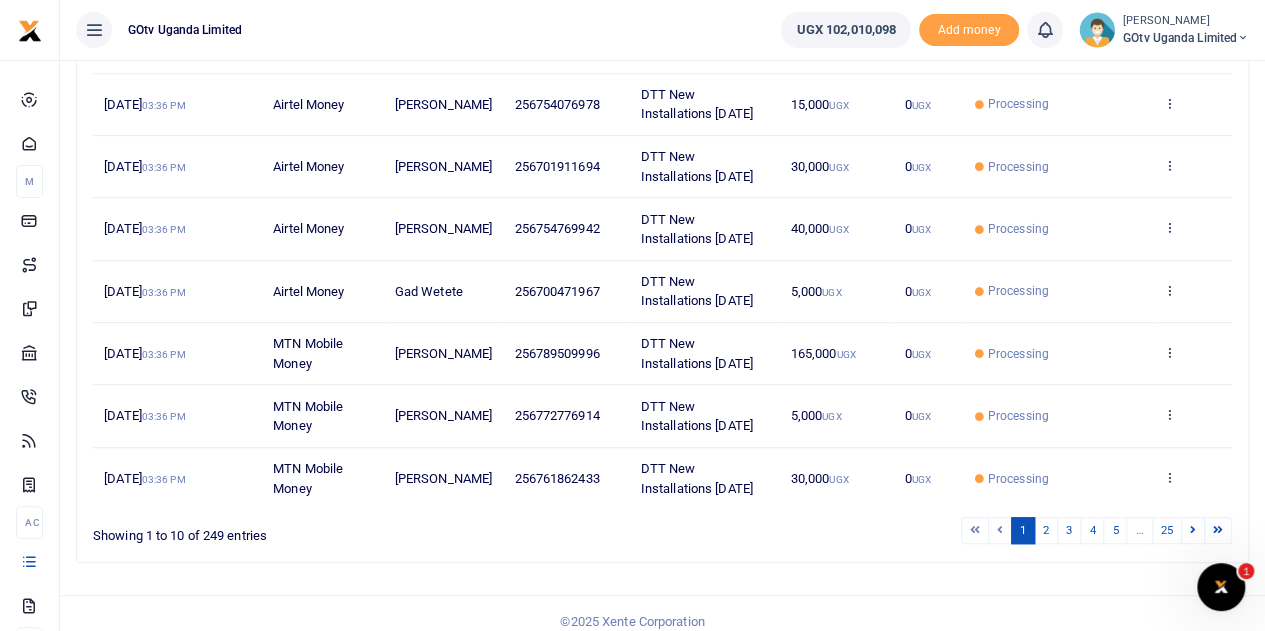 scroll, scrollTop: 497, scrollLeft: 0, axis: vertical 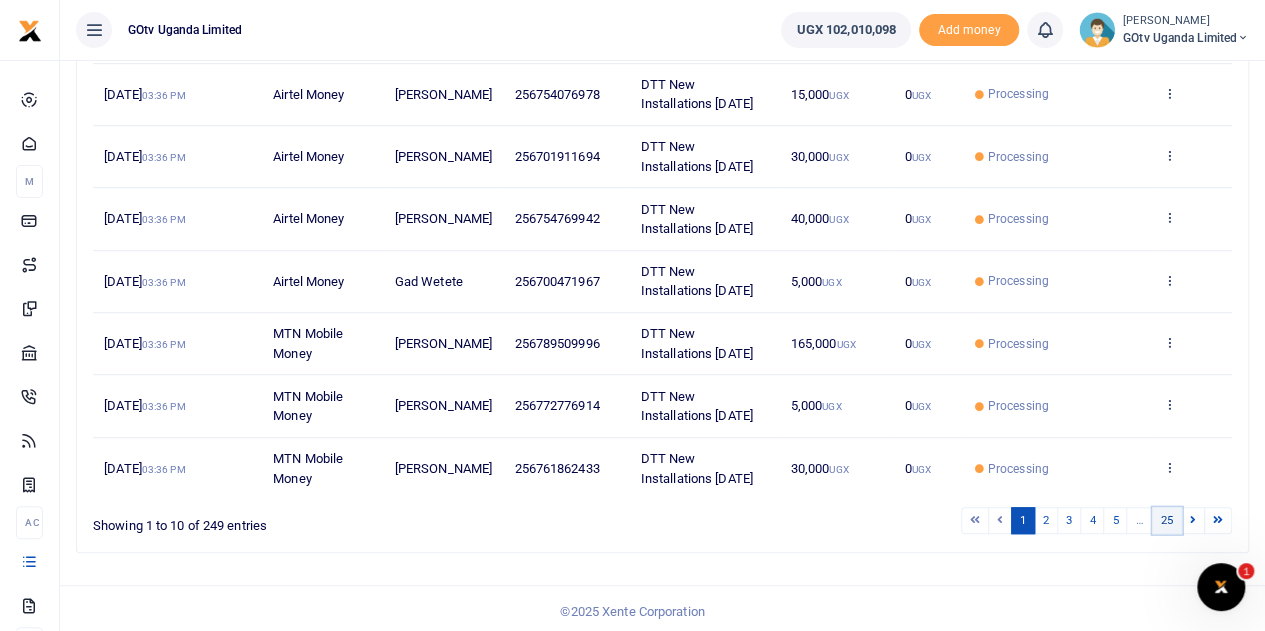click on "25" at bounding box center [1167, 520] 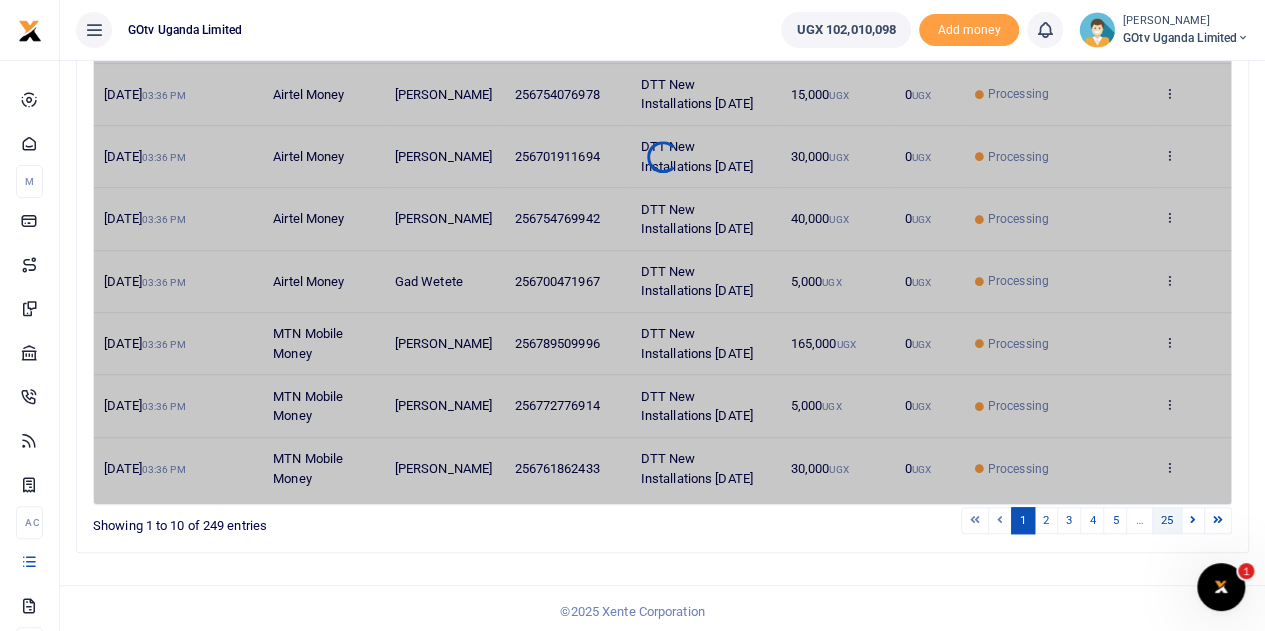 scroll, scrollTop: 338, scrollLeft: 0, axis: vertical 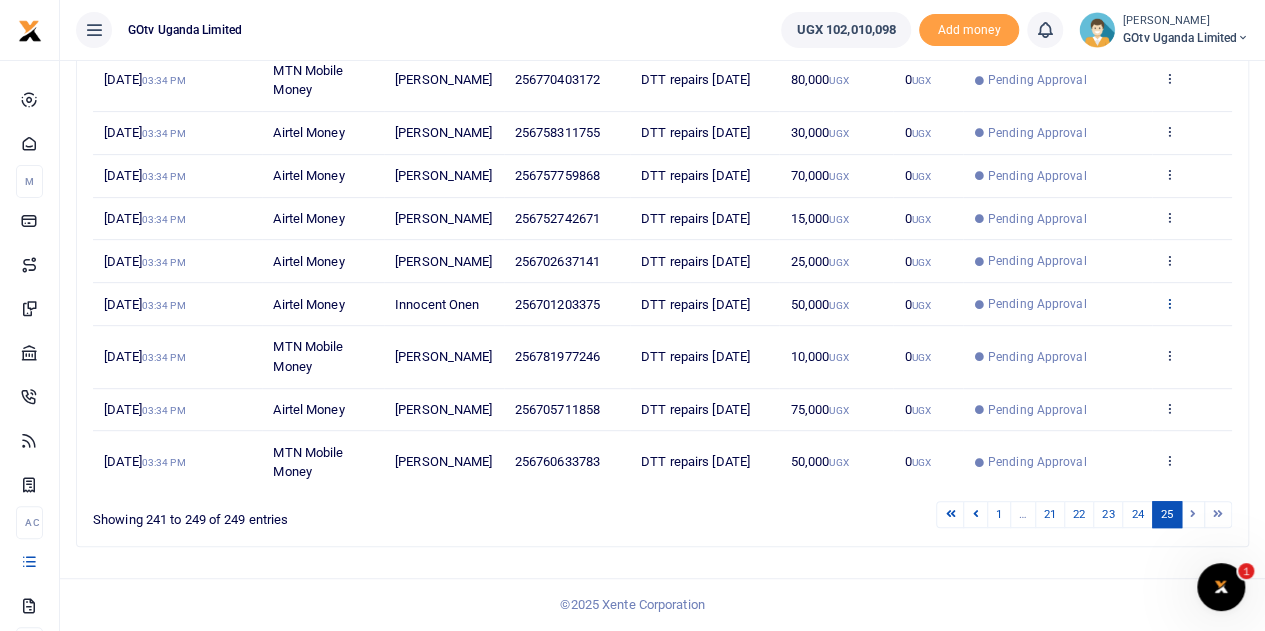 click at bounding box center [1169, 303] 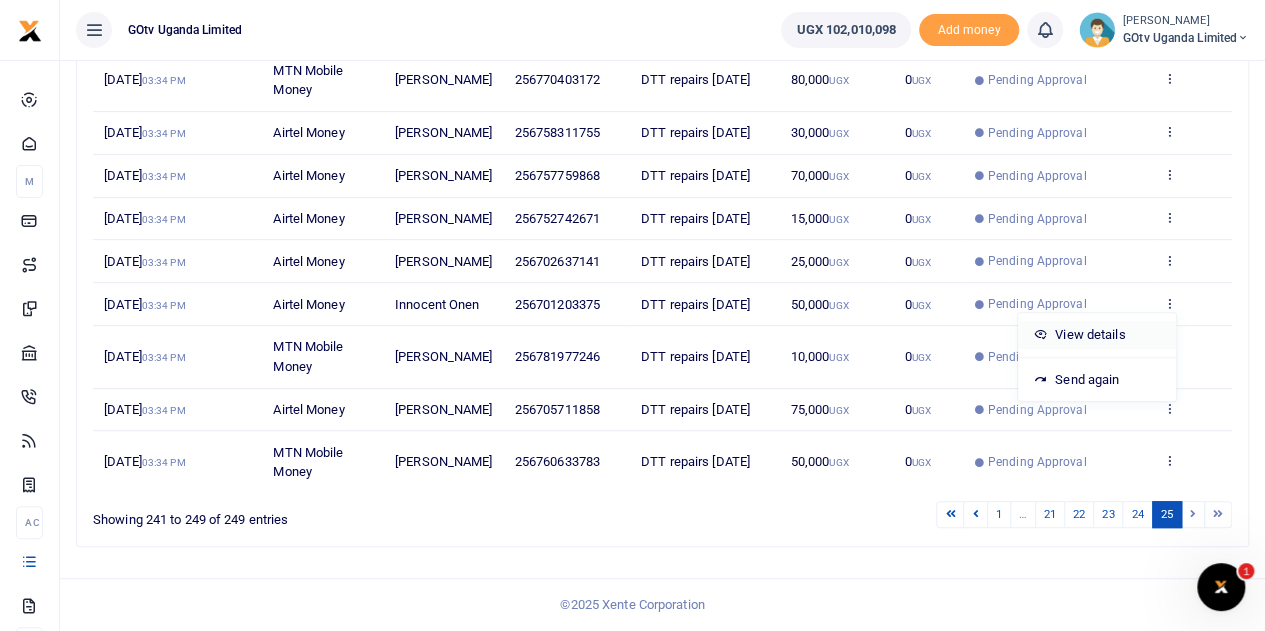click on "View details" at bounding box center [1097, 335] 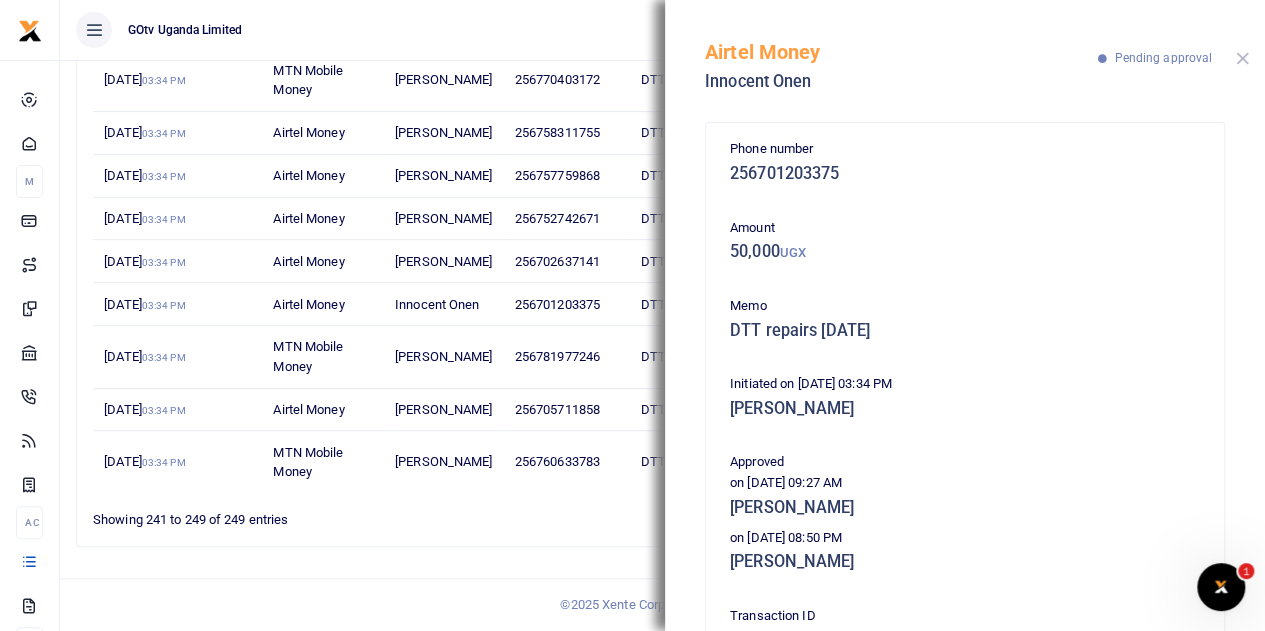 click at bounding box center (1242, 58) 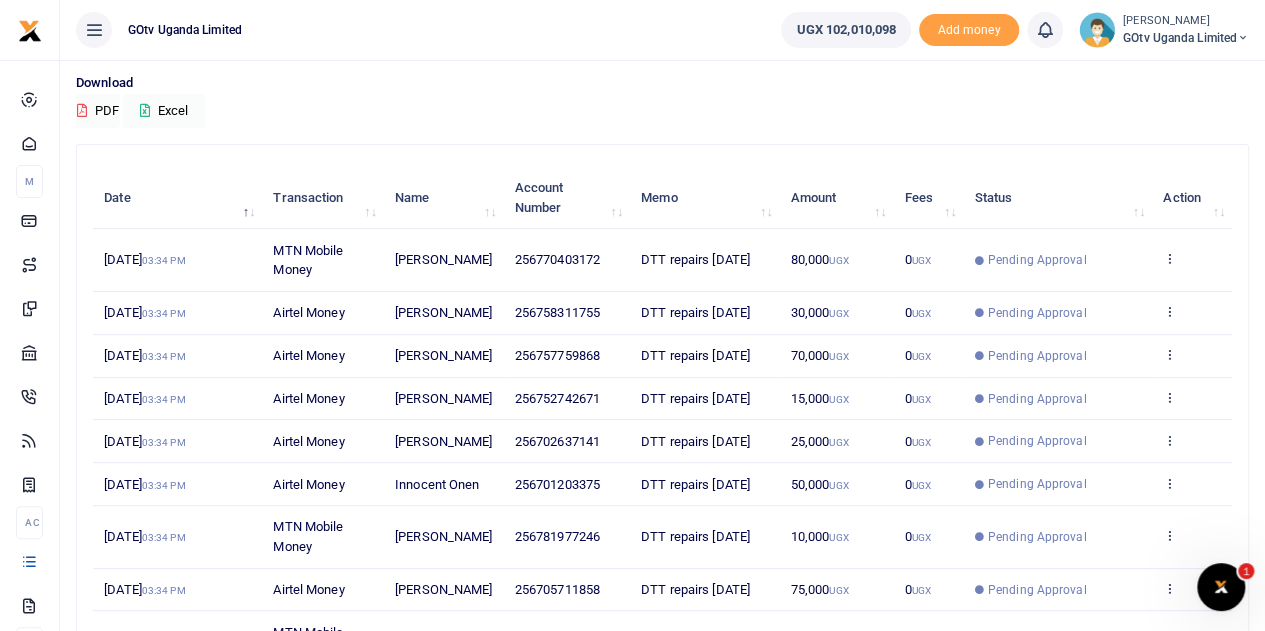 scroll, scrollTop: 138, scrollLeft: 0, axis: vertical 